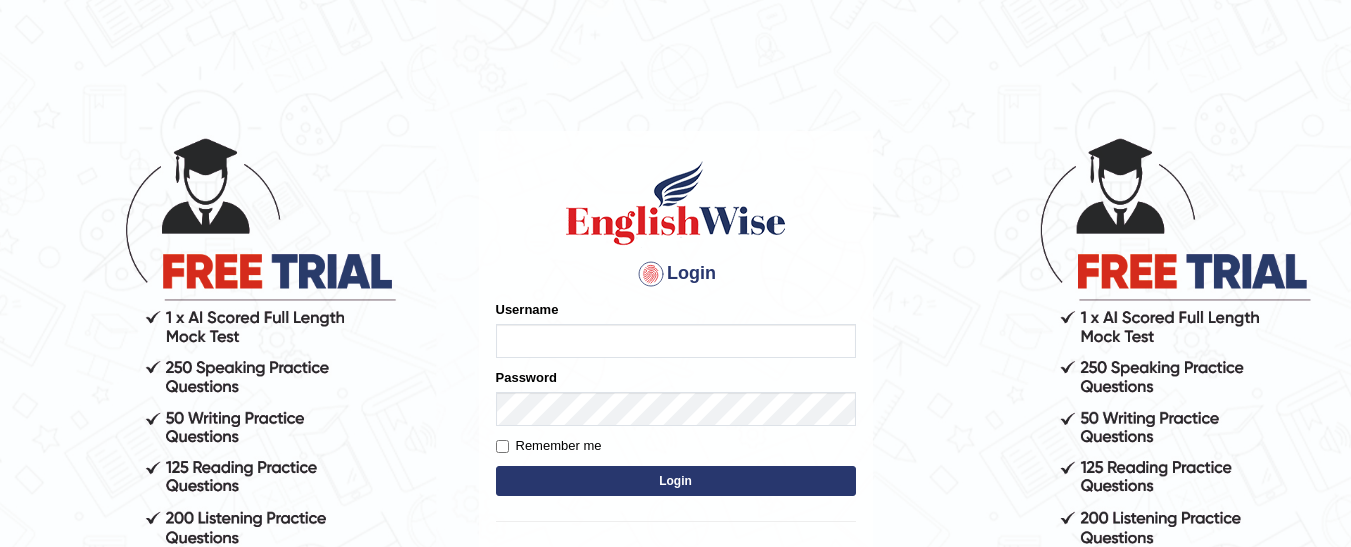 scroll, scrollTop: 0, scrollLeft: 0, axis: both 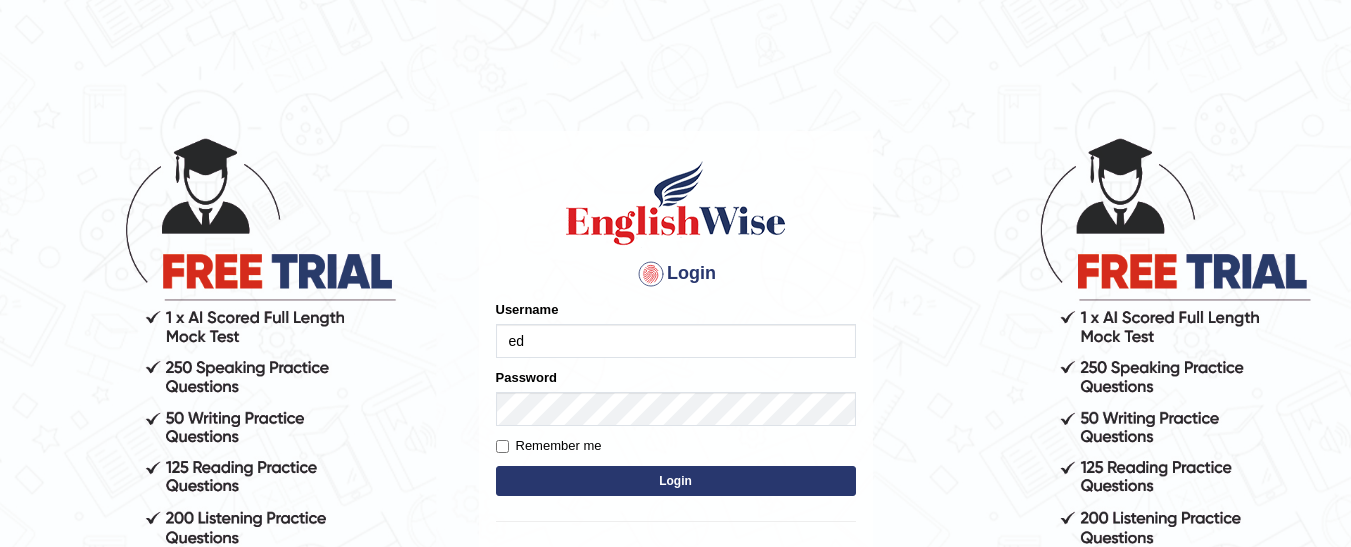 type on "e" 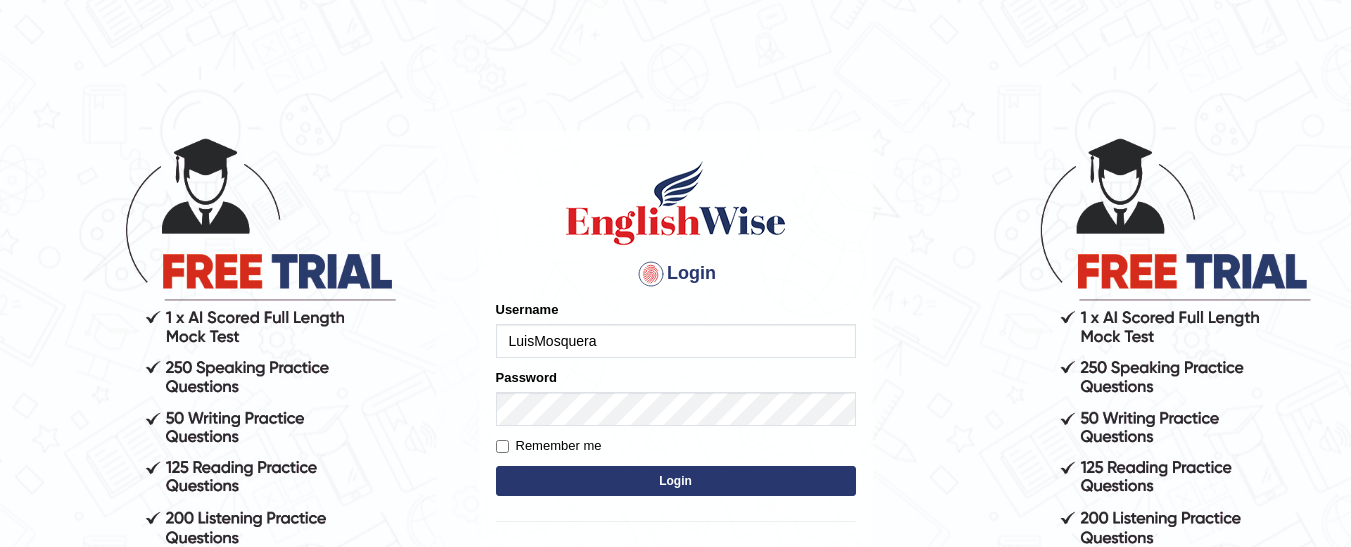 type on "LuisMosquera" 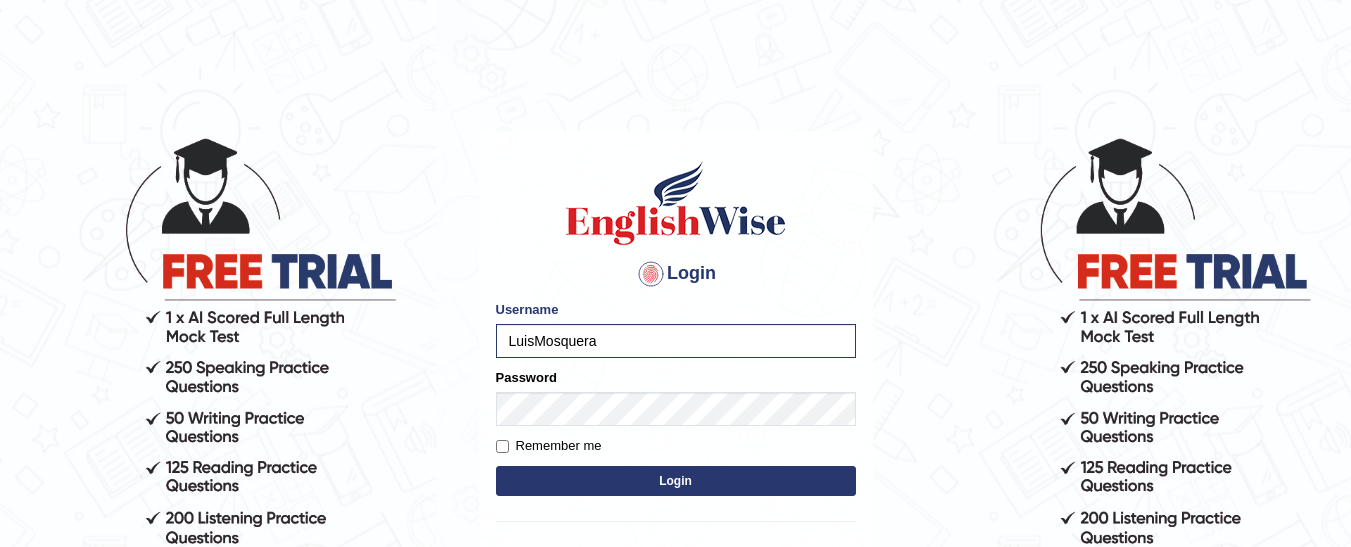 click on "Remember me" at bounding box center [549, 446] 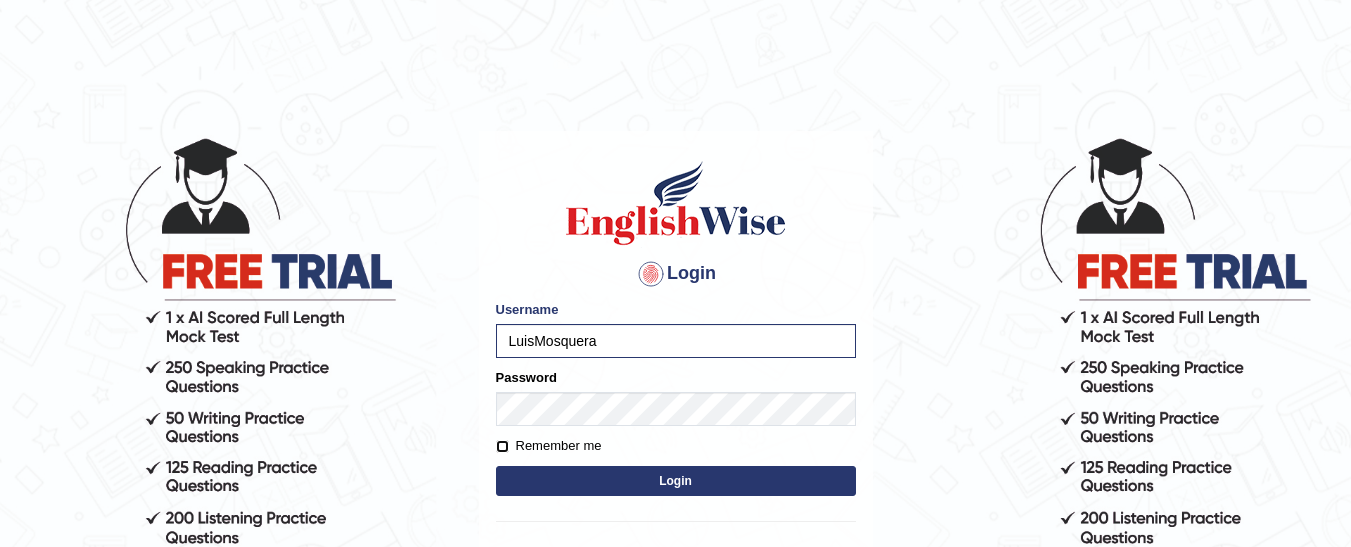 click on "Remember me" at bounding box center (502, 446) 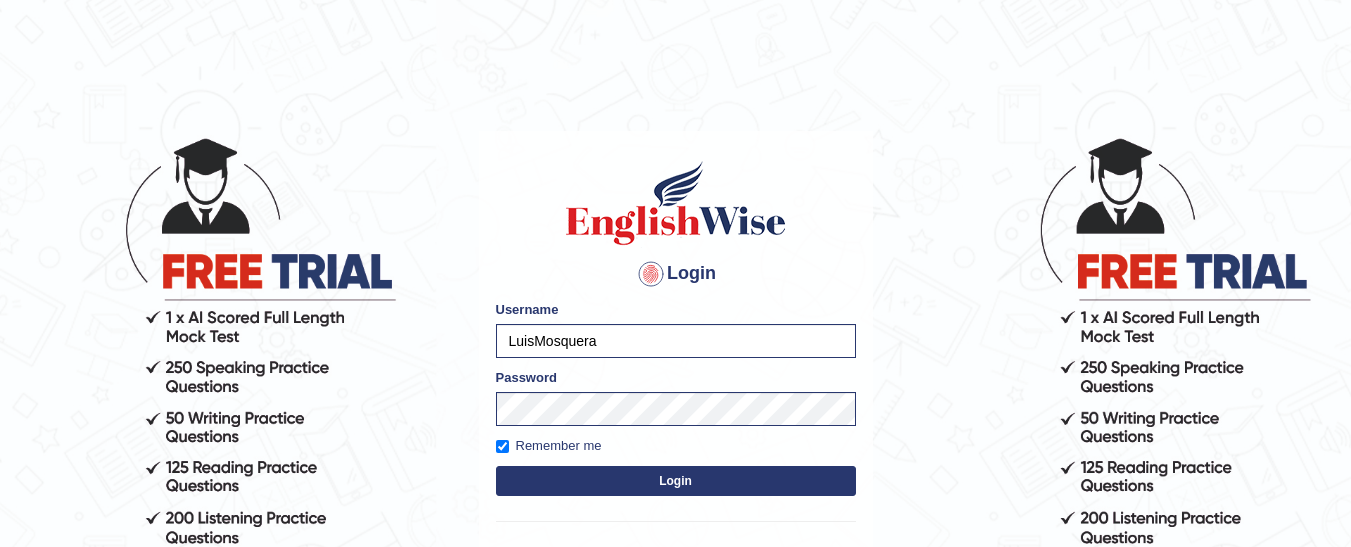 click on "Login" at bounding box center [676, 481] 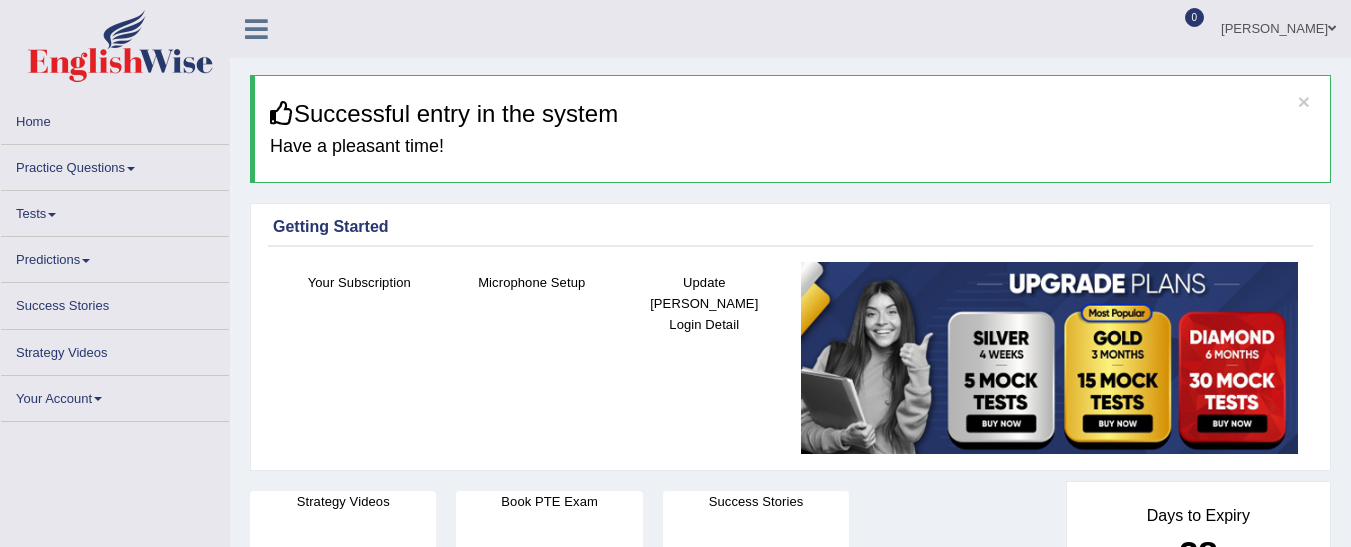 scroll, scrollTop: 0, scrollLeft: 0, axis: both 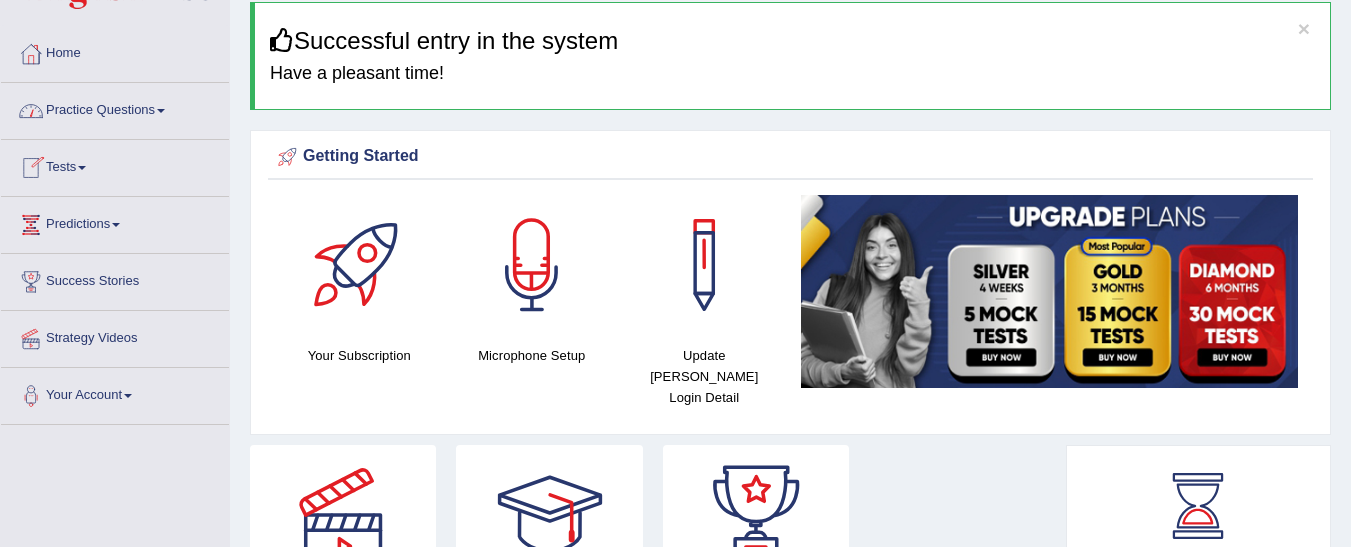 click on "Practice Questions" at bounding box center [115, 108] 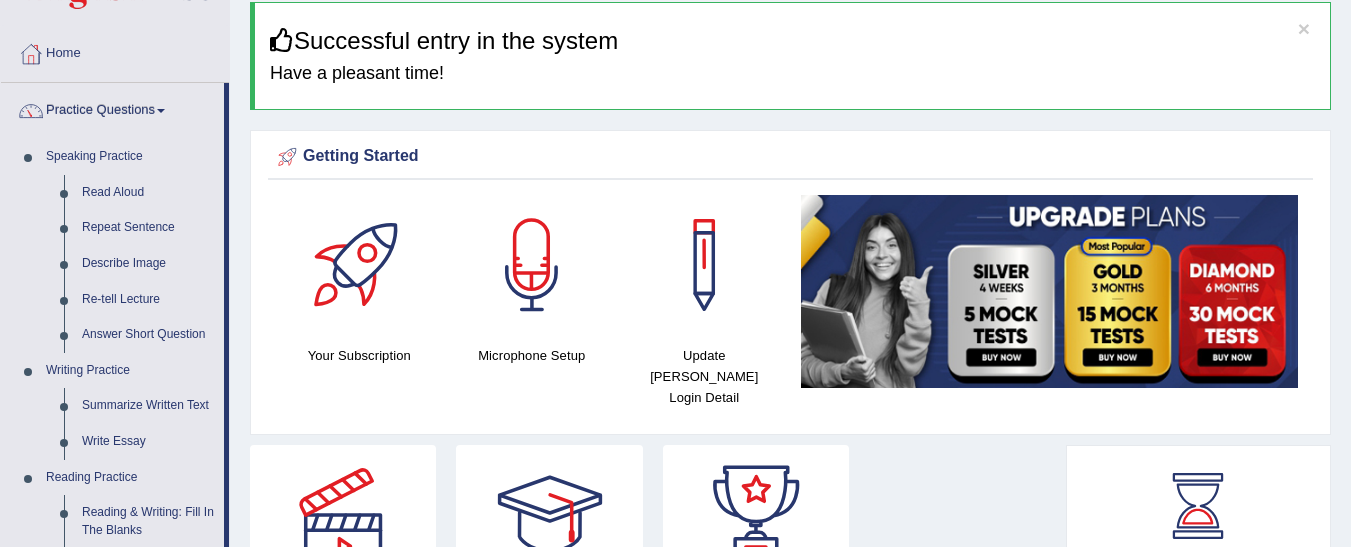 drag, startPoint x: 225, startPoint y: 176, endPoint x: 229, endPoint y: 245, distance: 69.115845 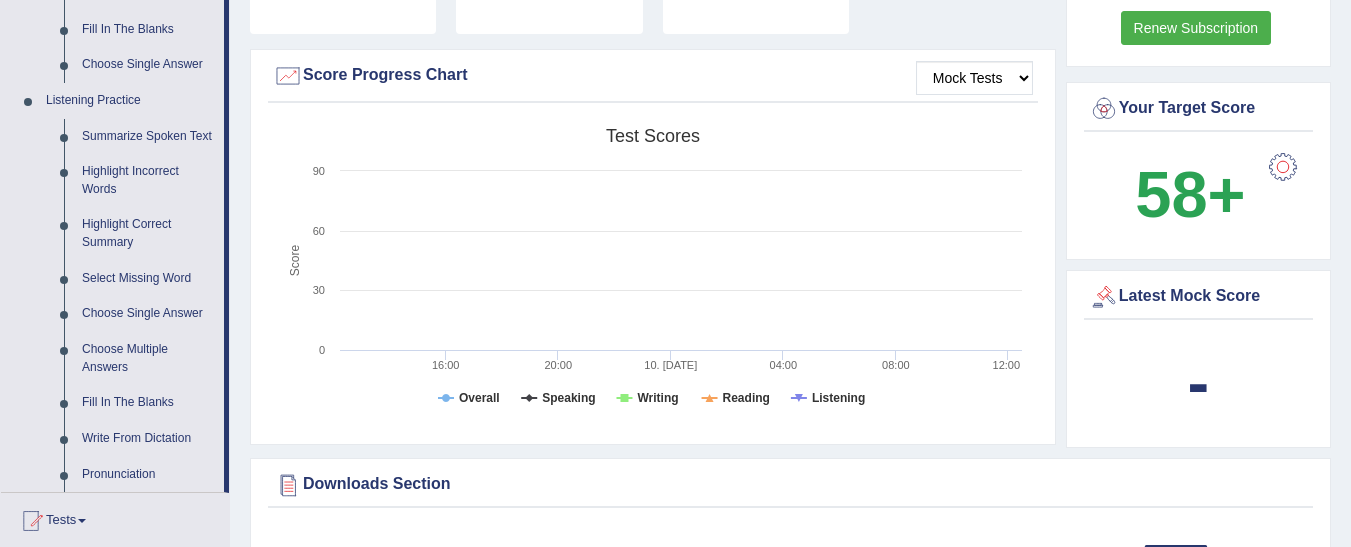 scroll, scrollTop: 716, scrollLeft: 0, axis: vertical 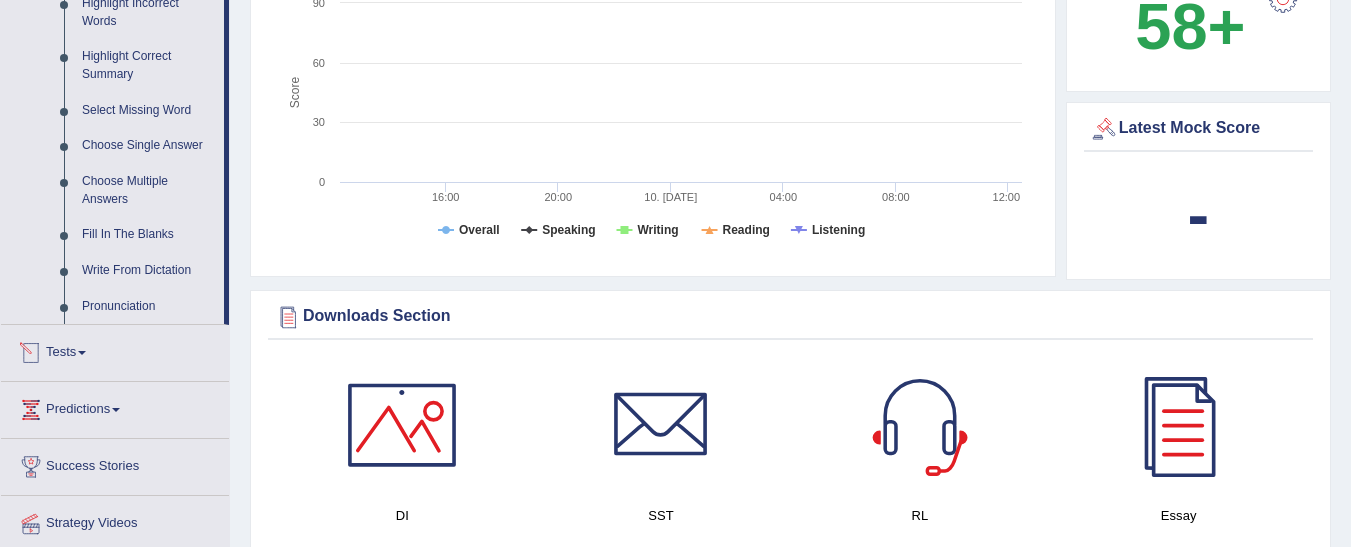 click on "Tests" at bounding box center (115, 350) 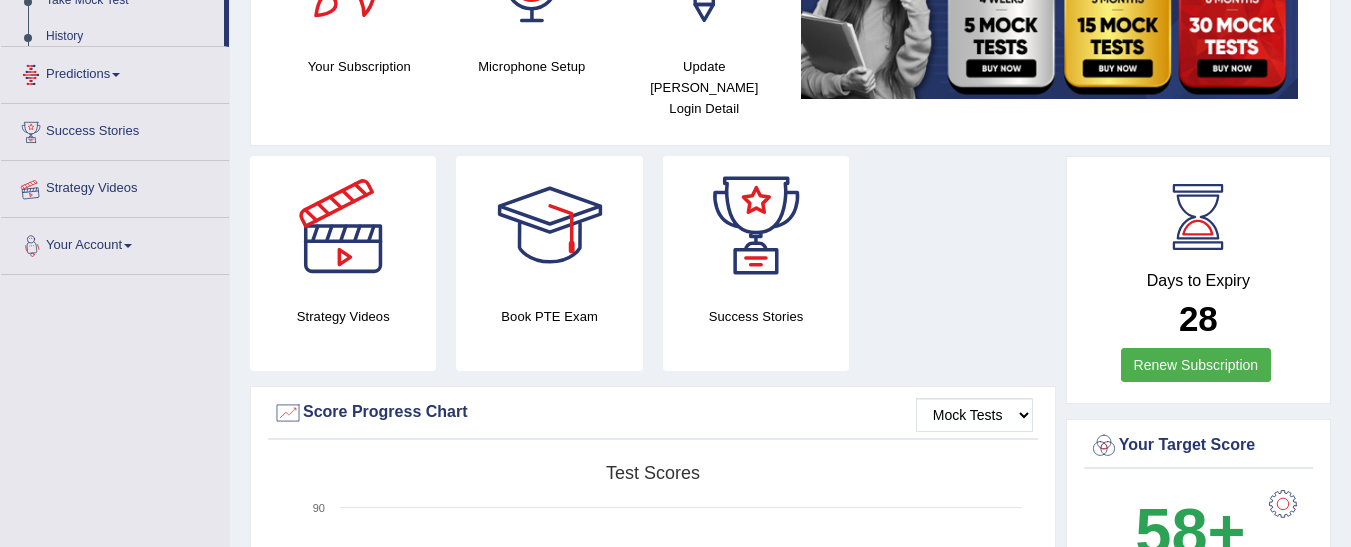 scroll, scrollTop: 227, scrollLeft: 0, axis: vertical 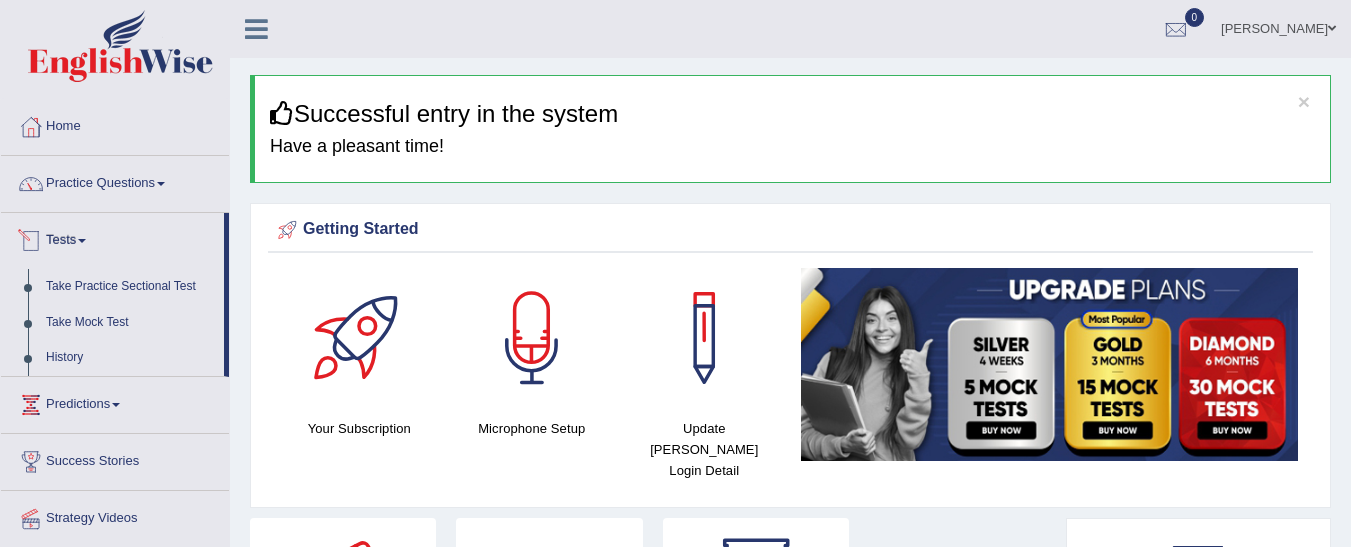 click on "Tests" at bounding box center (112, 238) 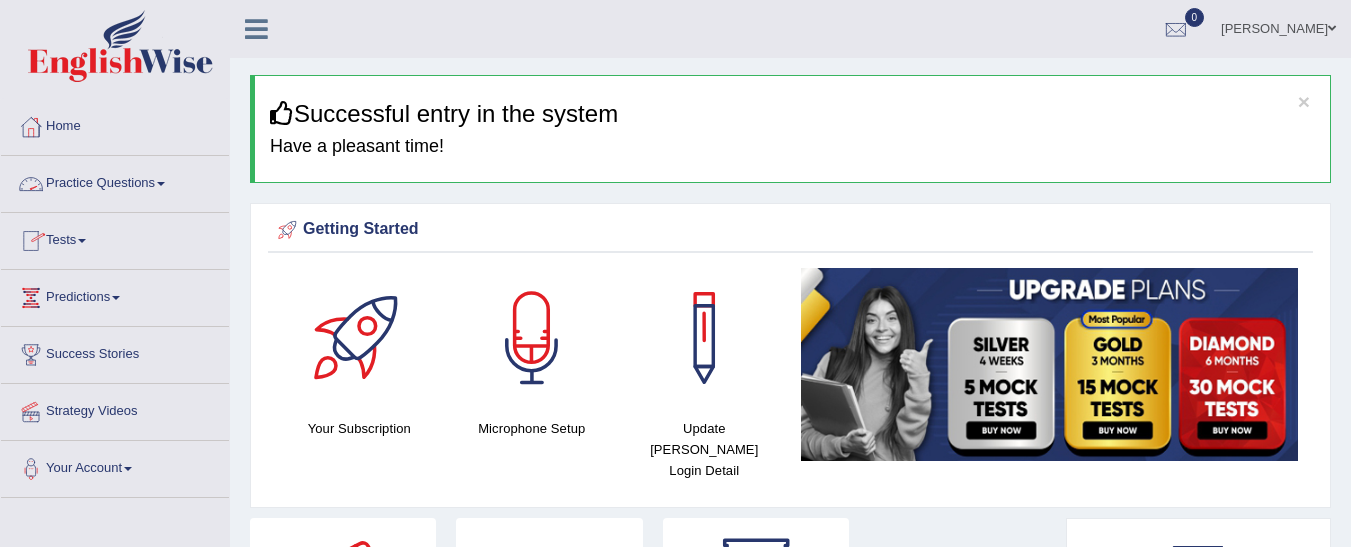 click on "Practice Questions" at bounding box center [115, 181] 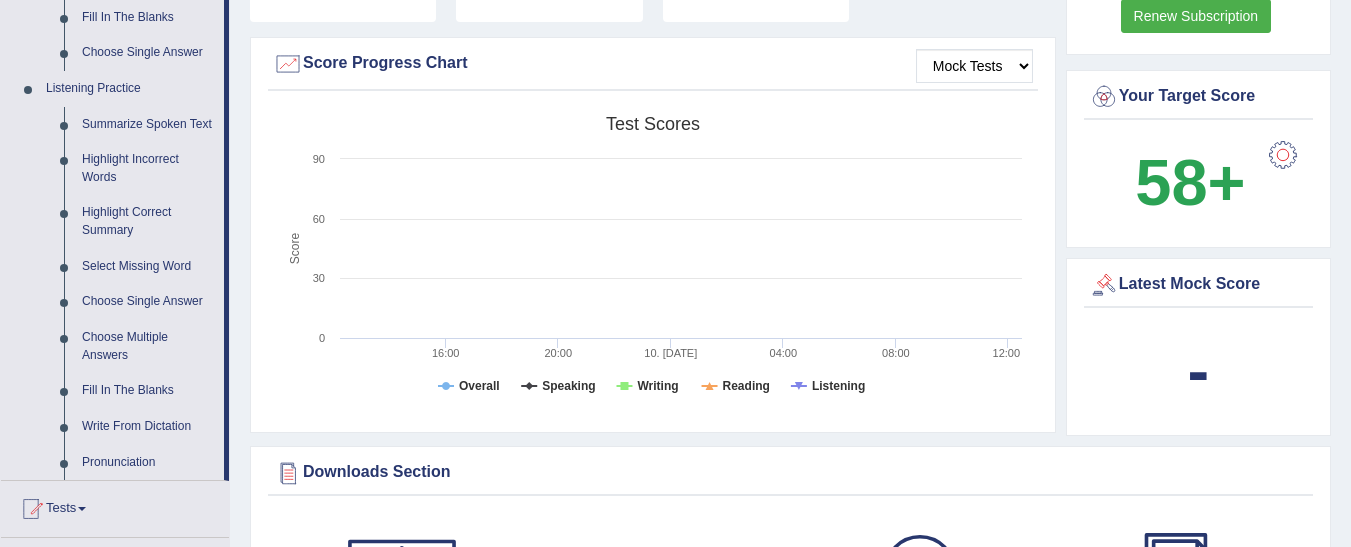 scroll, scrollTop: 694, scrollLeft: 0, axis: vertical 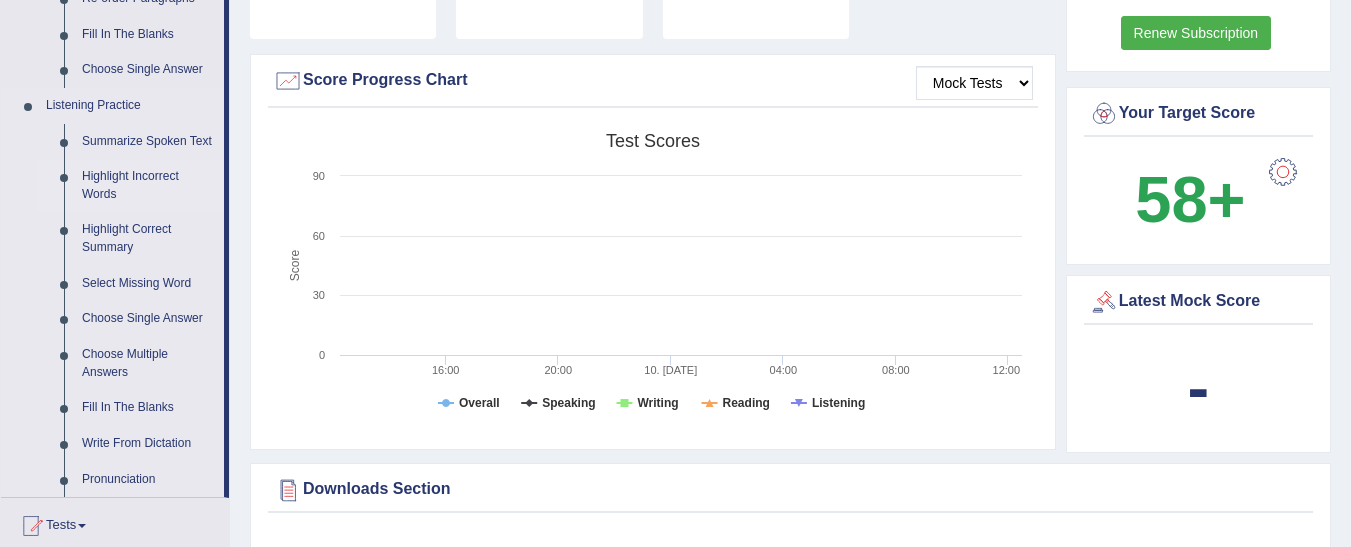 click on "Highlight Incorrect Words" at bounding box center (148, 185) 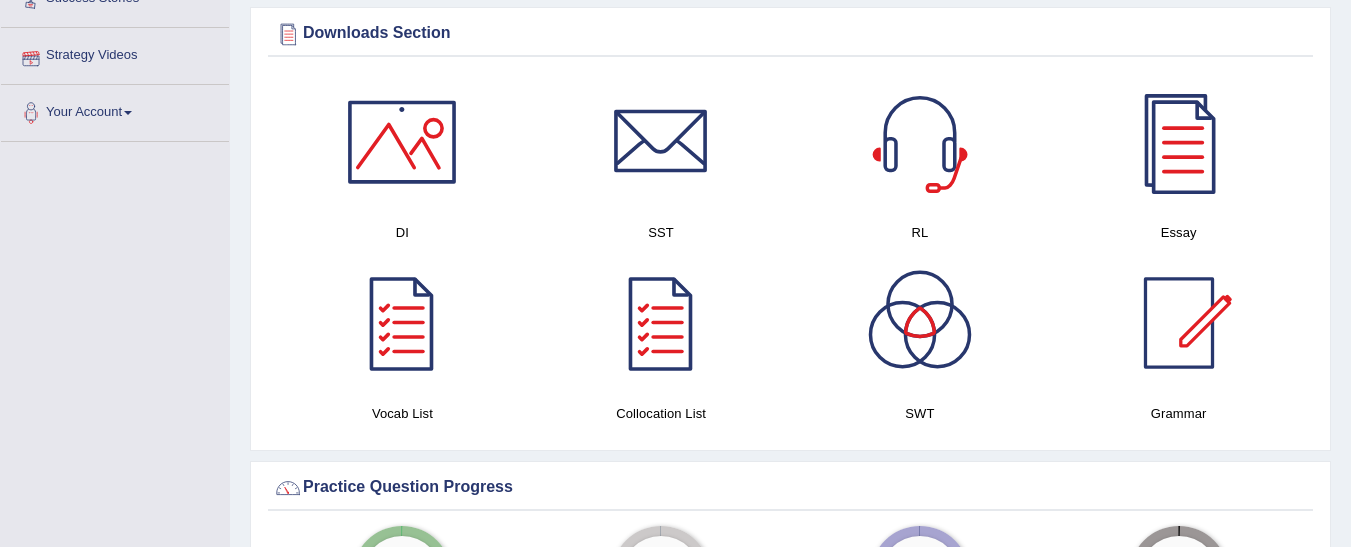 scroll, scrollTop: 978, scrollLeft: 0, axis: vertical 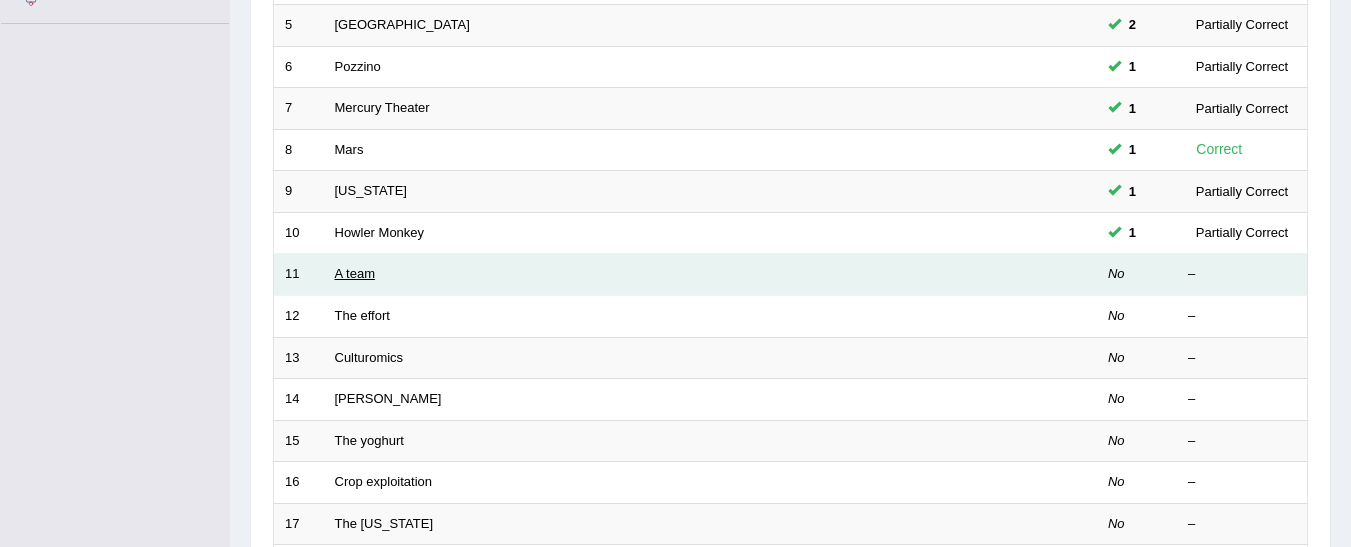 click on "A team" at bounding box center (355, 273) 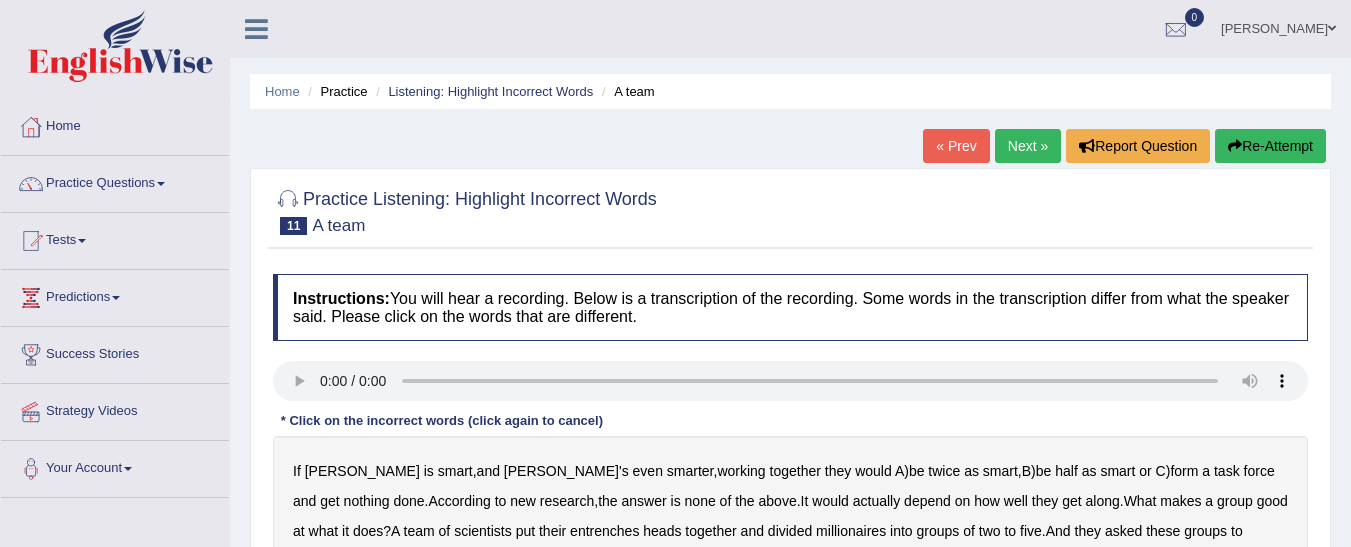 scroll, scrollTop: 0, scrollLeft: 0, axis: both 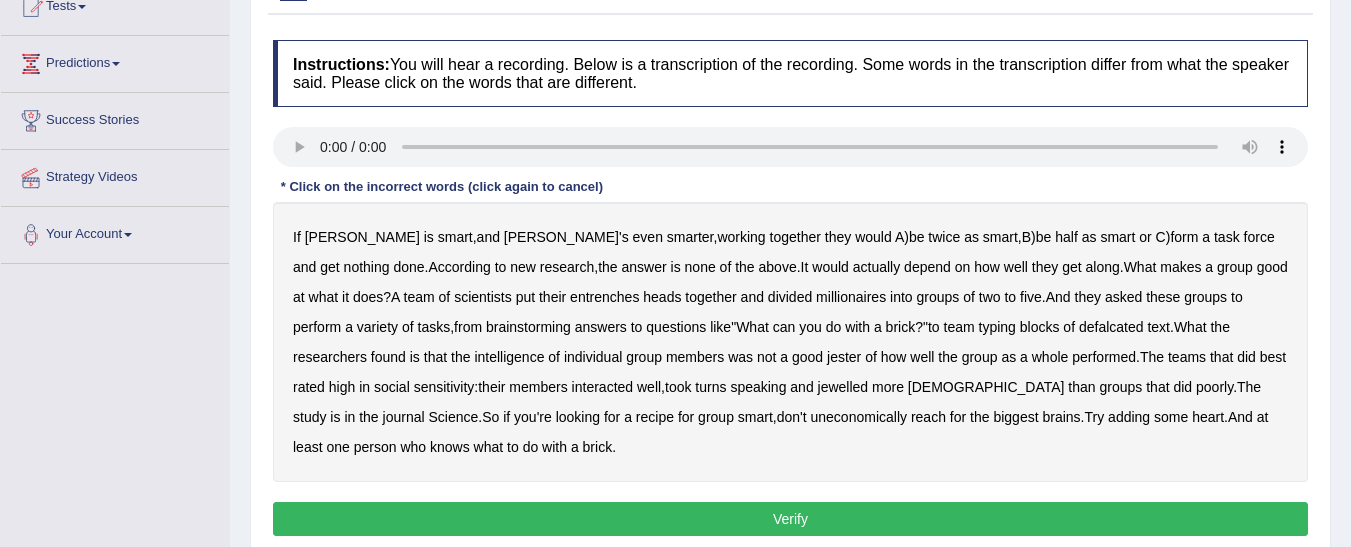click on "entrenches" at bounding box center (604, 297) 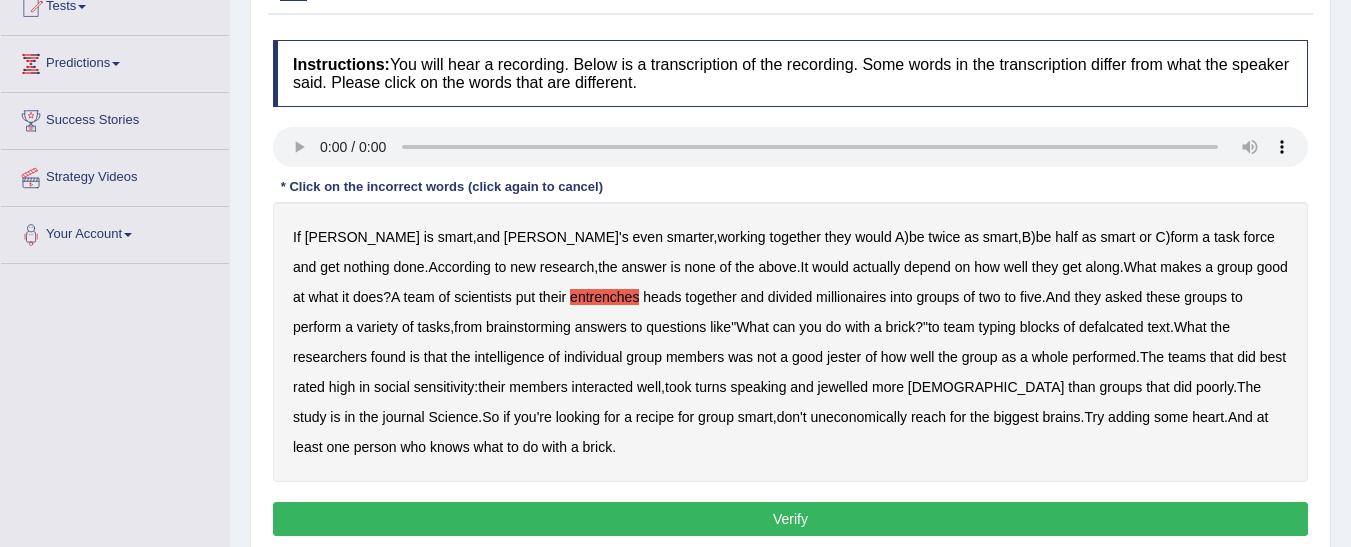click on "defalcated" at bounding box center (1111, 327) 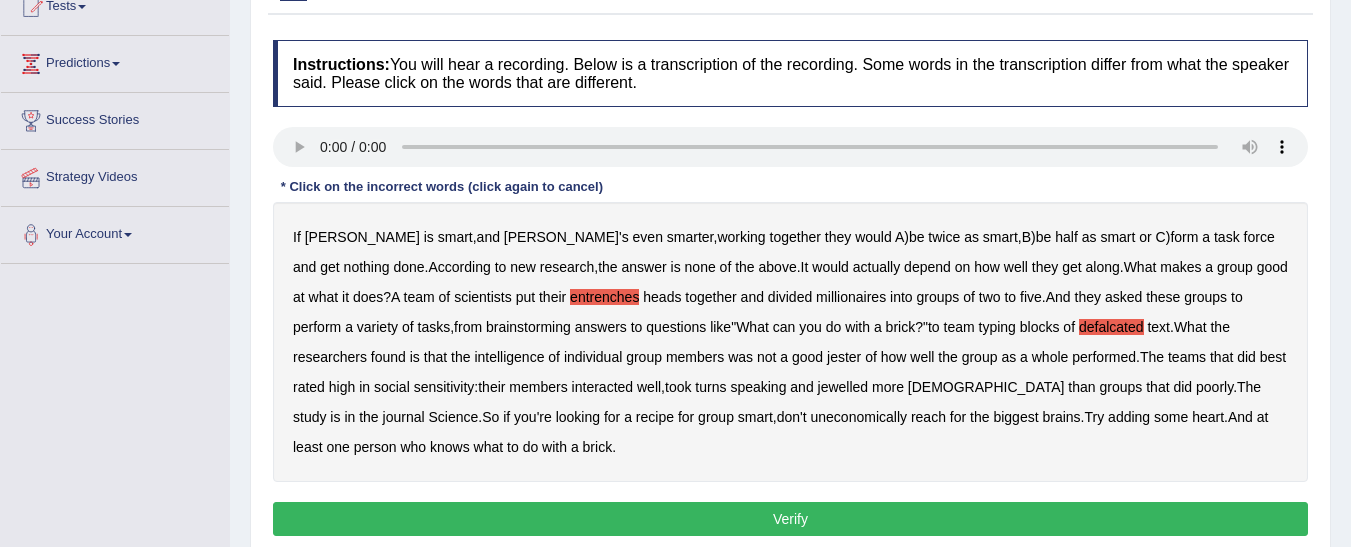 click on "jester" at bounding box center (844, 357) 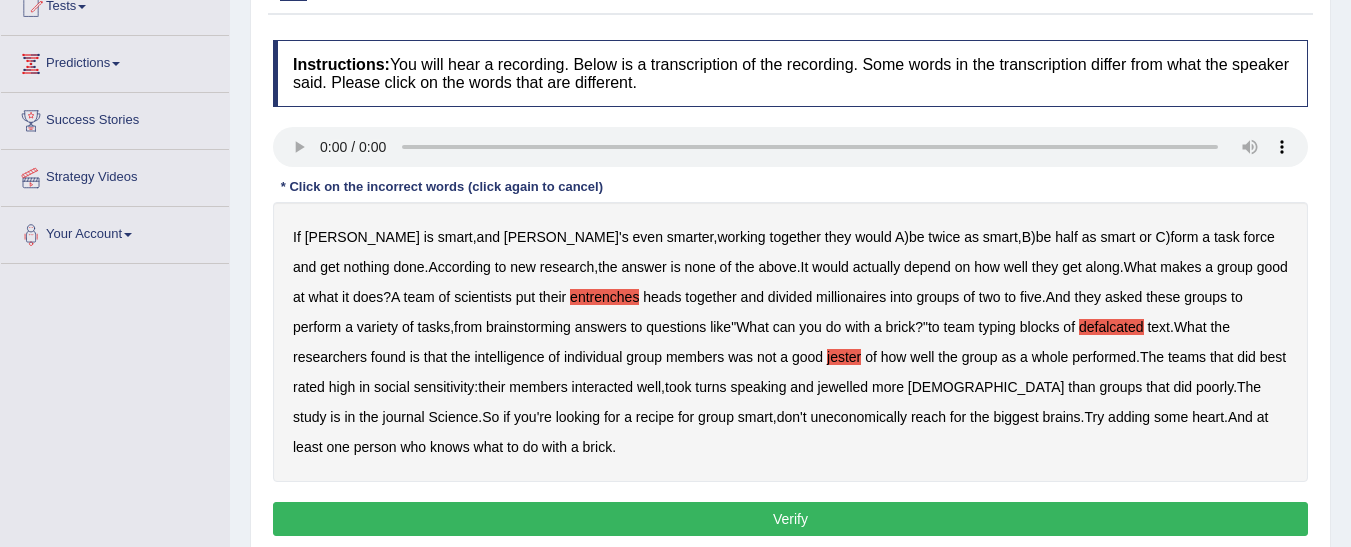 click on "jewelled" at bounding box center [843, 387] 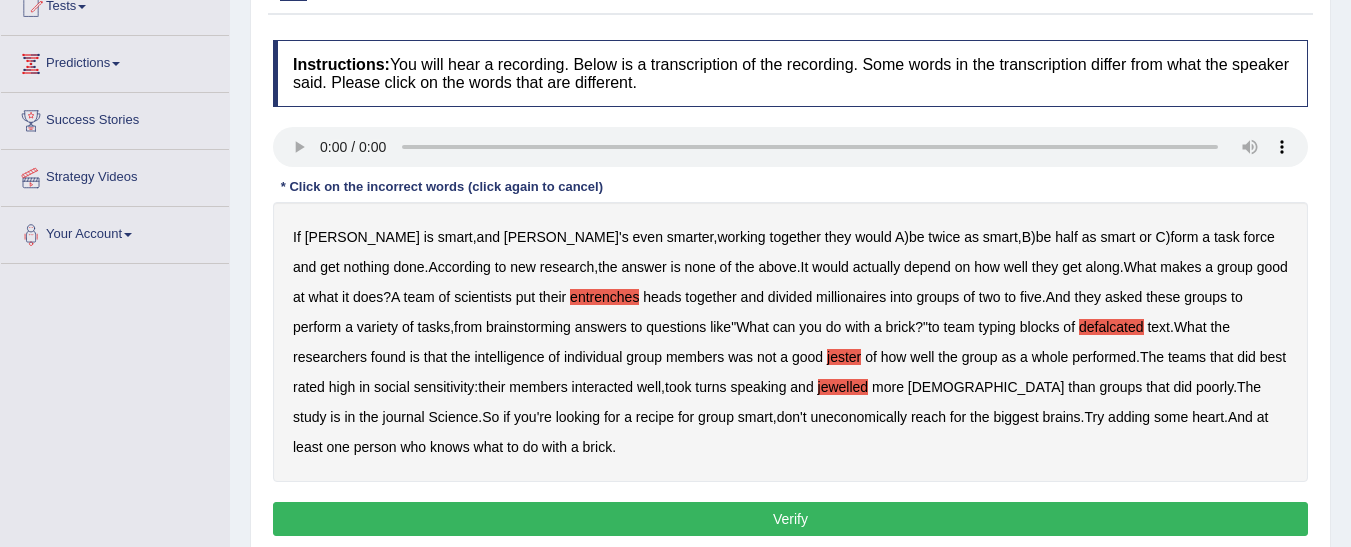 click on "Verify" at bounding box center [790, 519] 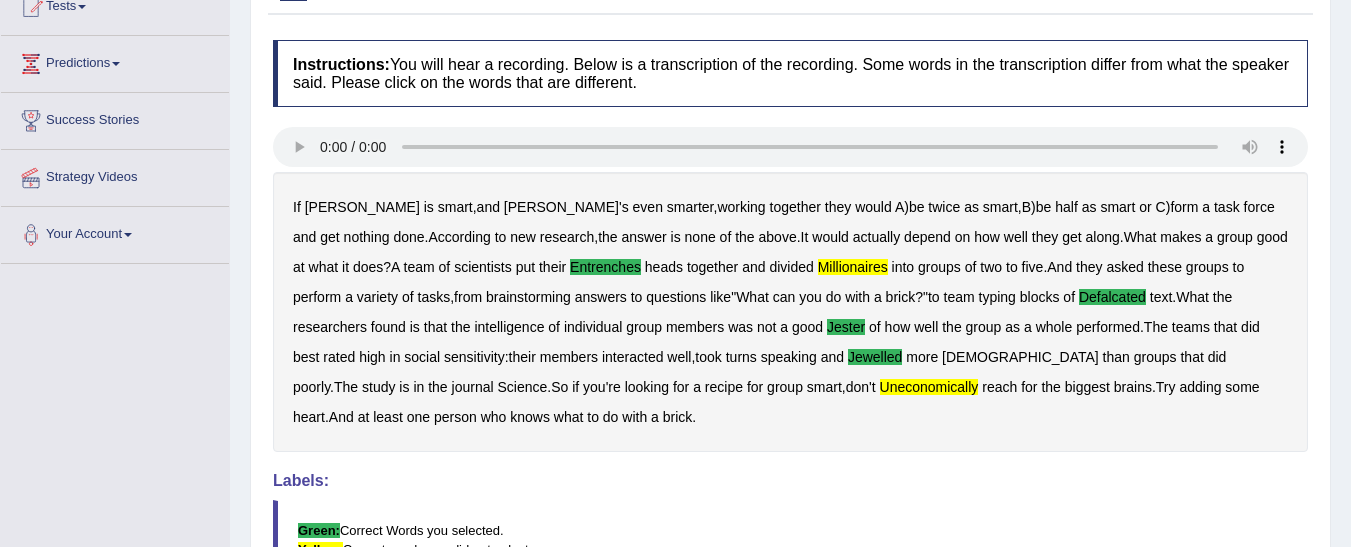 click on "millionaires" at bounding box center [853, 267] 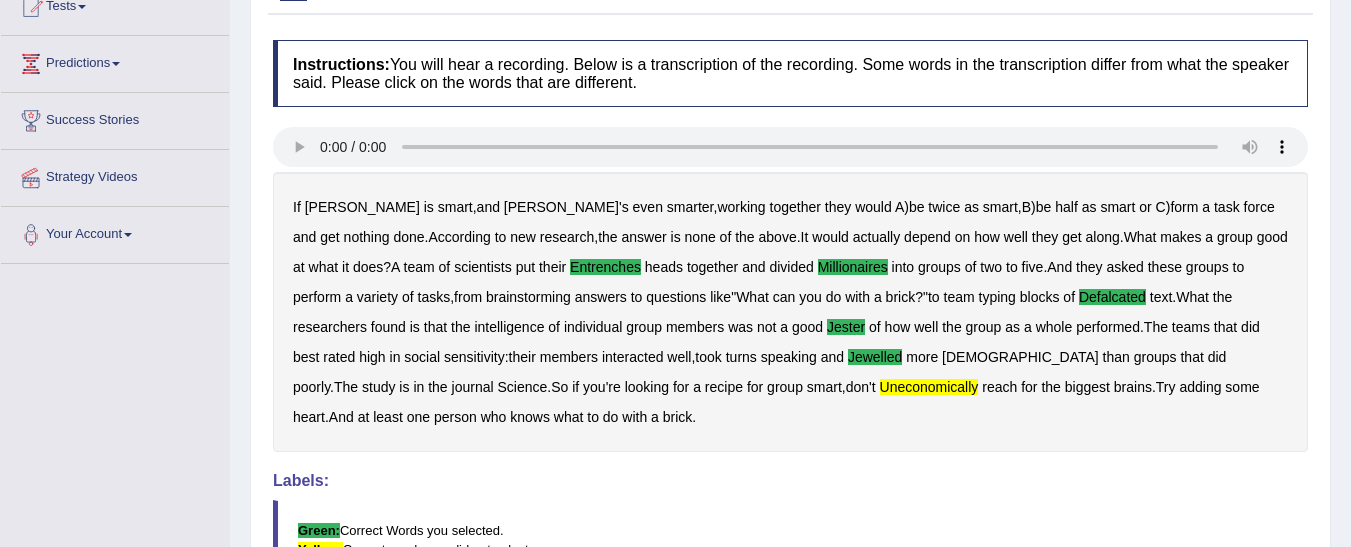 click on "uneconomically" at bounding box center (929, 387) 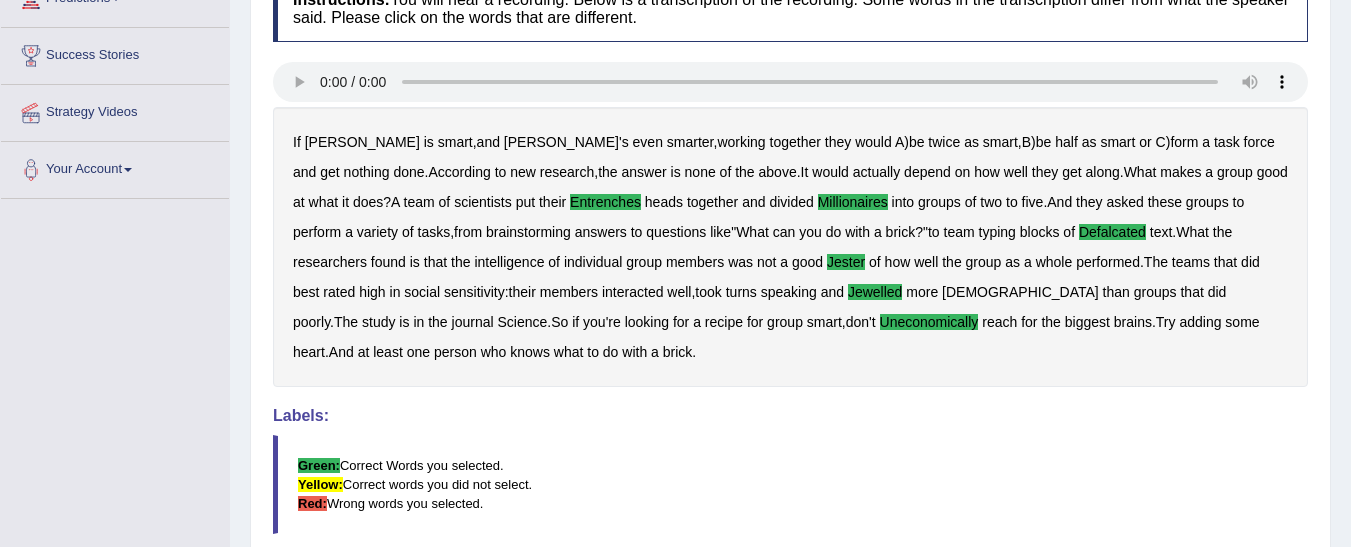 scroll, scrollTop: 320, scrollLeft: 0, axis: vertical 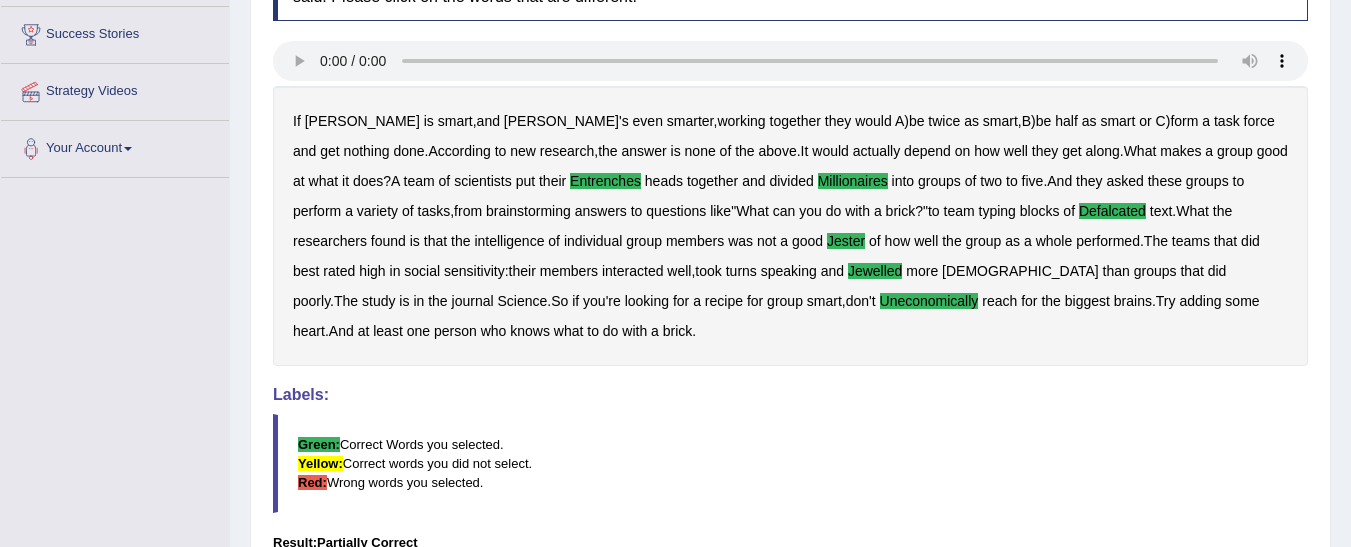 type 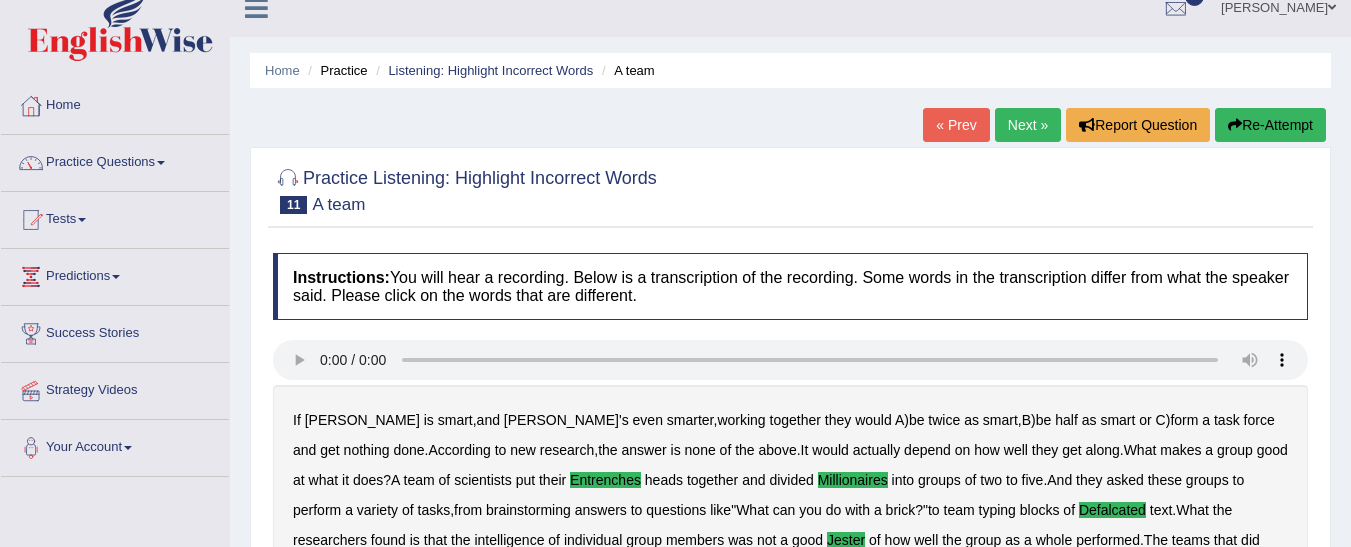 scroll, scrollTop: 0, scrollLeft: 0, axis: both 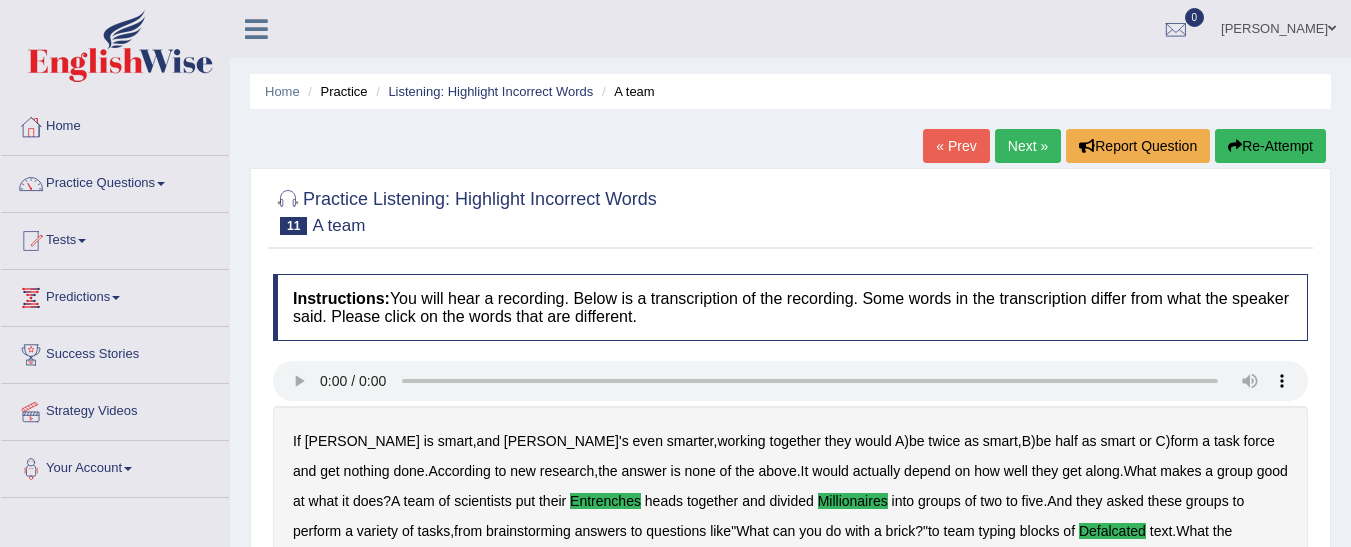 click on "Next »" at bounding box center (1028, 146) 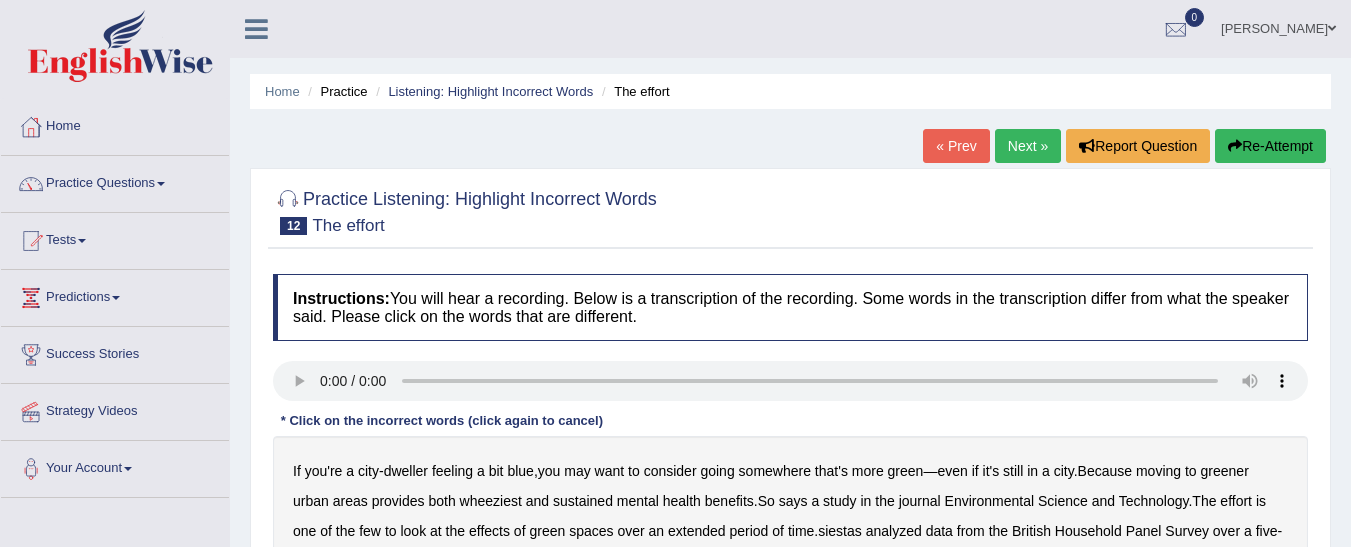 scroll, scrollTop: 131, scrollLeft: 0, axis: vertical 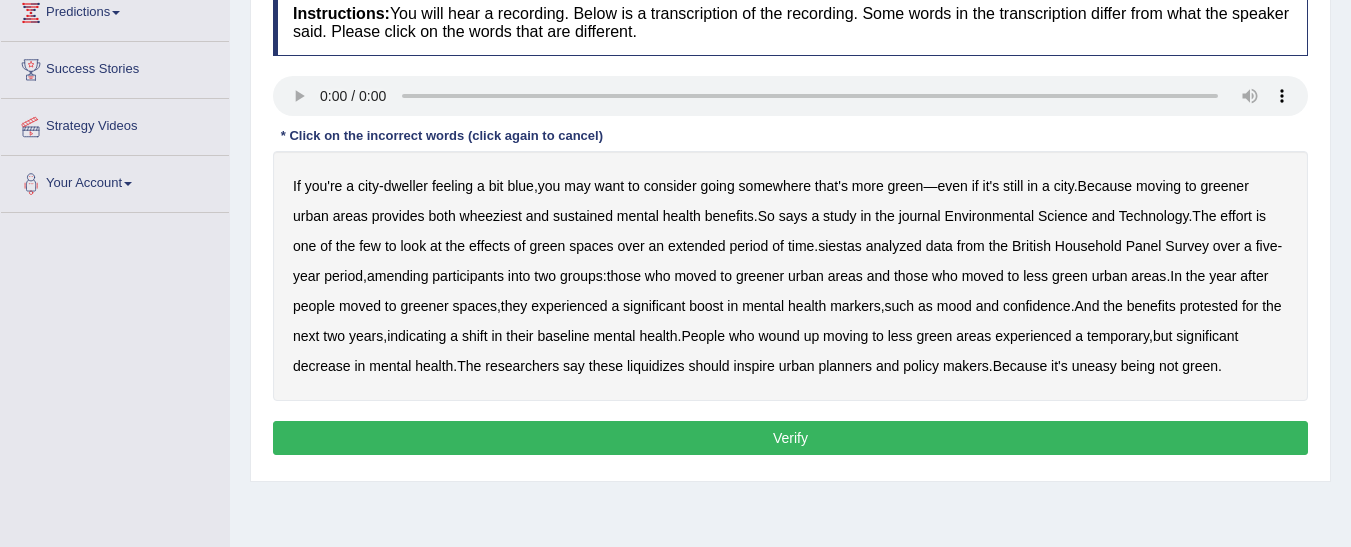 click on "wheeziest" at bounding box center [491, 216] 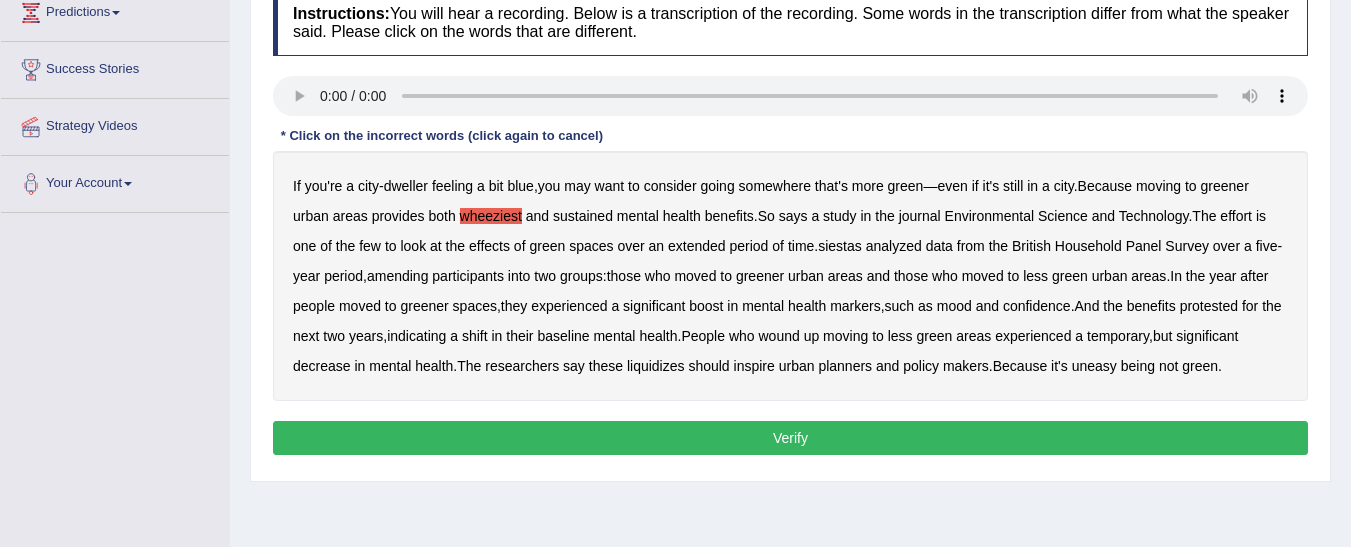 click on "siestas" at bounding box center (840, 246) 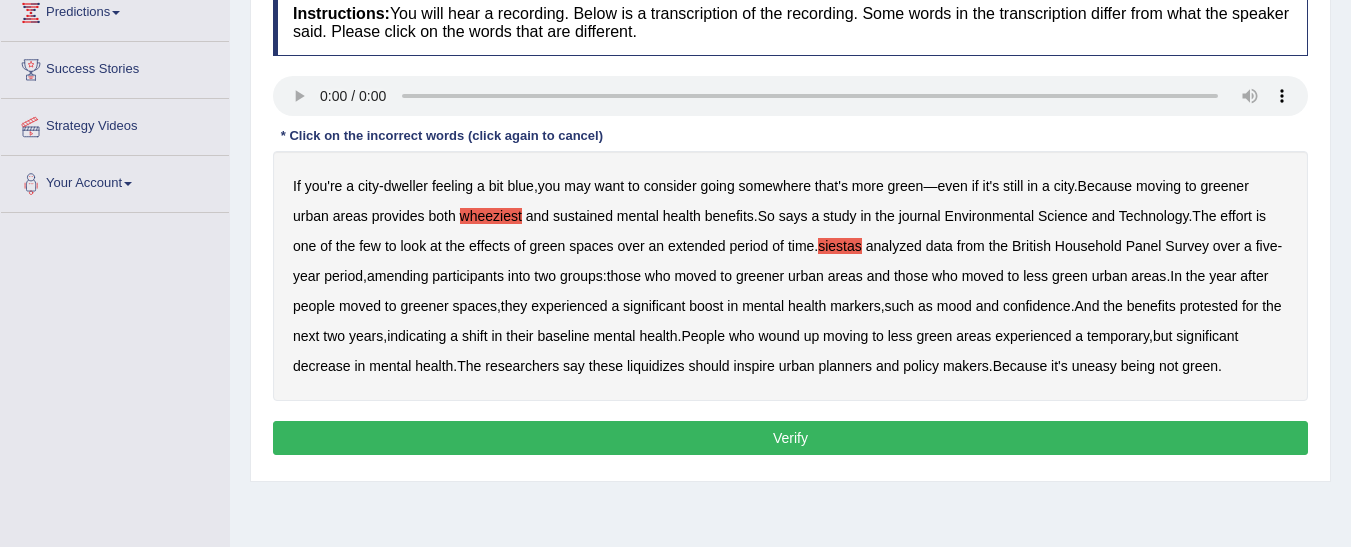 type 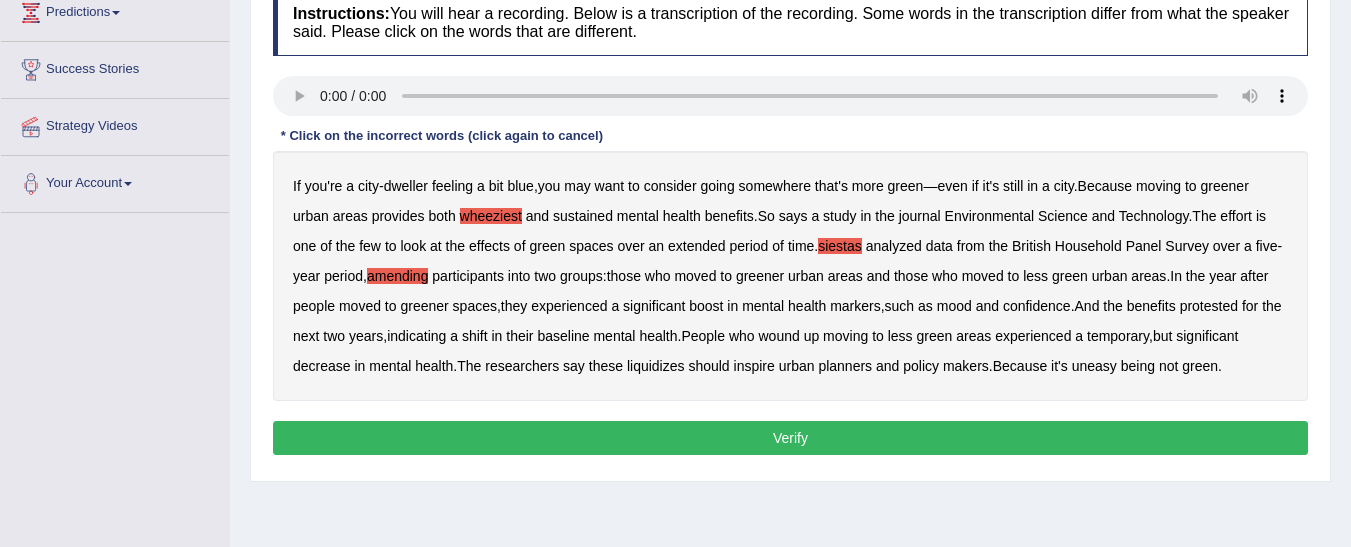 click on "participants" at bounding box center (468, 276) 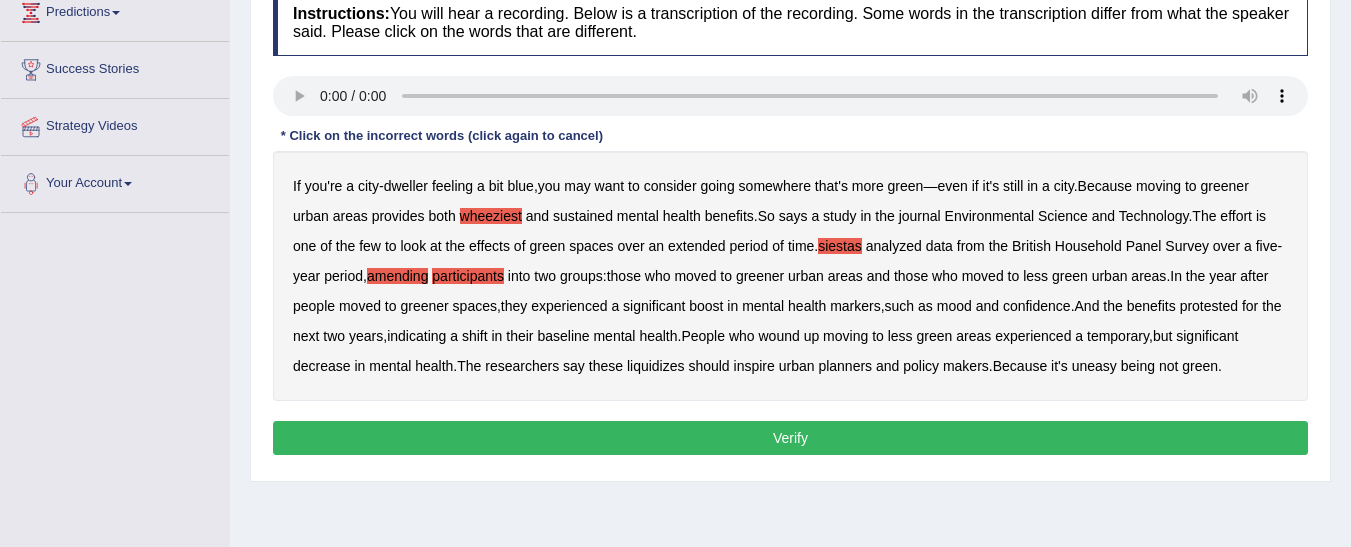 click on "participants" at bounding box center (468, 276) 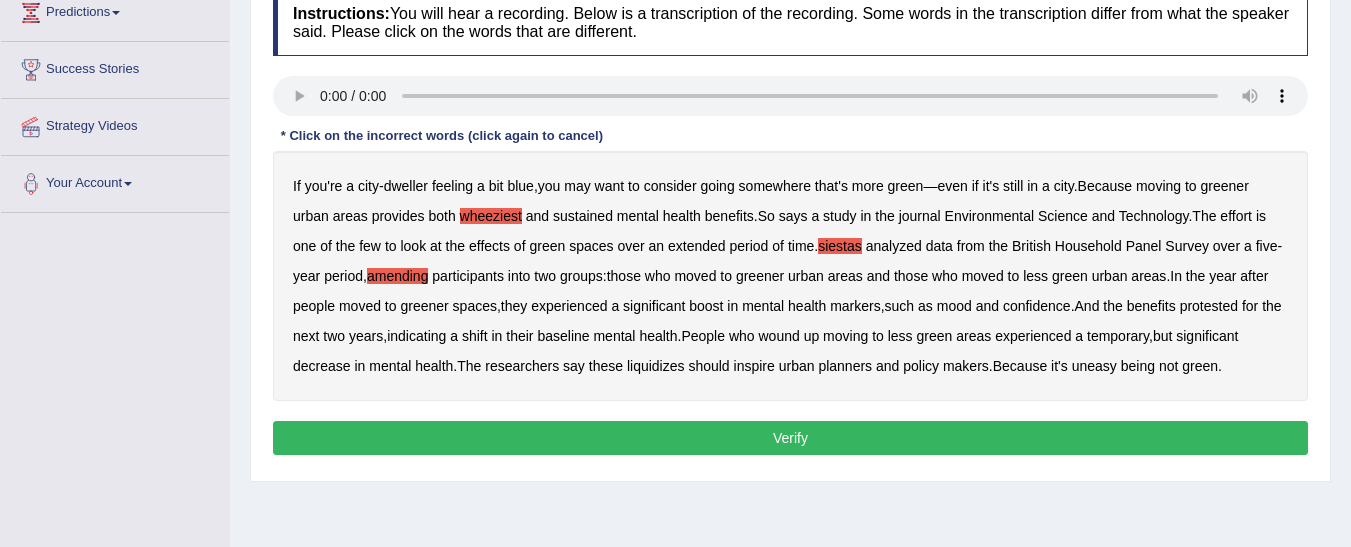 click on "protested" at bounding box center (1209, 306) 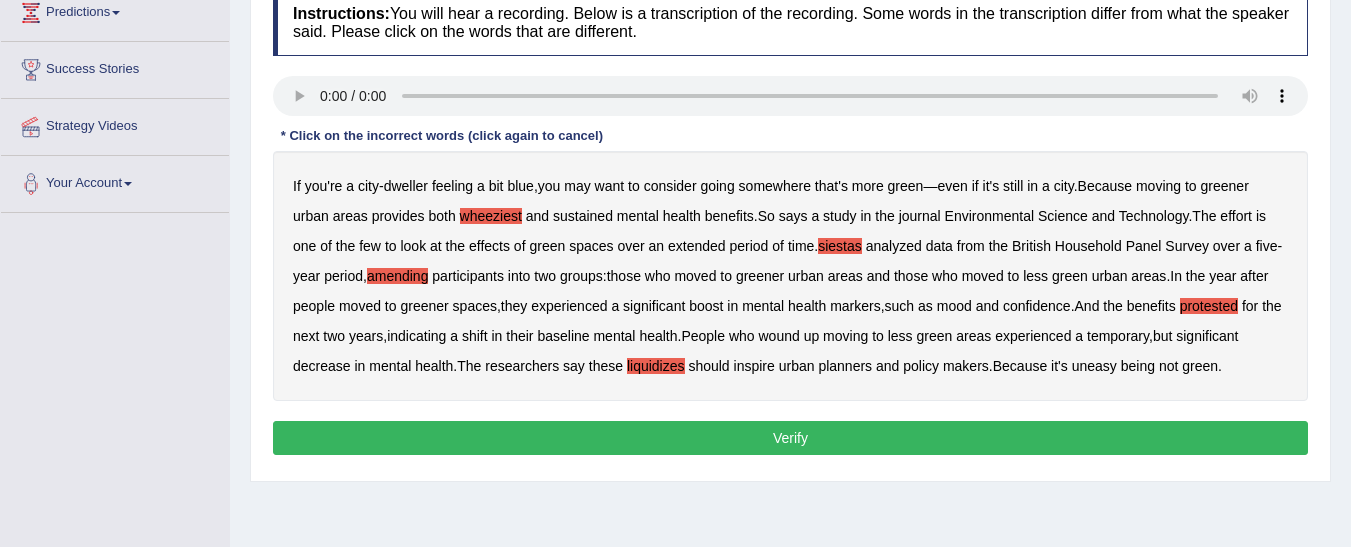 click on "Verify" at bounding box center [790, 438] 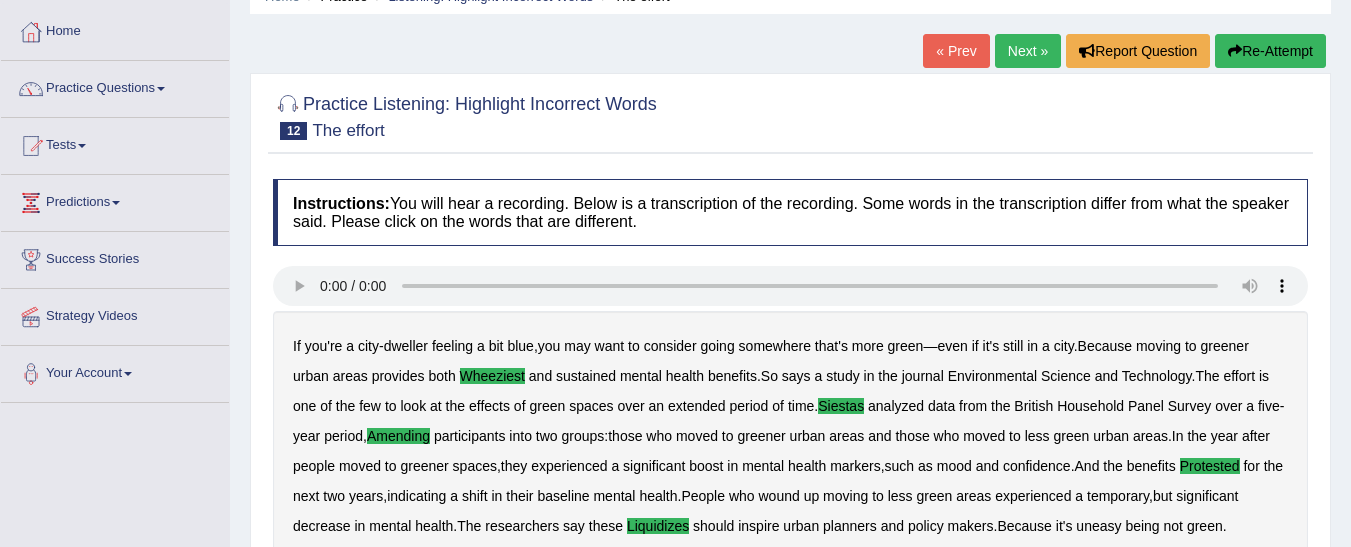 scroll, scrollTop: 0, scrollLeft: 0, axis: both 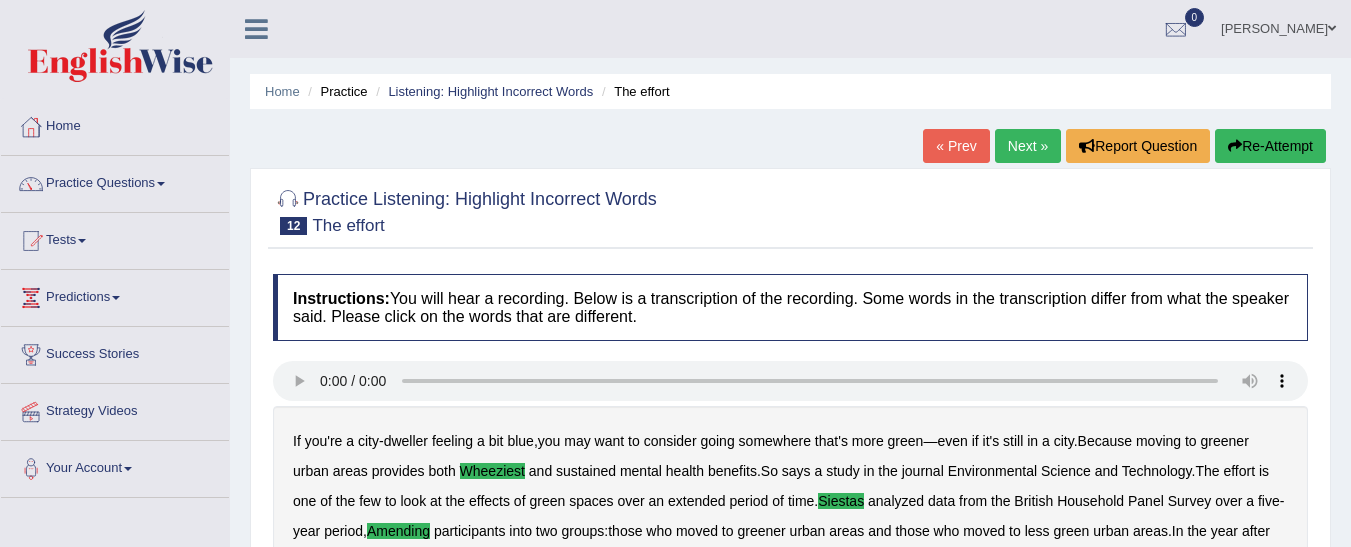 click on "Next »" at bounding box center (1028, 146) 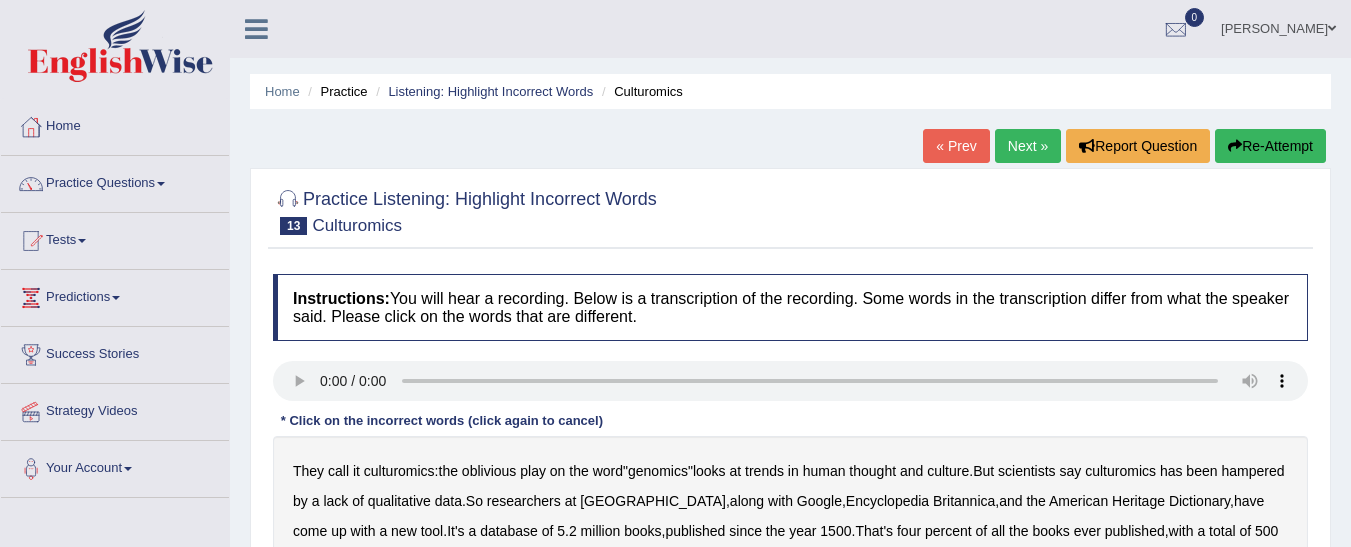 scroll, scrollTop: 0, scrollLeft: 0, axis: both 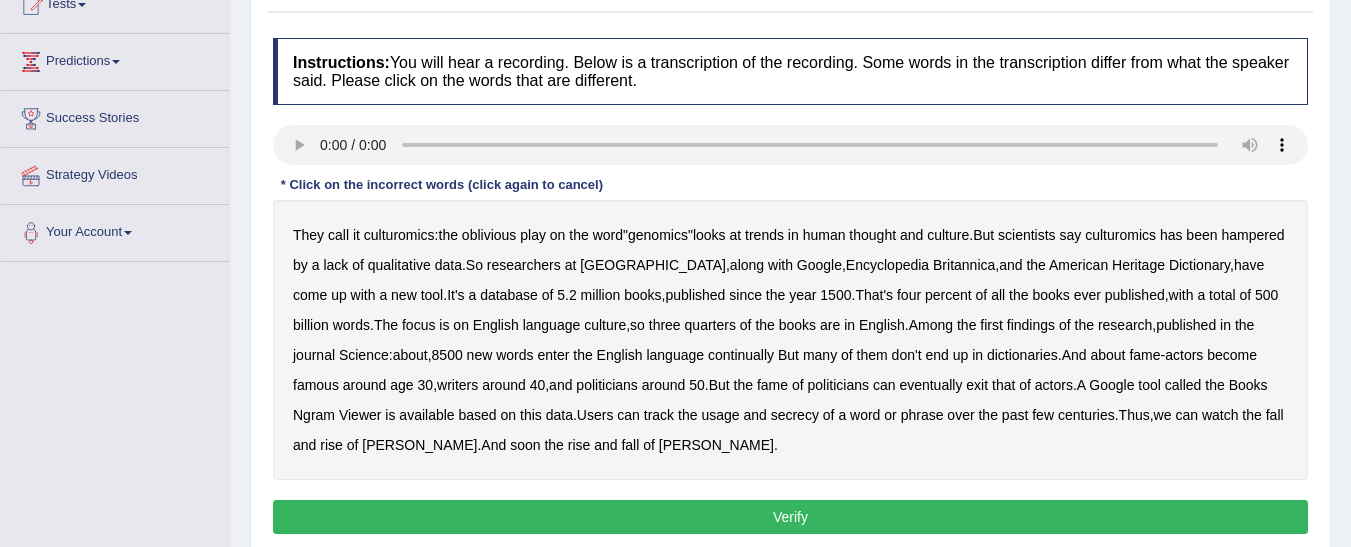 click on "continually" at bounding box center [741, 355] 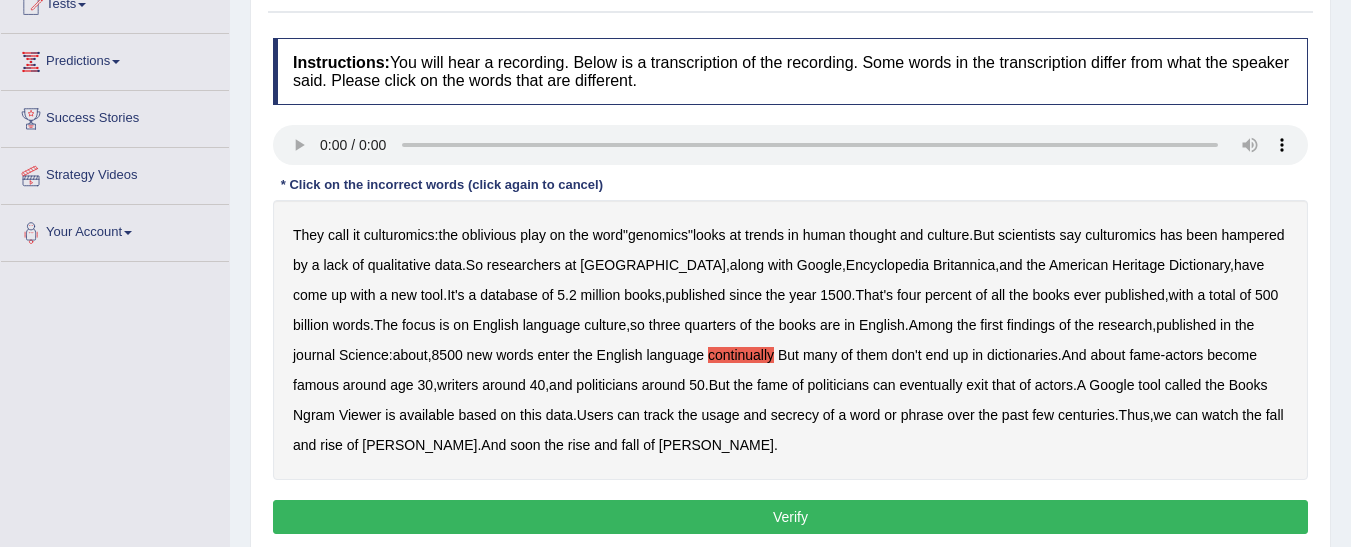 type 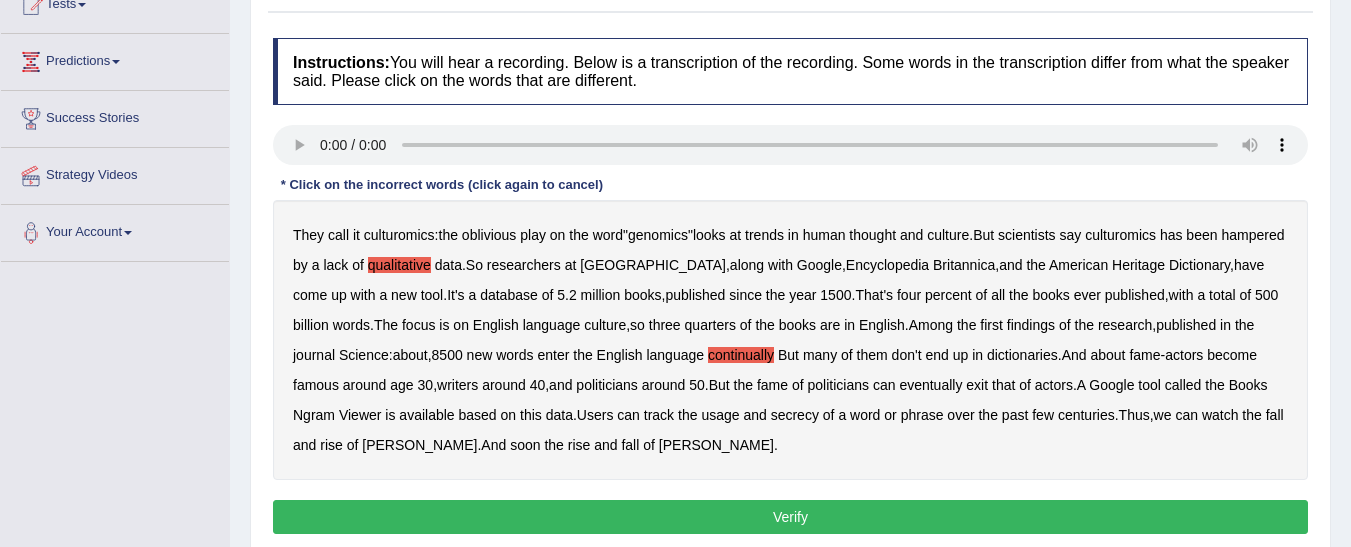 click on "year" at bounding box center [802, 295] 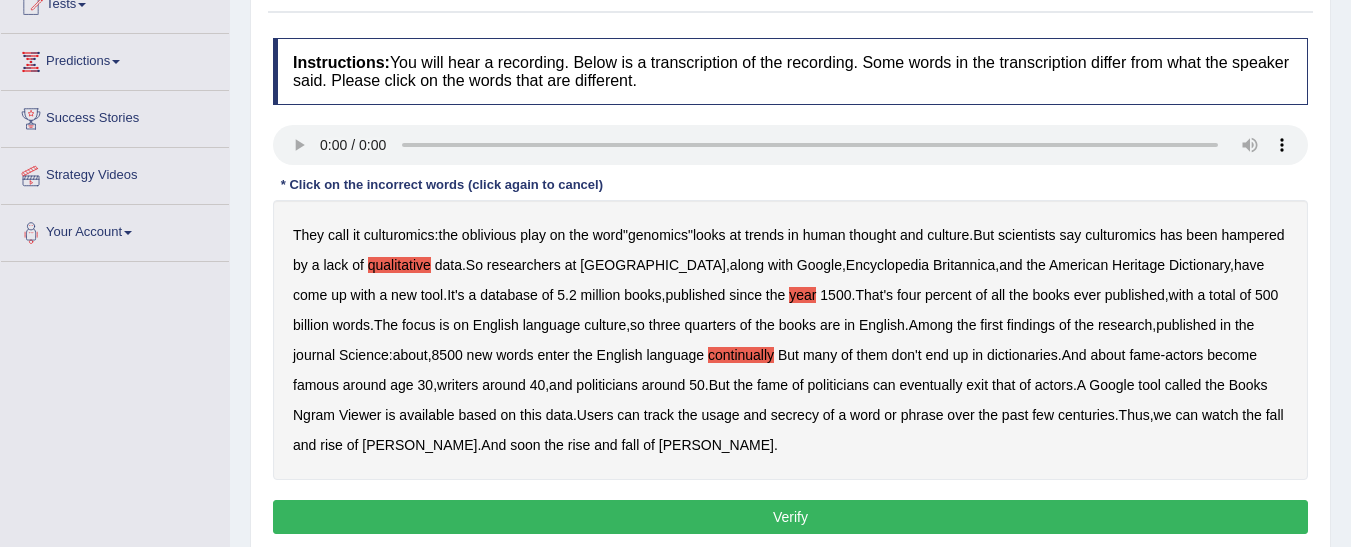 click on "year" at bounding box center [802, 295] 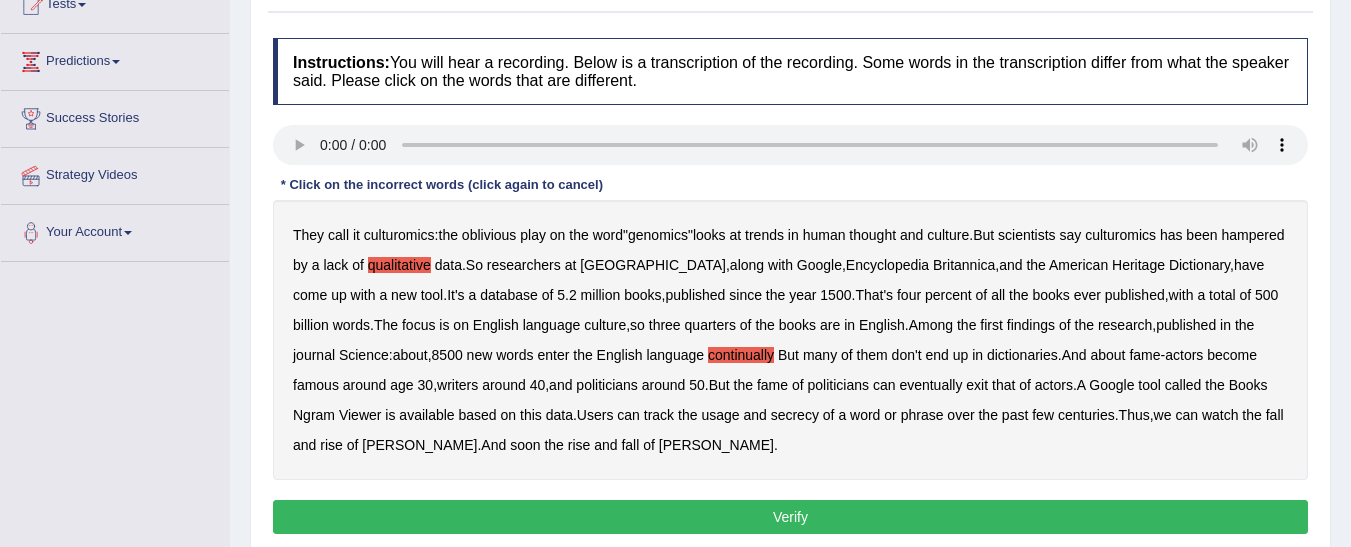 click on "Verify" at bounding box center (790, 517) 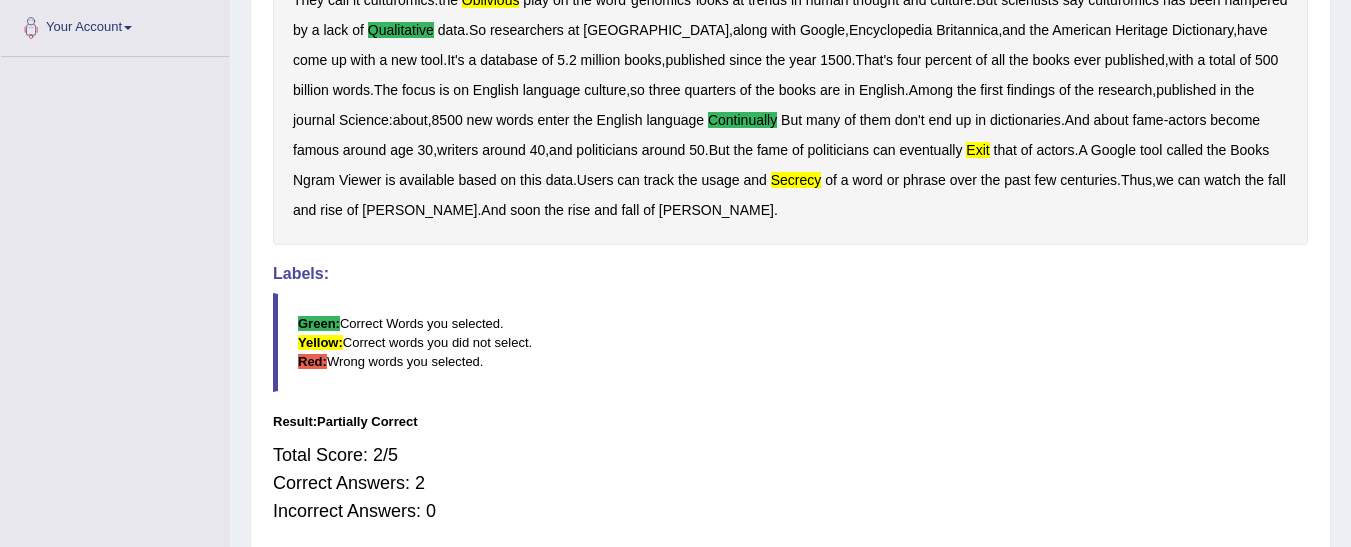 scroll, scrollTop: 443, scrollLeft: 0, axis: vertical 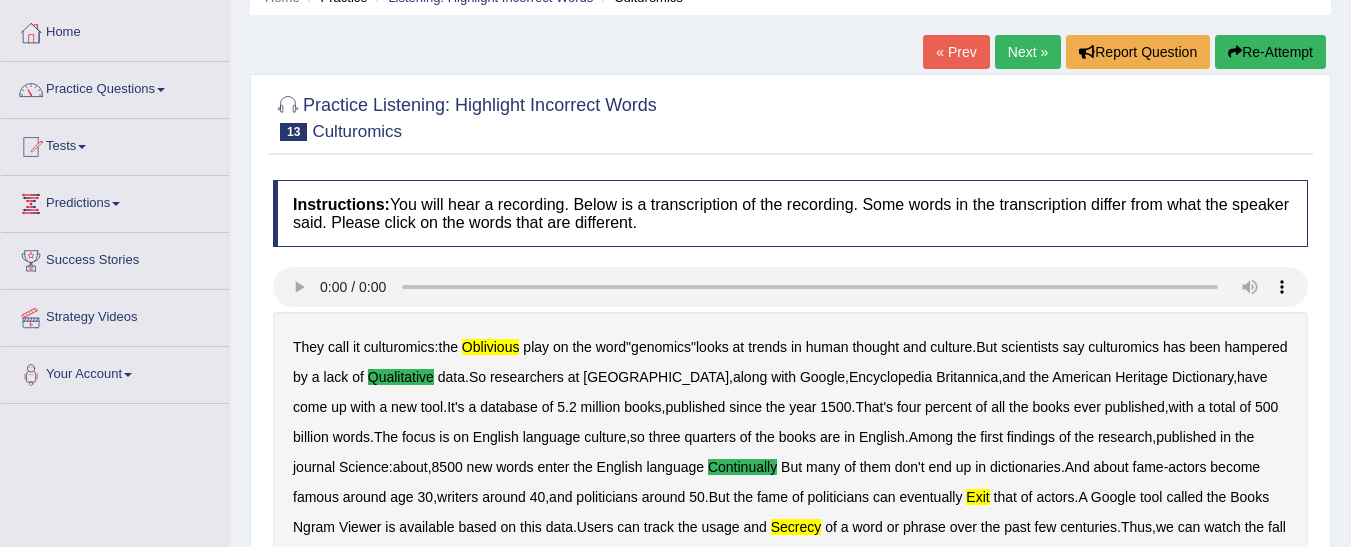 click on "Next »" at bounding box center (1028, 52) 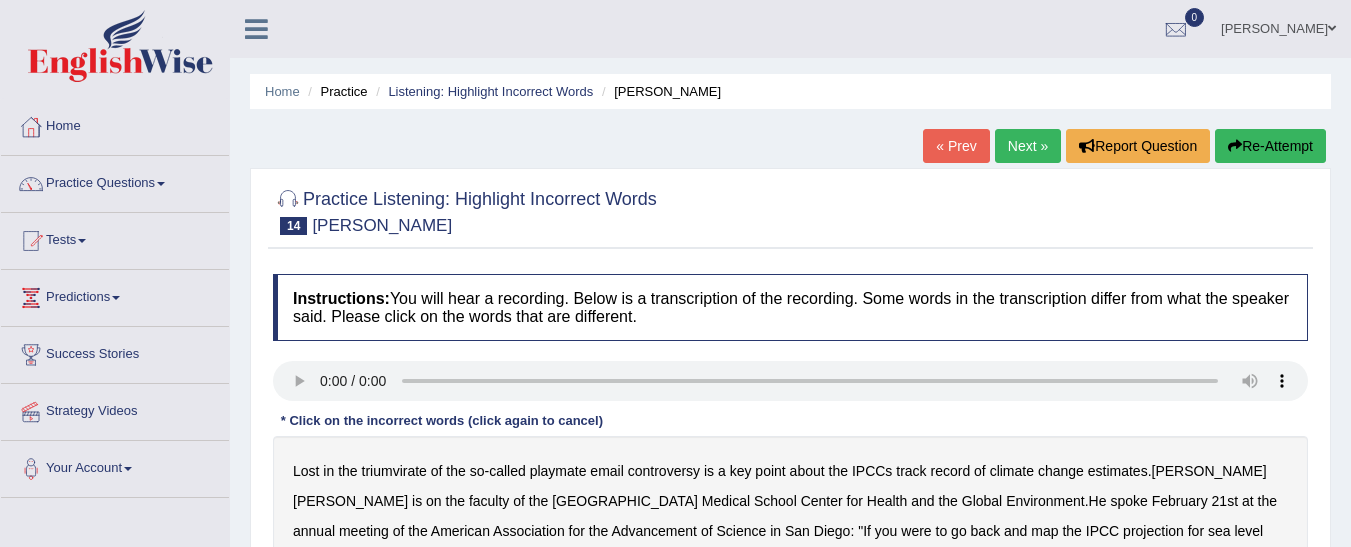 scroll, scrollTop: 0, scrollLeft: 0, axis: both 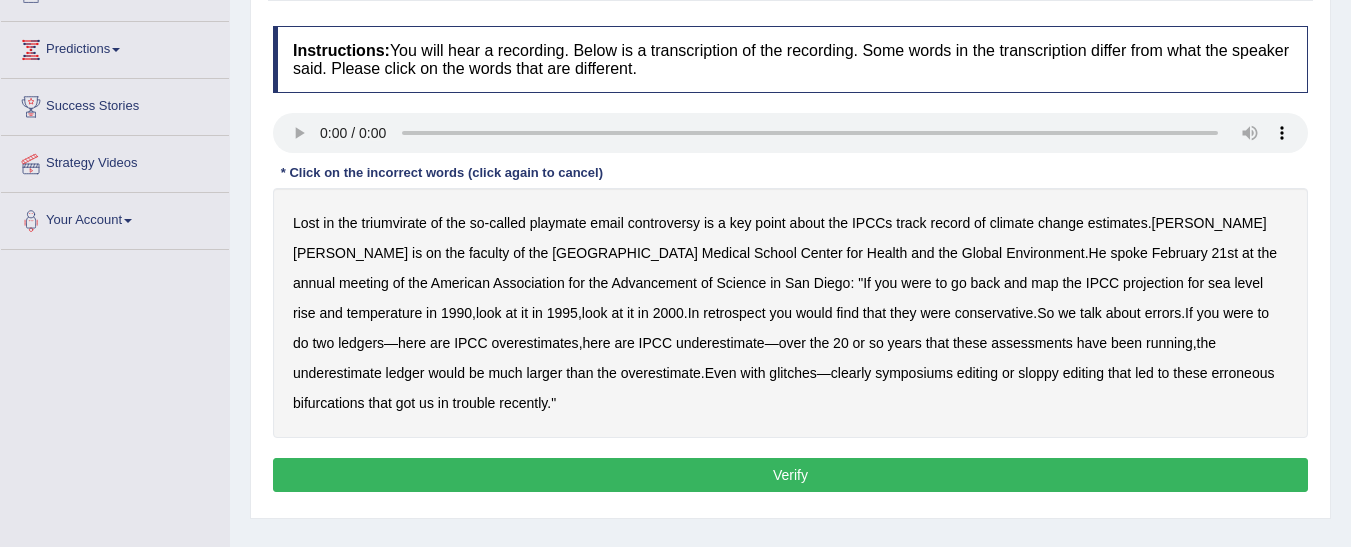 type 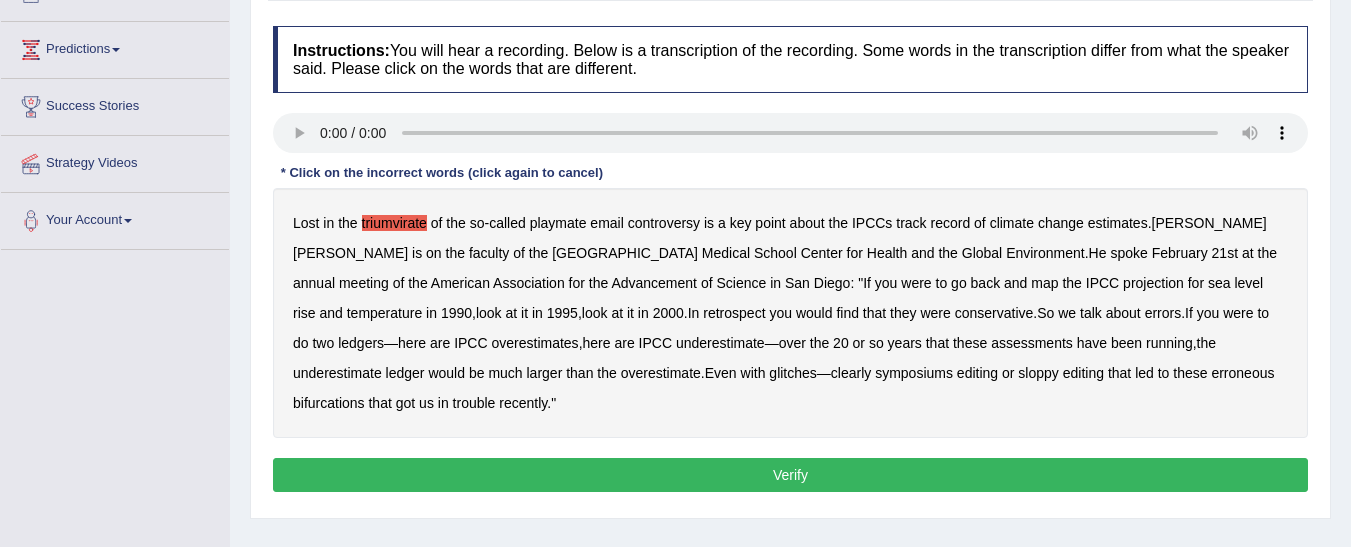 click on "symposiums" at bounding box center (914, 373) 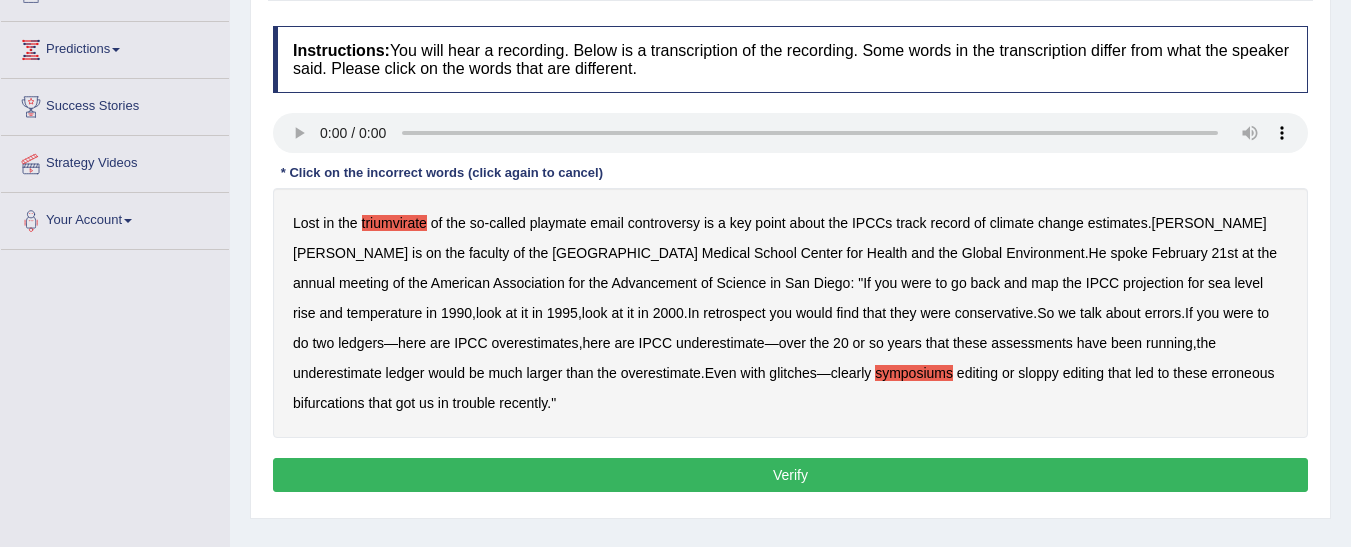 click on "Verify" at bounding box center (790, 475) 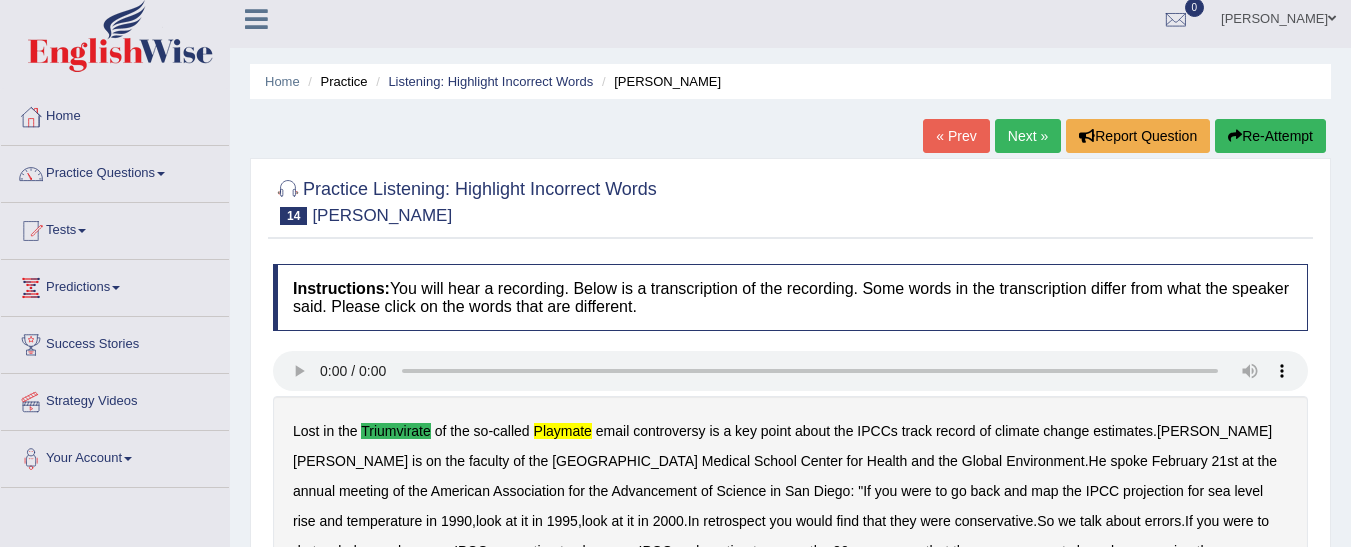 scroll, scrollTop: 0, scrollLeft: 0, axis: both 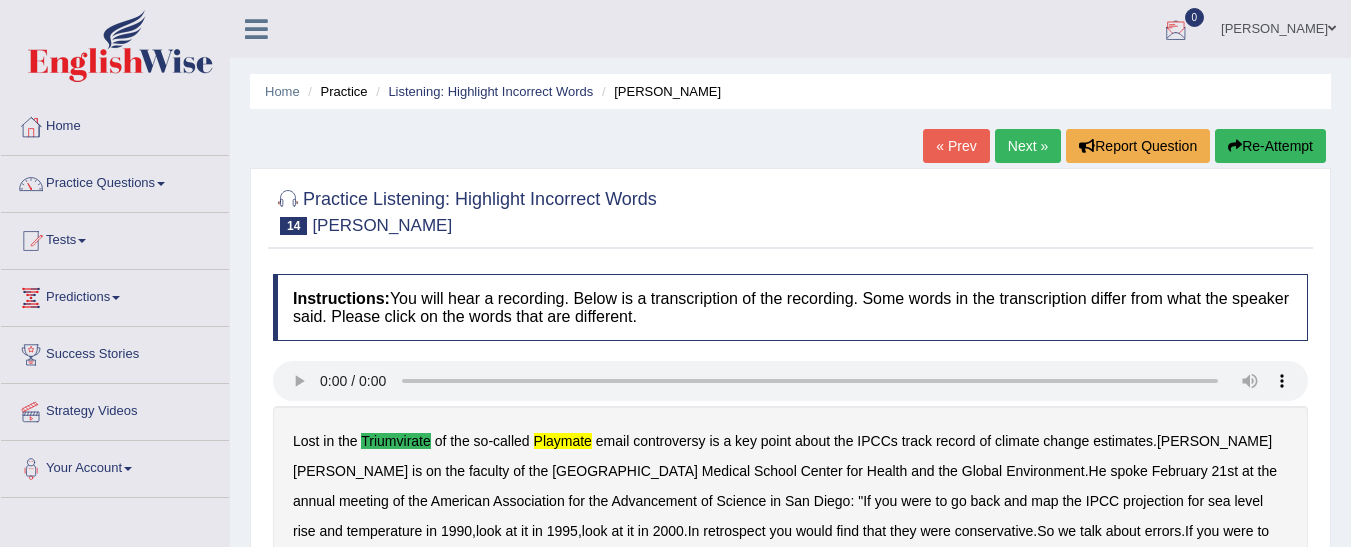 click on "Next »" at bounding box center (1028, 146) 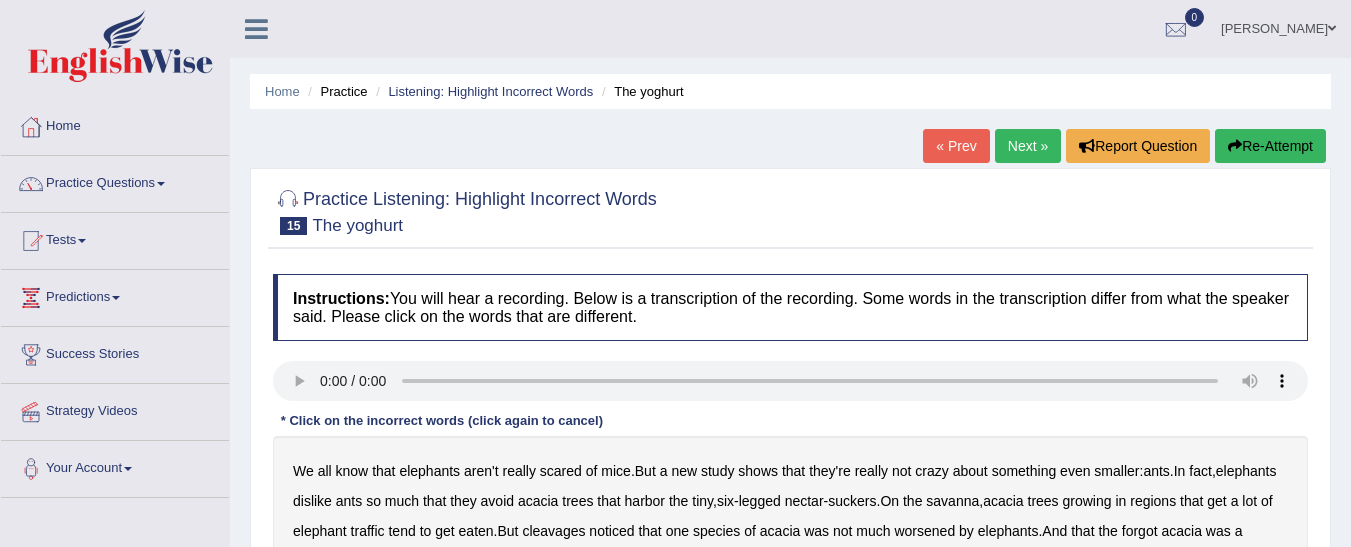 scroll, scrollTop: 0, scrollLeft: 0, axis: both 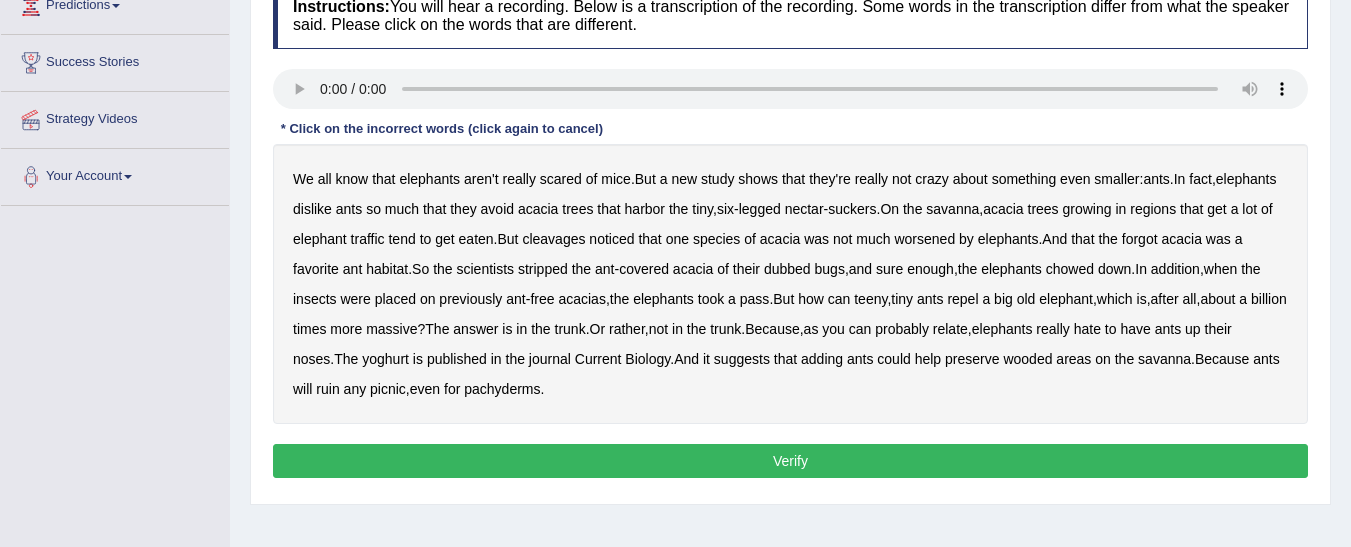 click on "cleavages" at bounding box center (553, 239) 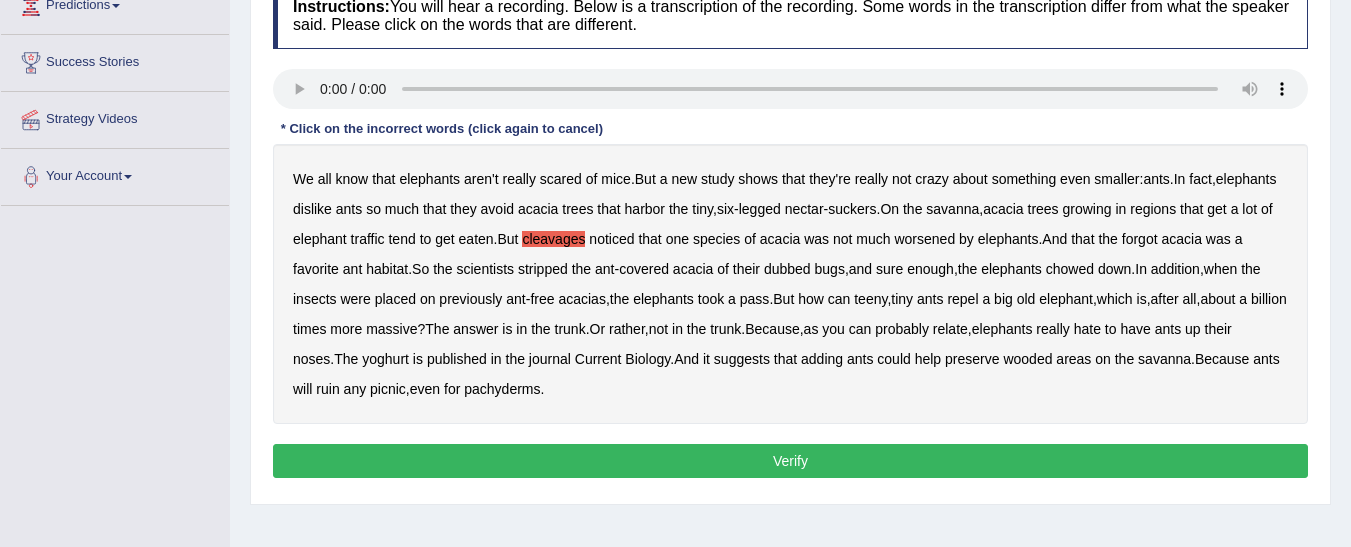 type 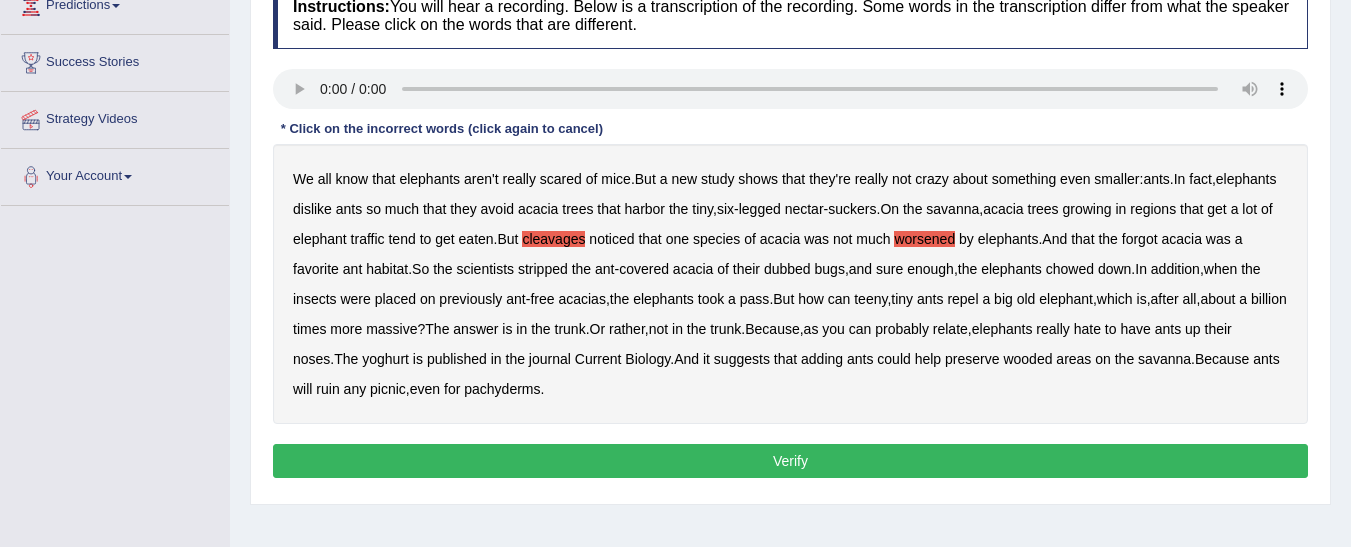 click on "forgot" at bounding box center [1140, 239] 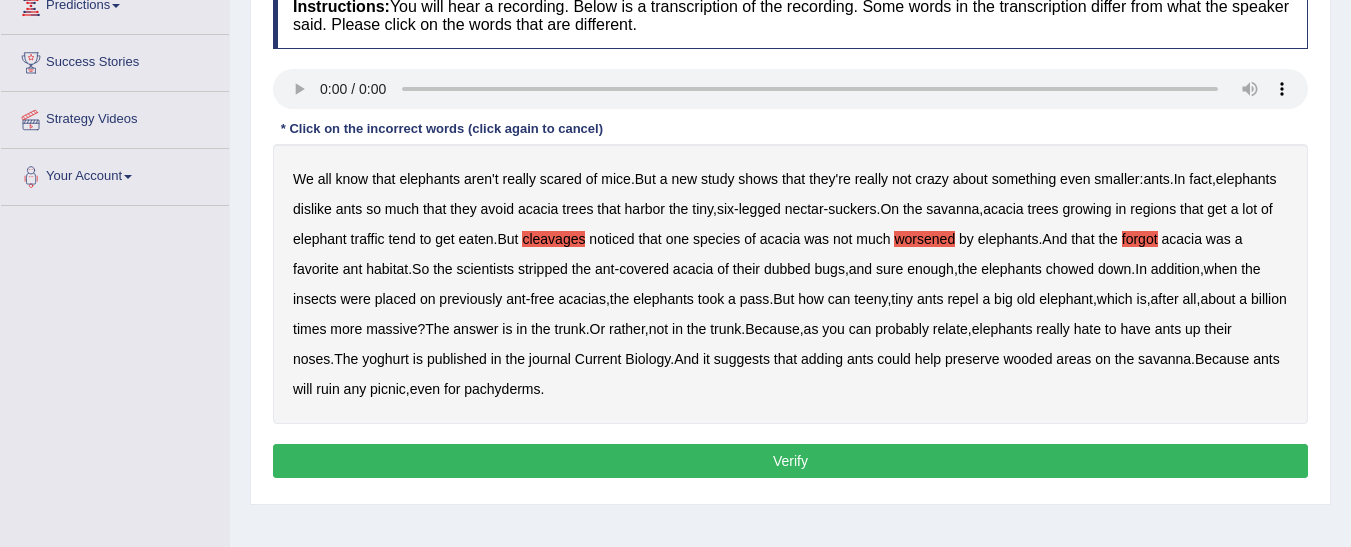click on "yoghurt" at bounding box center (385, 359) 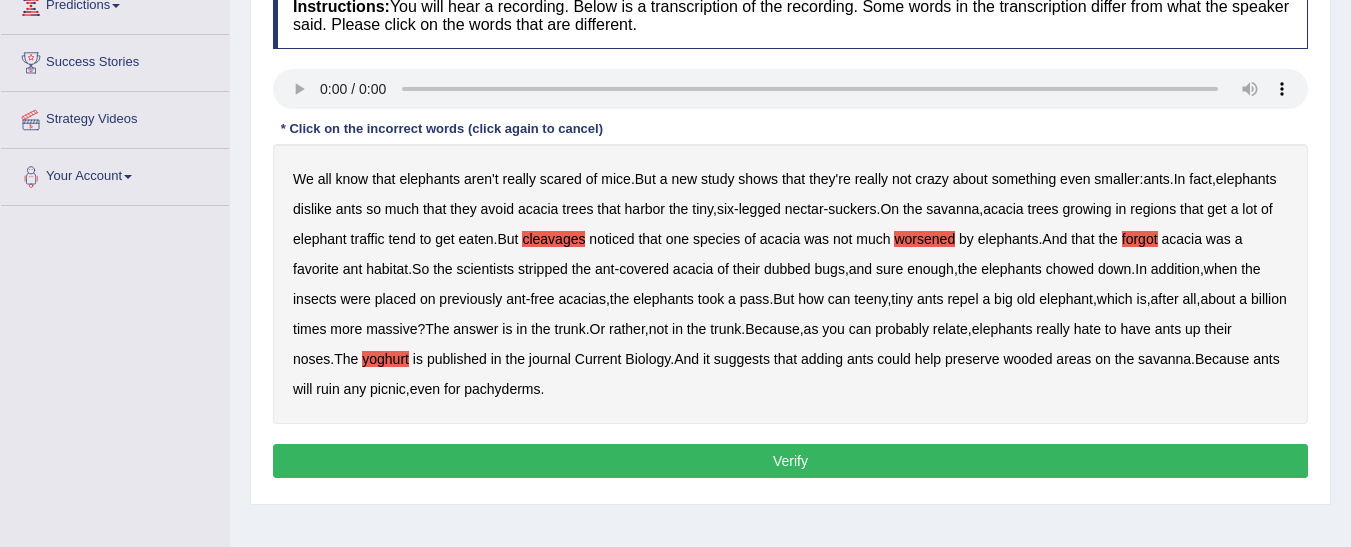 click on "Verify" at bounding box center [790, 461] 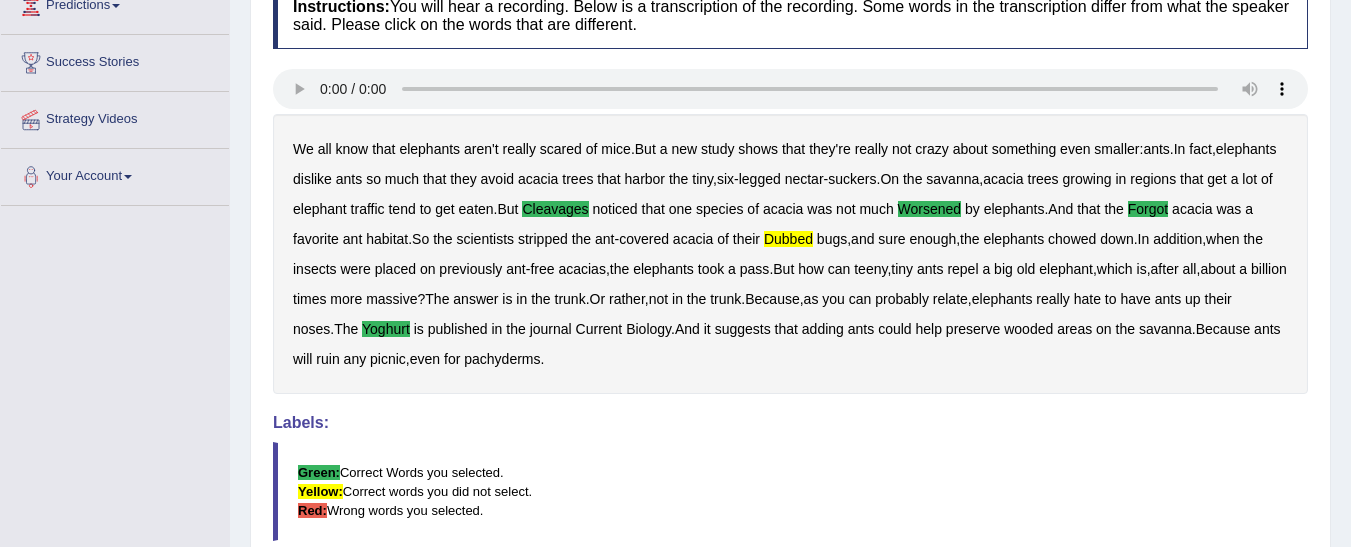 drag, startPoint x: 1350, startPoint y: 406, endPoint x: 1353, endPoint y: 540, distance: 134.03358 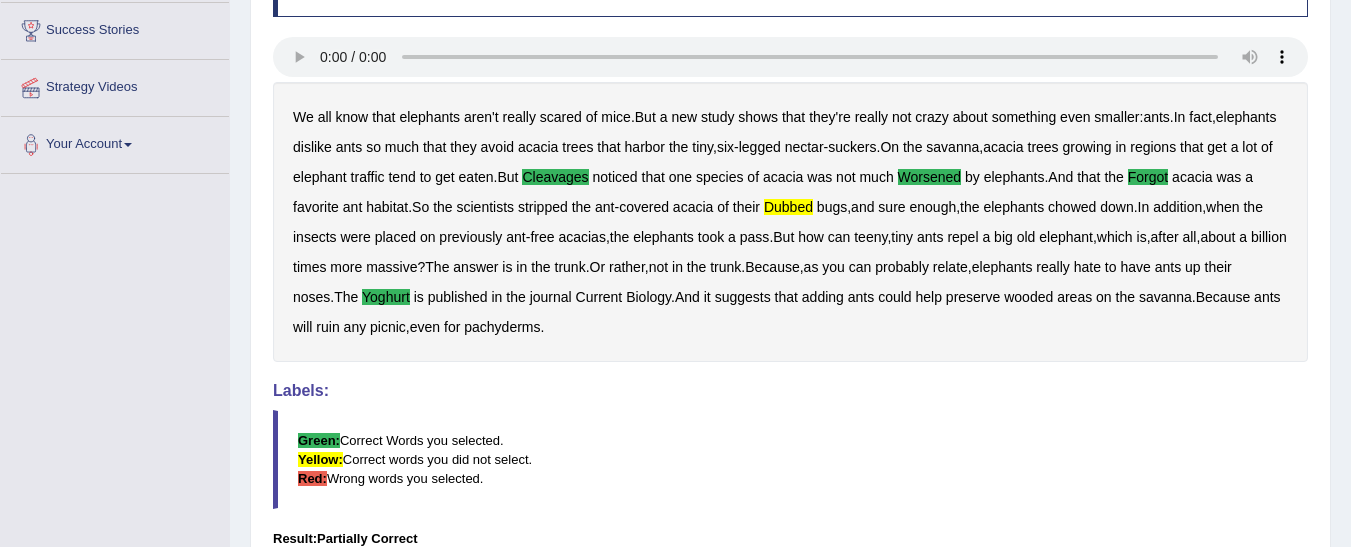 scroll, scrollTop: 332, scrollLeft: 0, axis: vertical 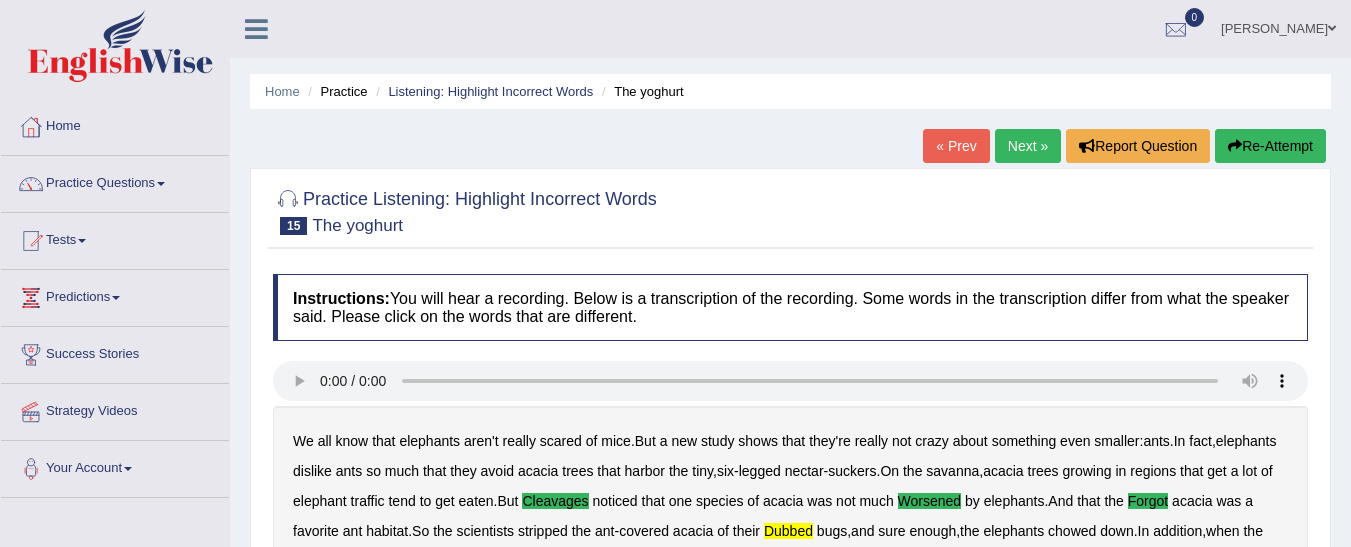 click on "Next »" at bounding box center [1028, 146] 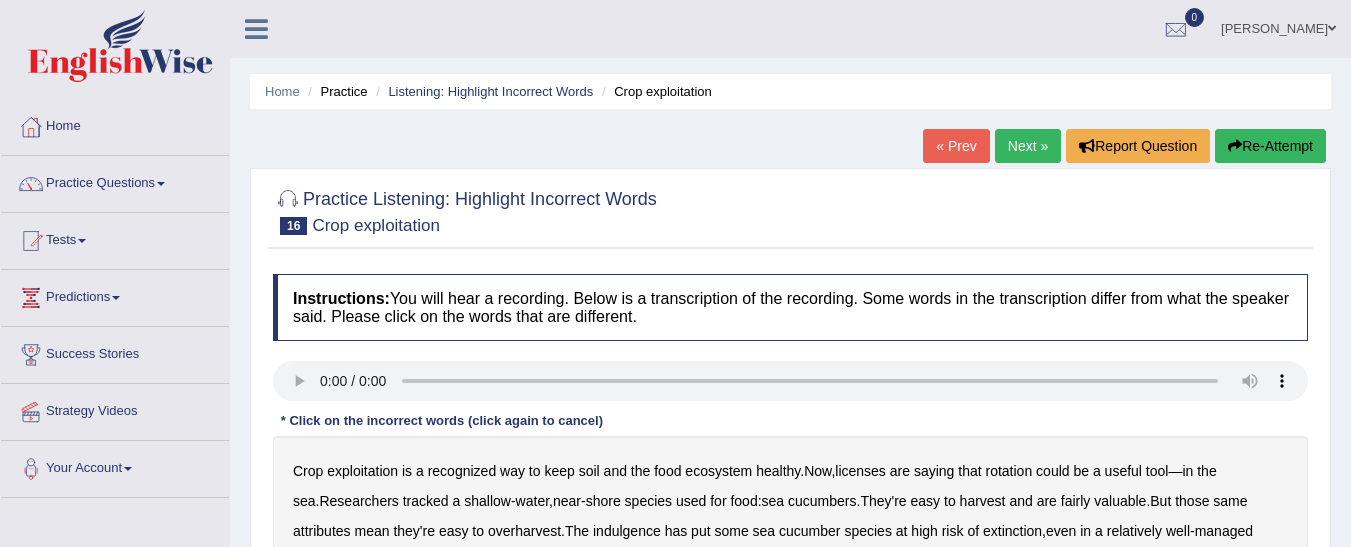 scroll, scrollTop: 0, scrollLeft: 0, axis: both 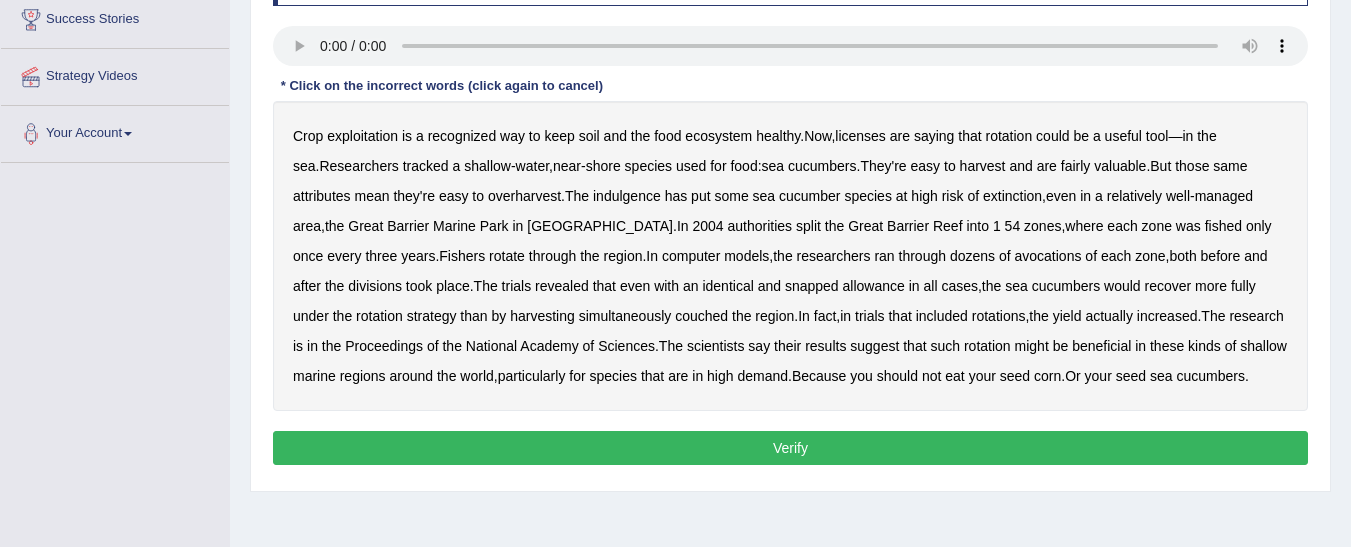 click on "licenses" at bounding box center [860, 136] 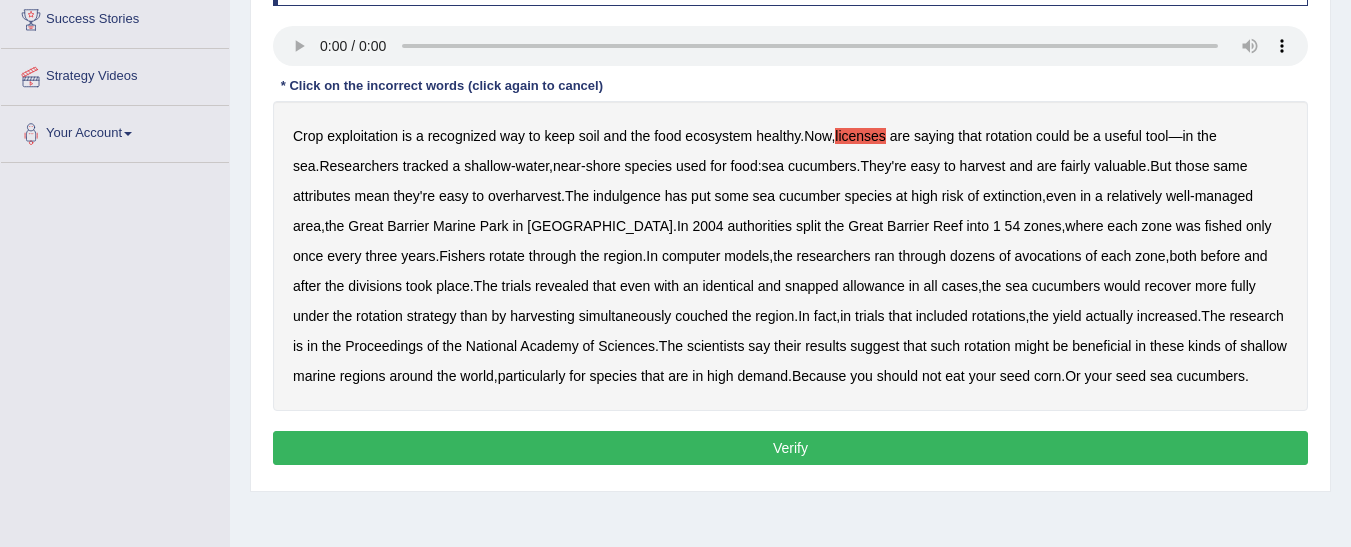 click on "indulgence" at bounding box center (627, 196) 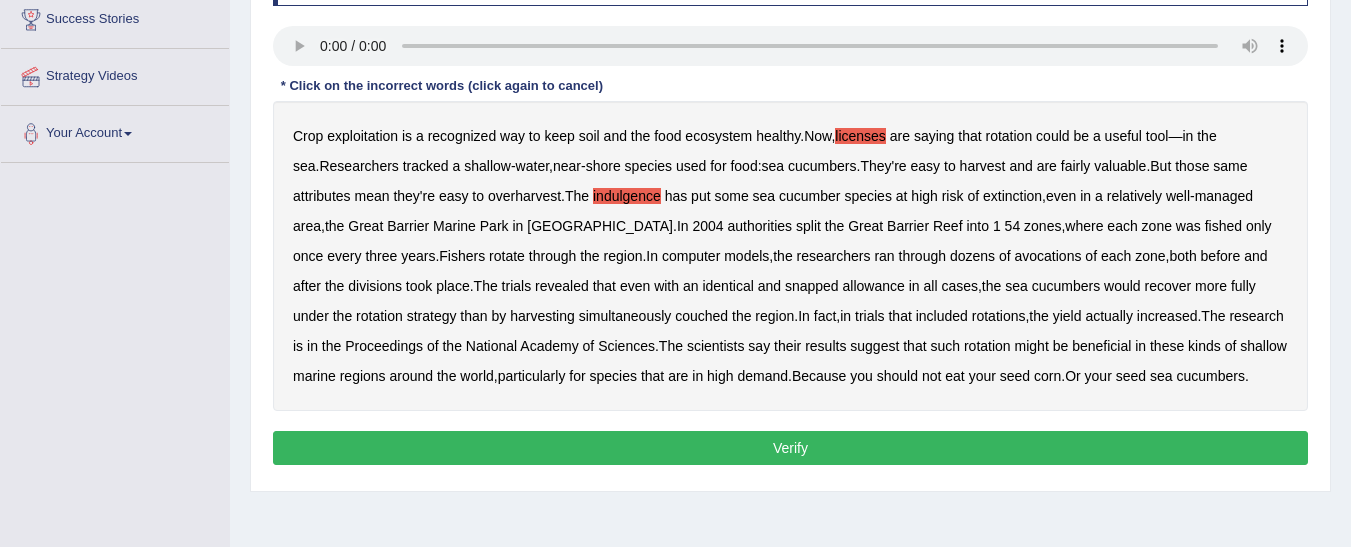 click on "split" at bounding box center (808, 226) 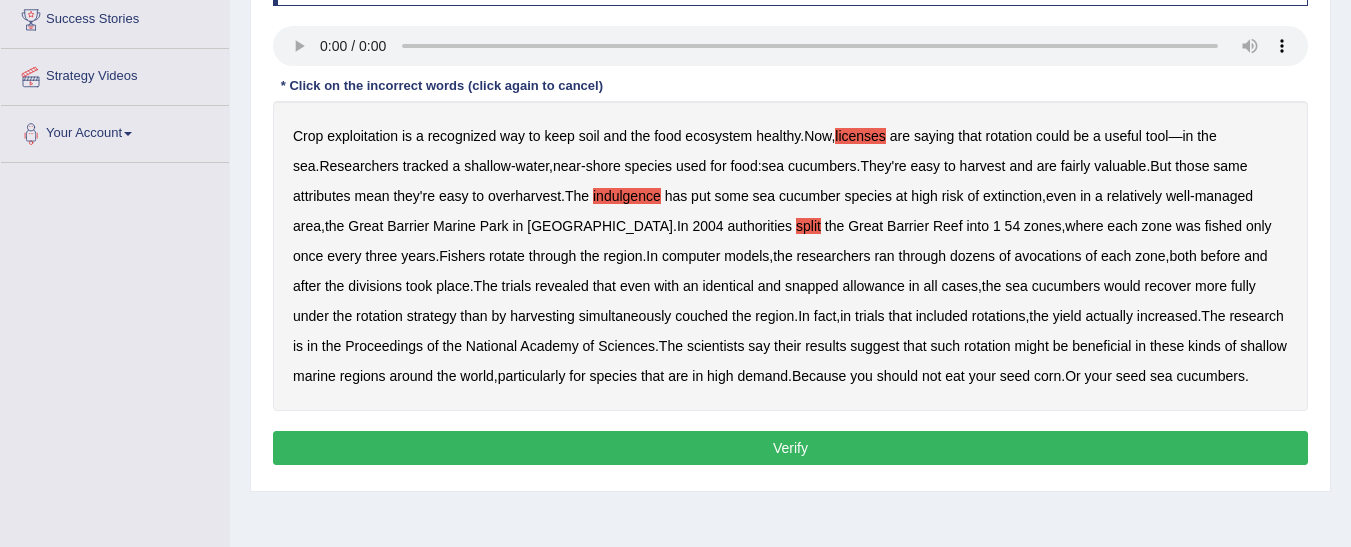 click on "avocations" at bounding box center (1048, 256) 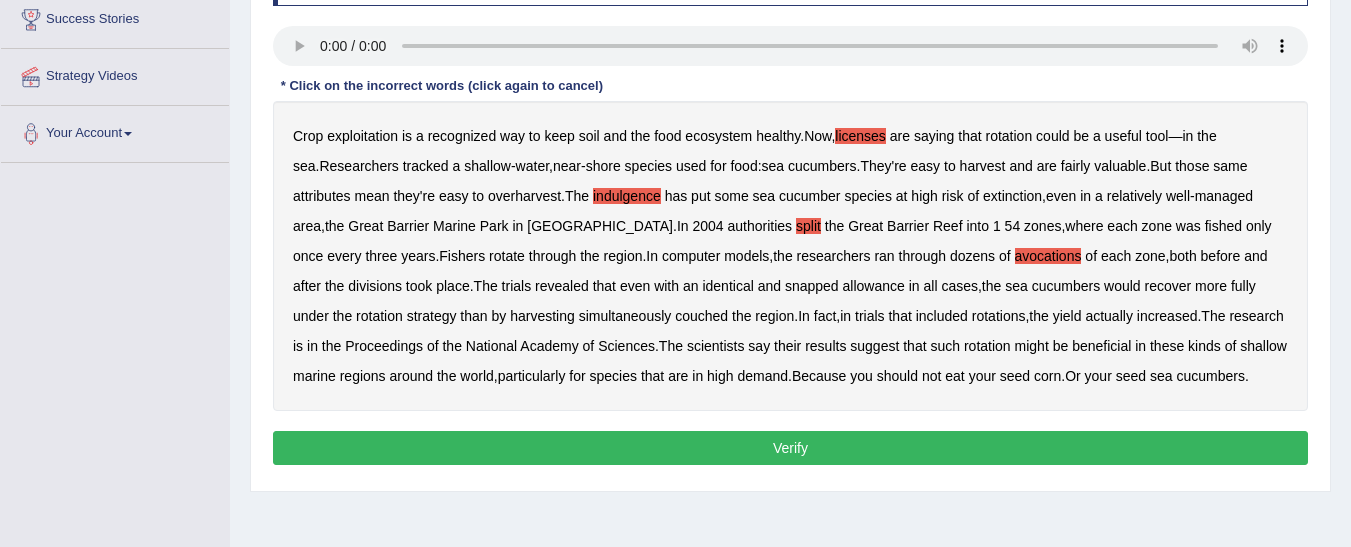 click on "snapped" at bounding box center [812, 286] 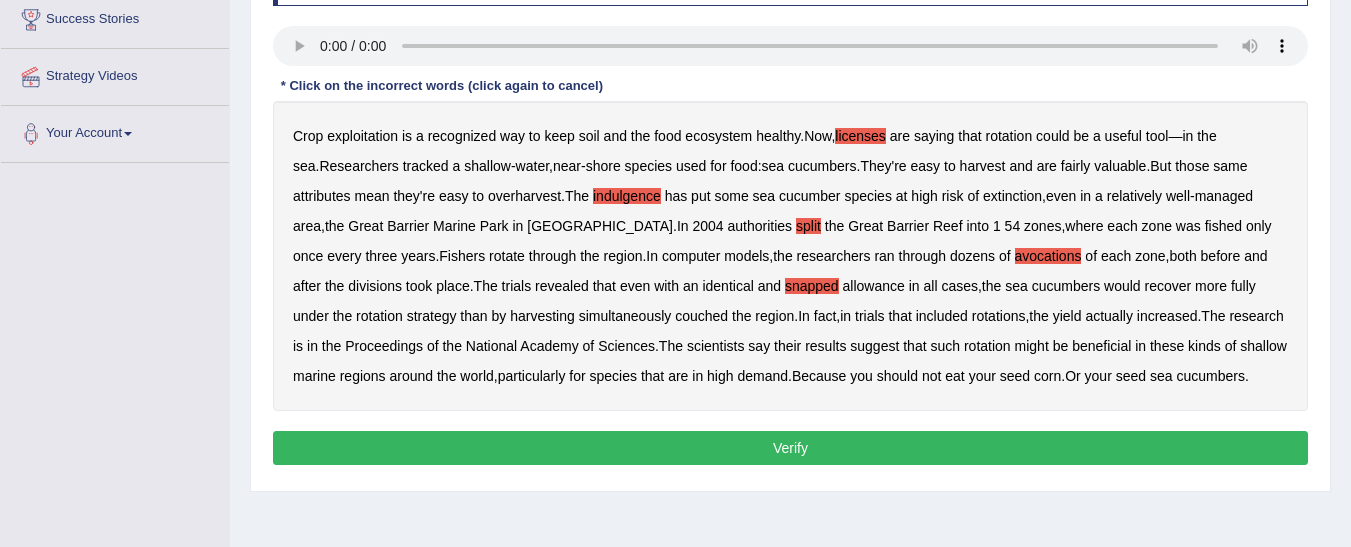 click on "couched" at bounding box center (701, 316) 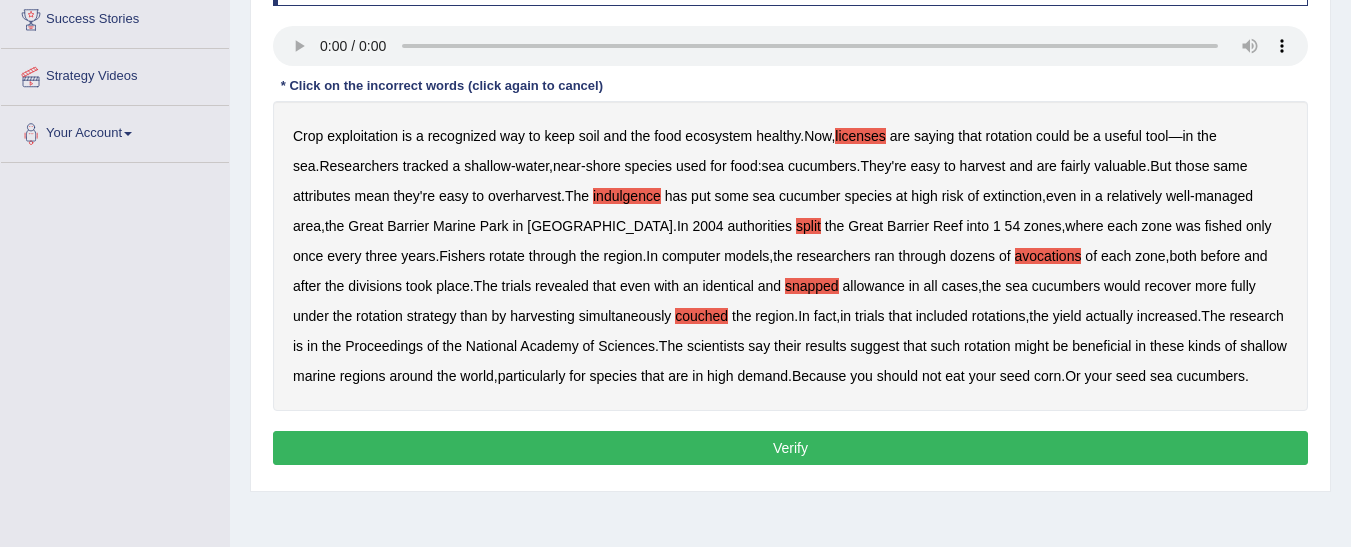 click on "Verify" at bounding box center [790, 448] 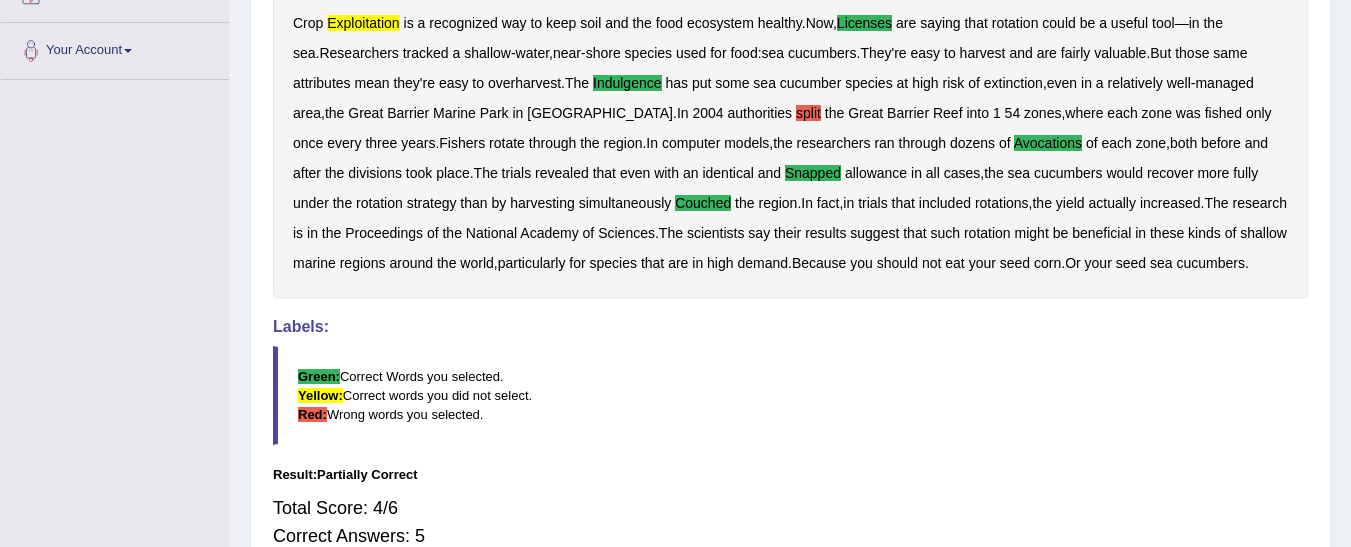 scroll, scrollTop: 423, scrollLeft: 0, axis: vertical 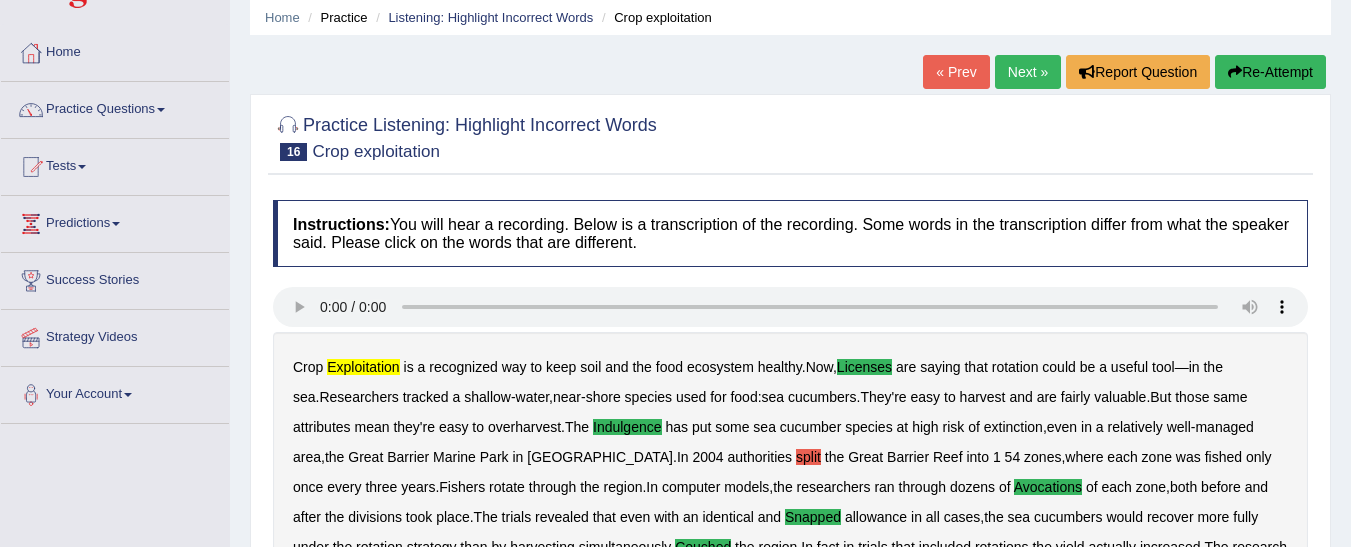 click on "Next »" at bounding box center [1028, 72] 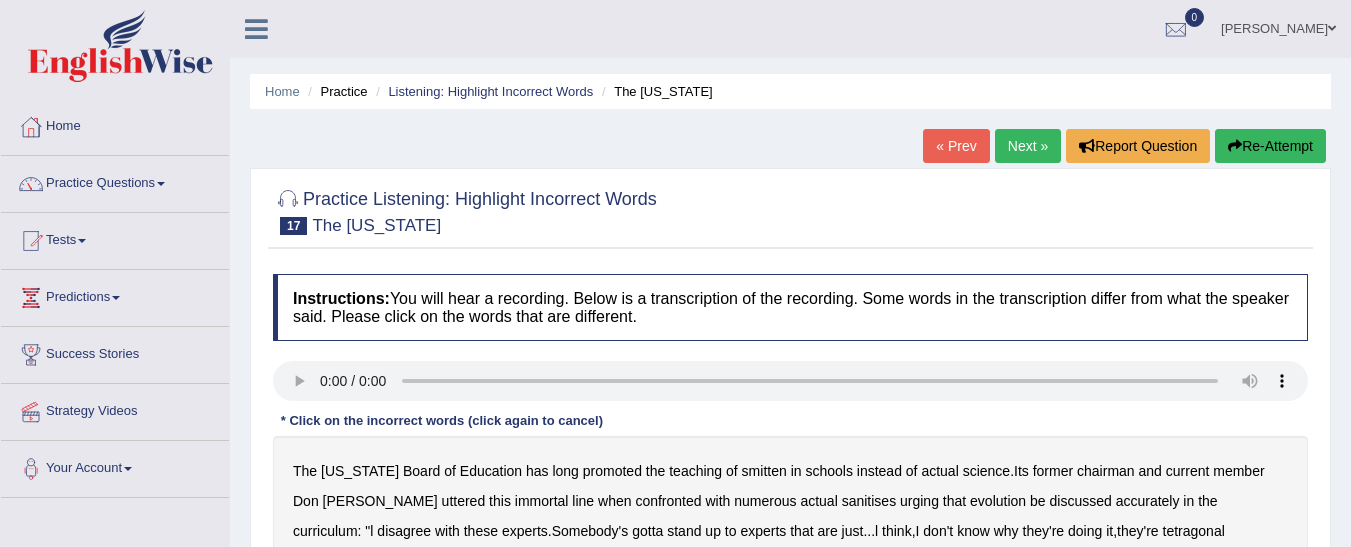 scroll, scrollTop: 0, scrollLeft: 0, axis: both 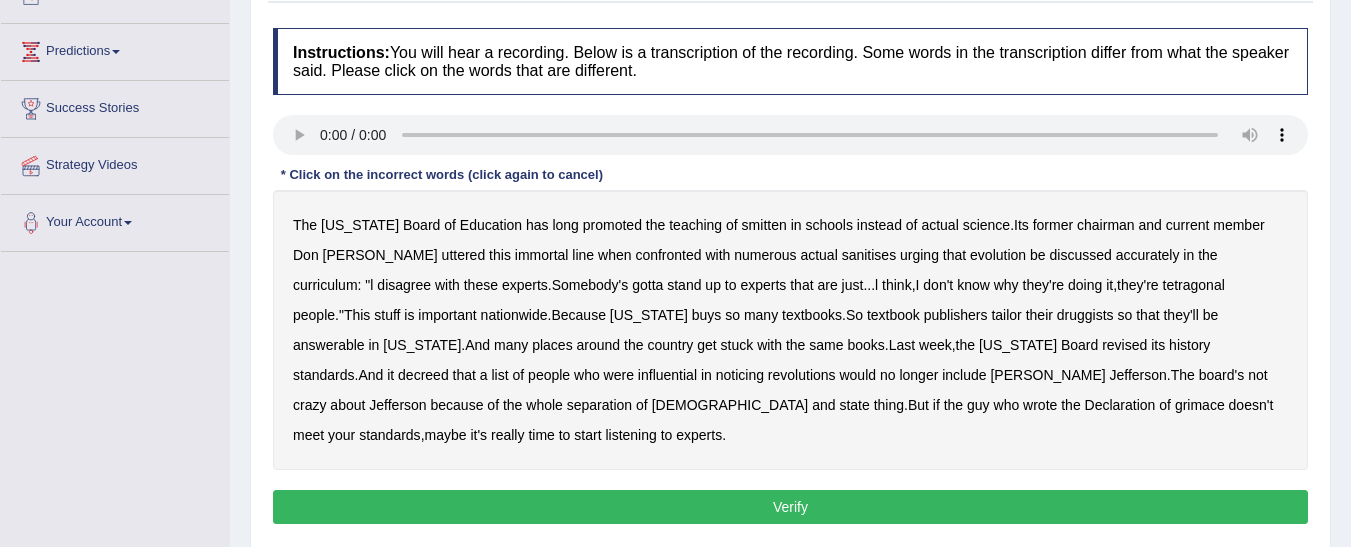 click on "smitten" at bounding box center [764, 225] 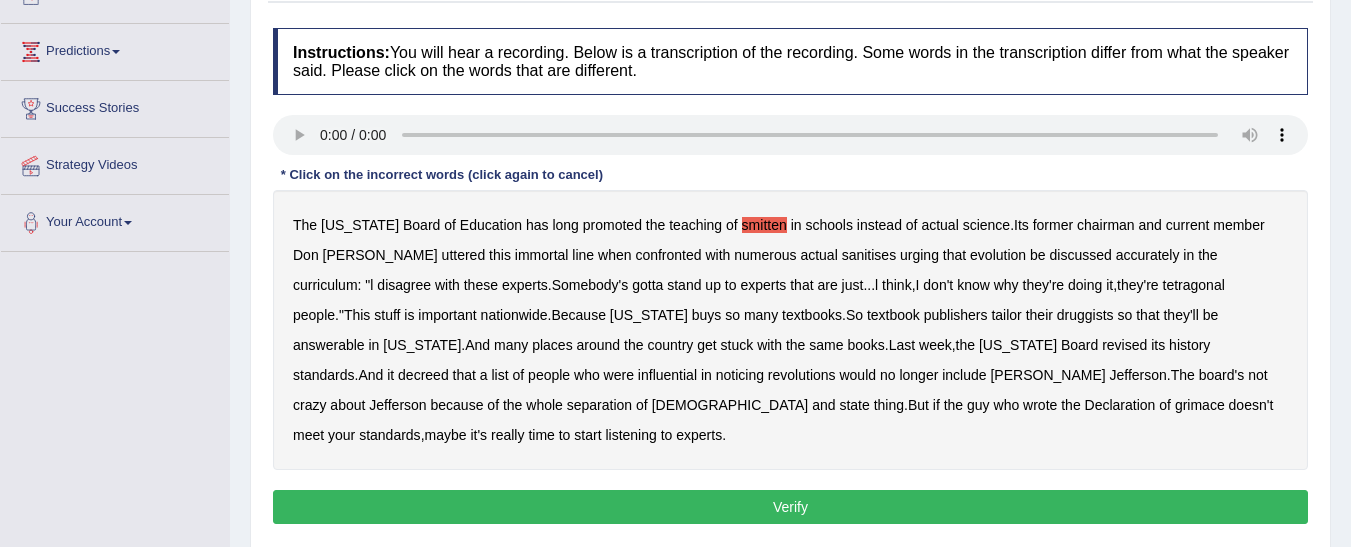 click on "tetragonal" at bounding box center (1194, 285) 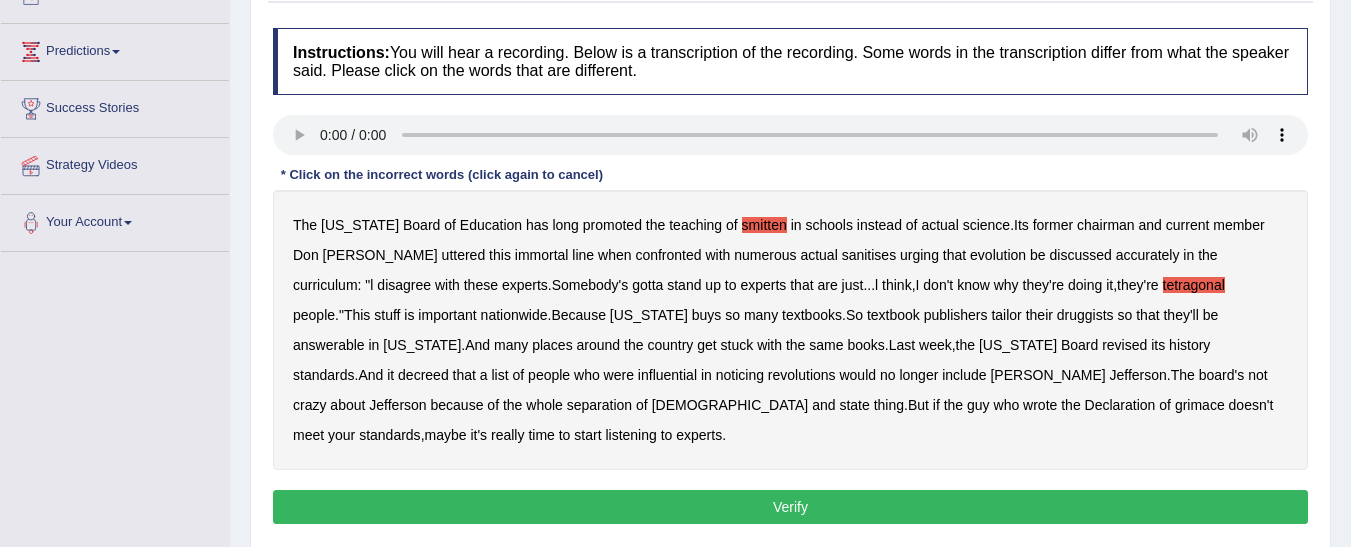 type 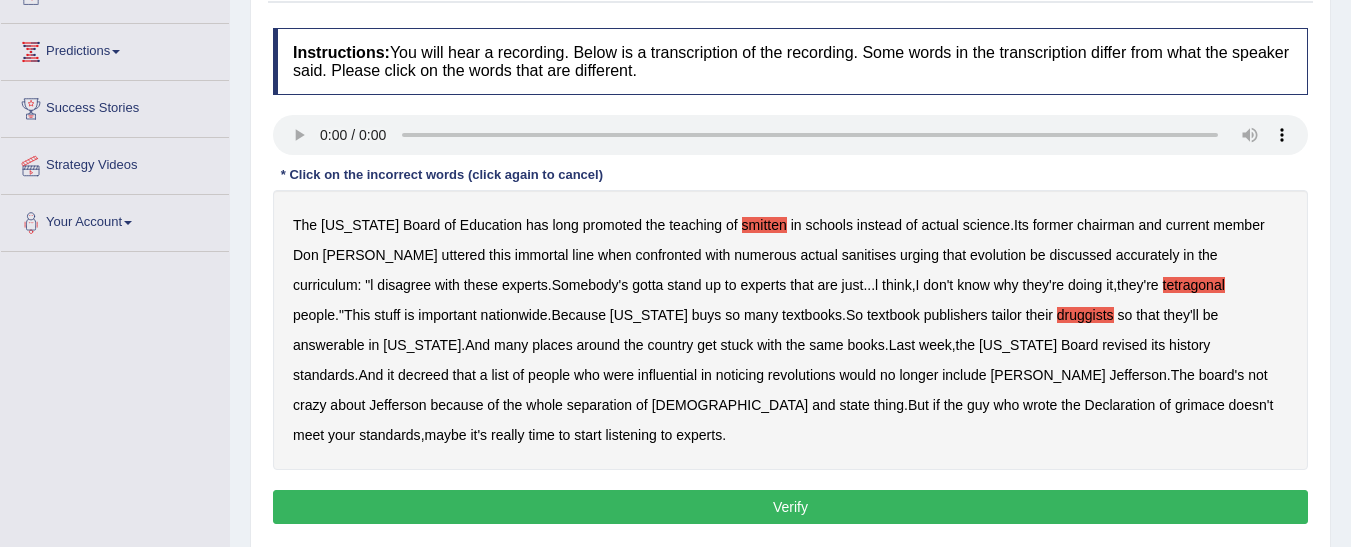 click on "noticing" at bounding box center (740, 375) 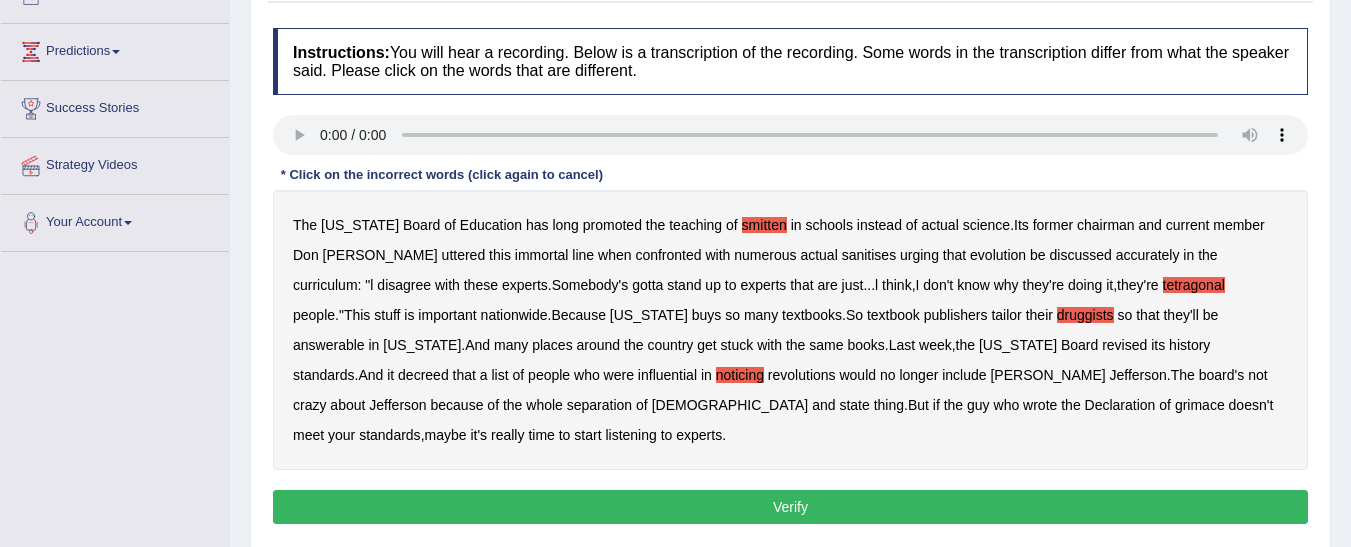 click on "grimace" at bounding box center (1200, 405) 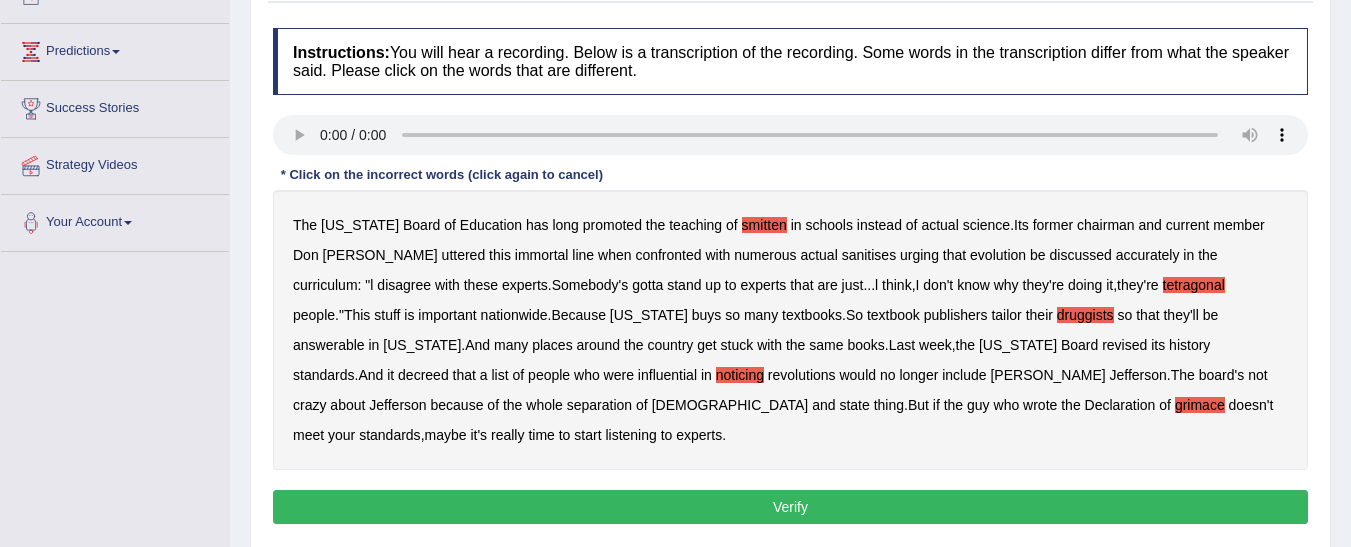 click on "Verify" at bounding box center [790, 507] 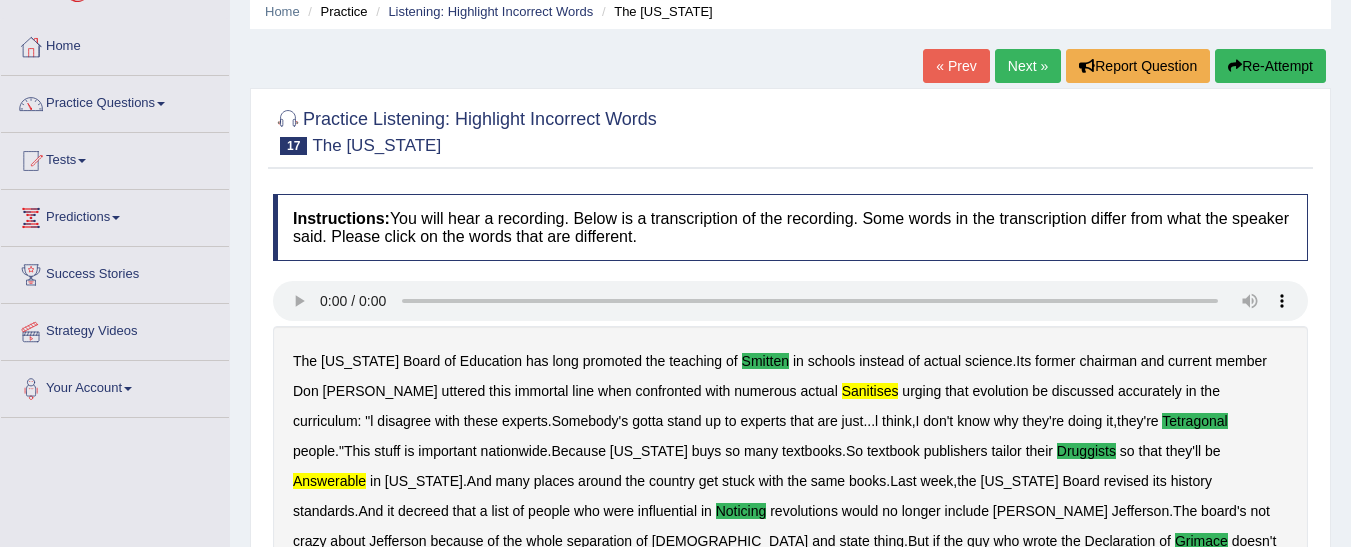 scroll, scrollTop: 78, scrollLeft: 0, axis: vertical 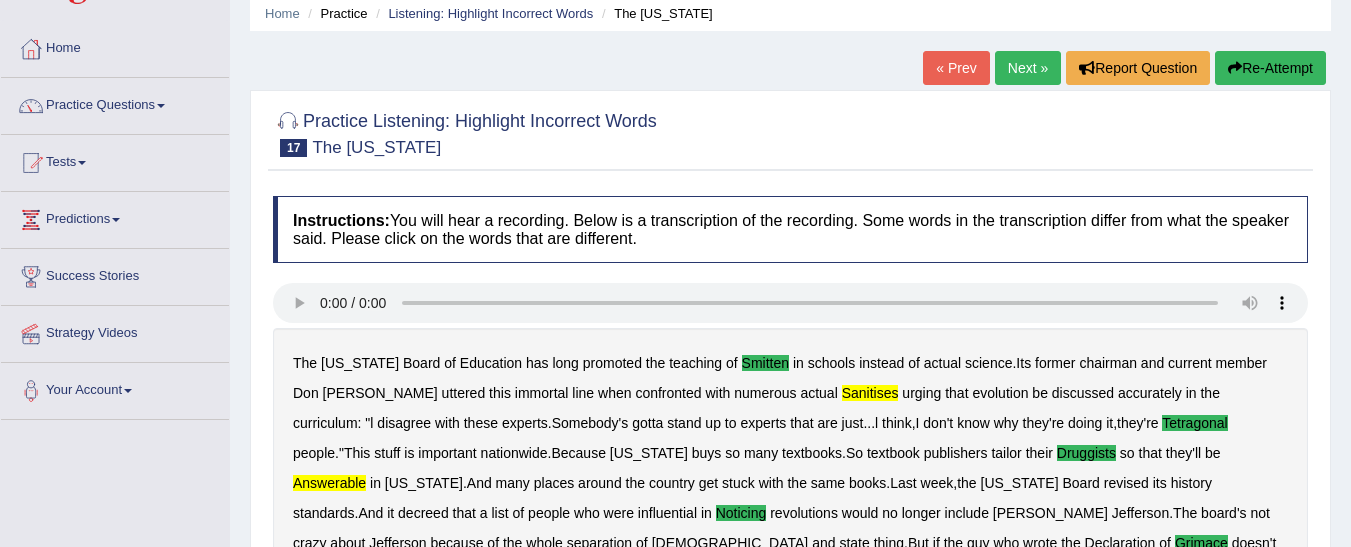 click on "Next »" at bounding box center (1028, 68) 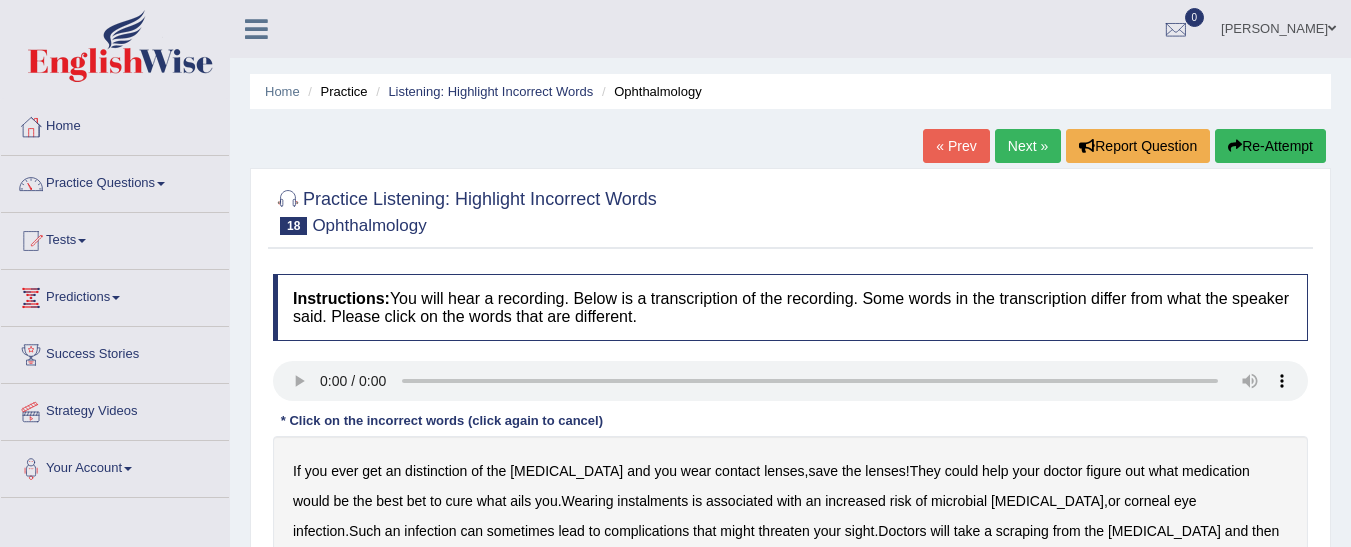 scroll, scrollTop: 0, scrollLeft: 0, axis: both 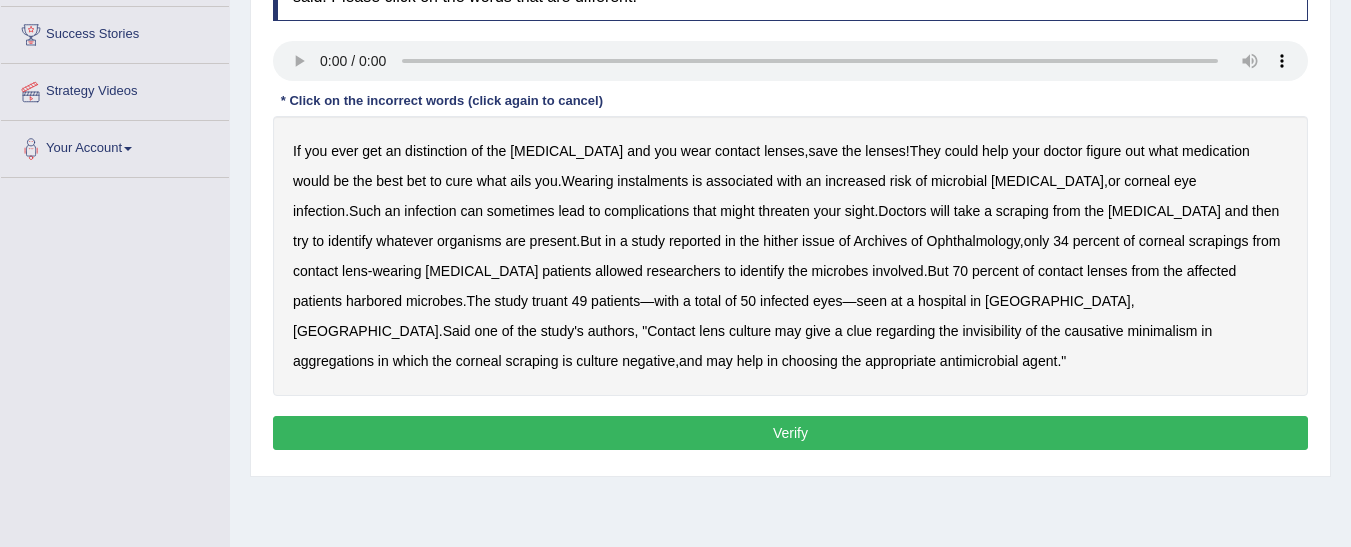 click on "instalments" at bounding box center [652, 181] 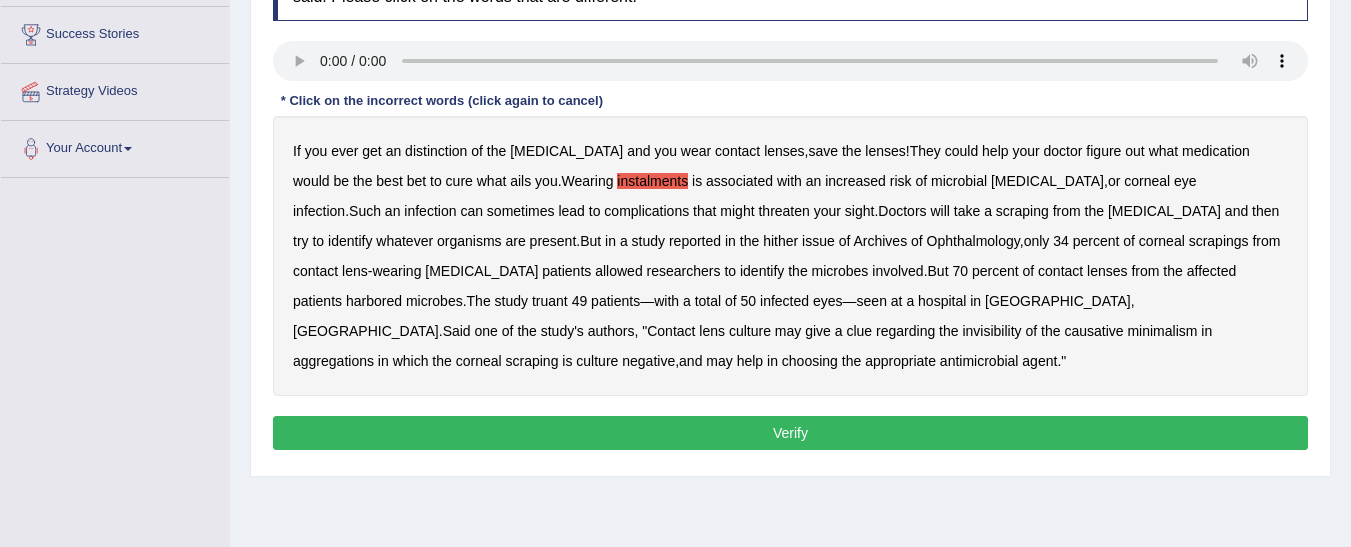 type 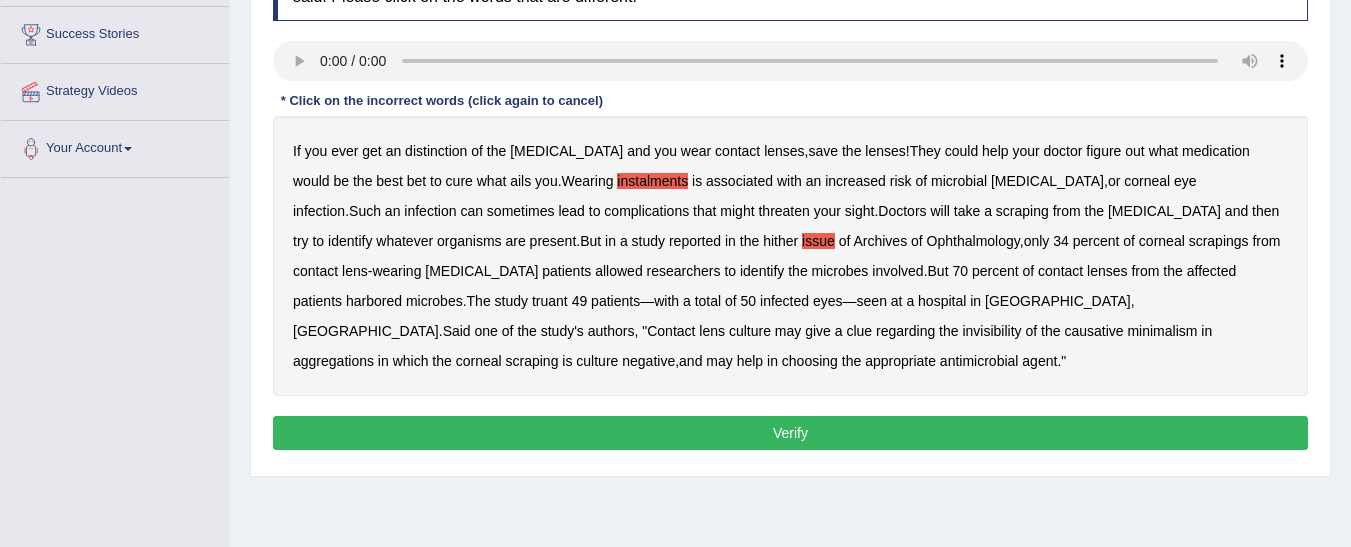 click on "invisibility" at bounding box center [991, 331] 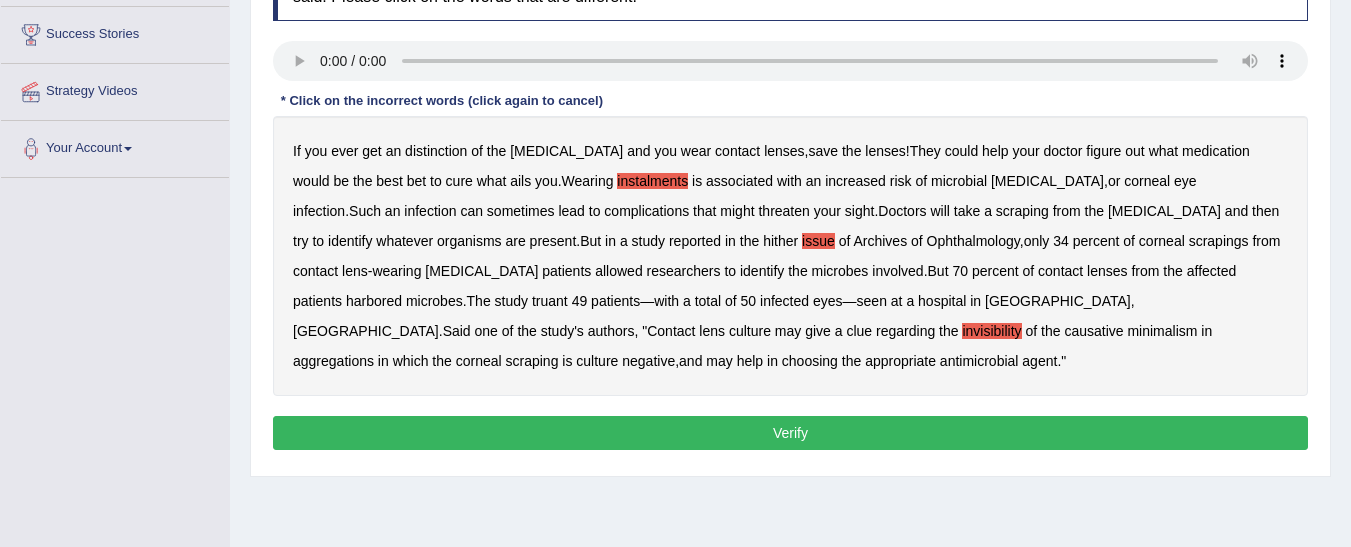 click on "minimalism" at bounding box center (1162, 331) 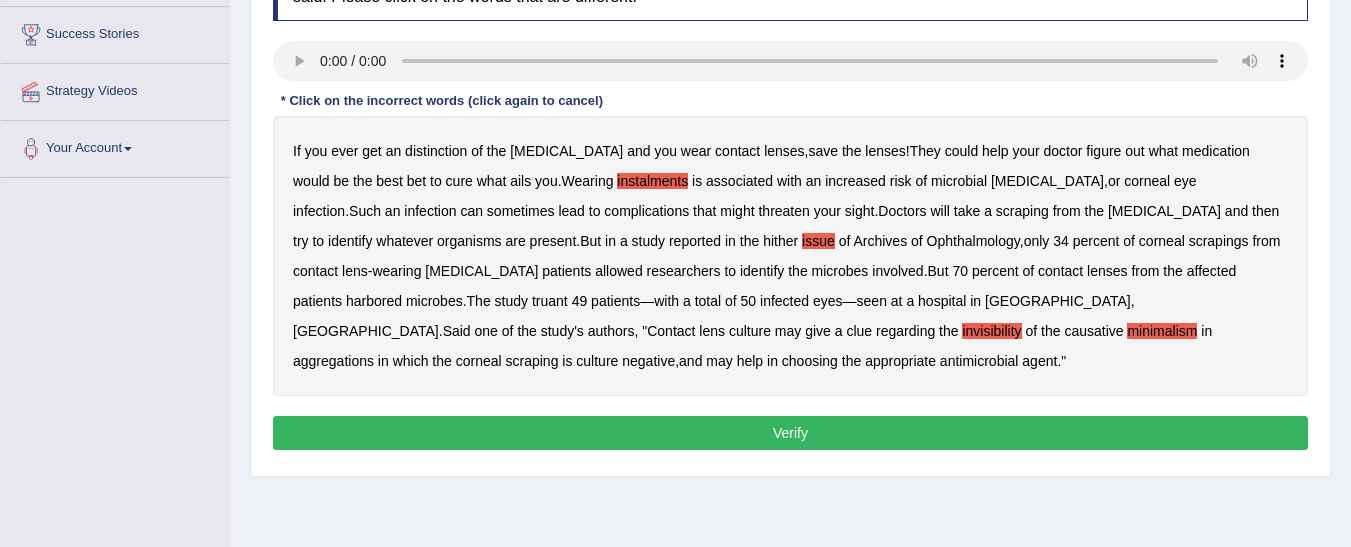 click on "aggregations" at bounding box center (333, 361) 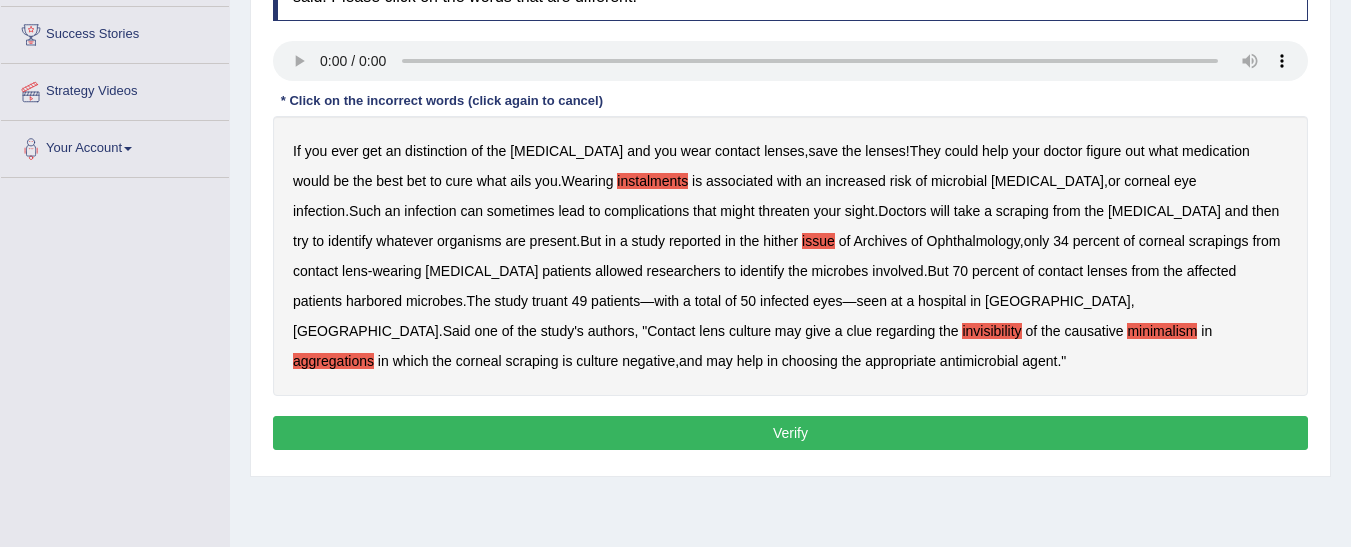 click on "Verify" at bounding box center (790, 433) 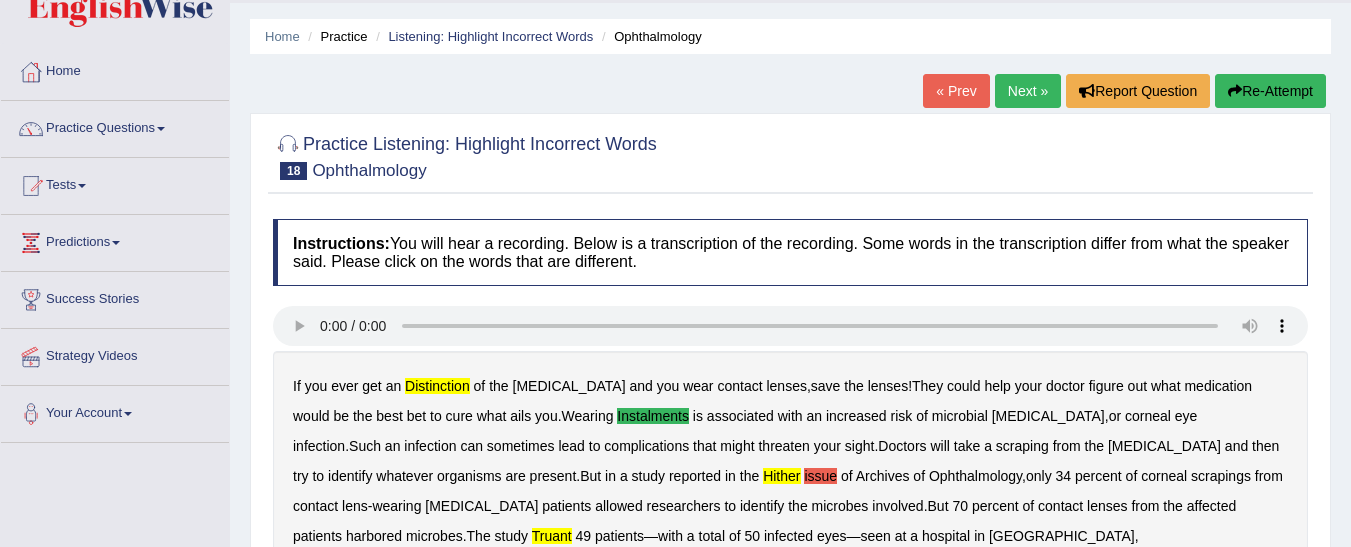 scroll, scrollTop: 0, scrollLeft: 0, axis: both 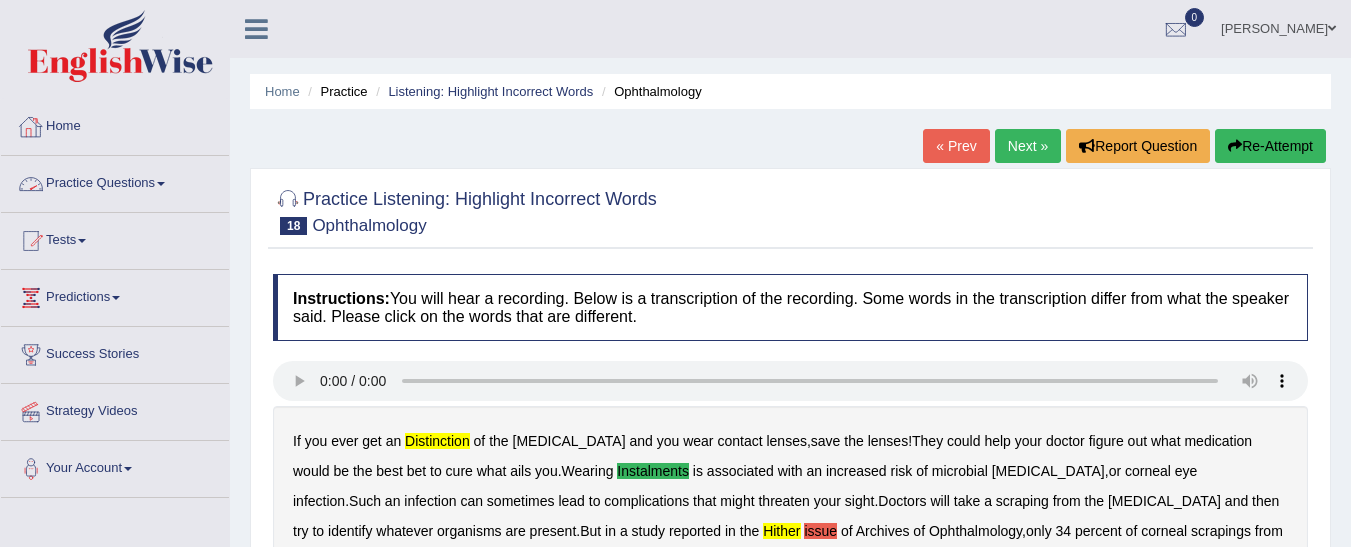 click on "Practice Questions" at bounding box center [115, 181] 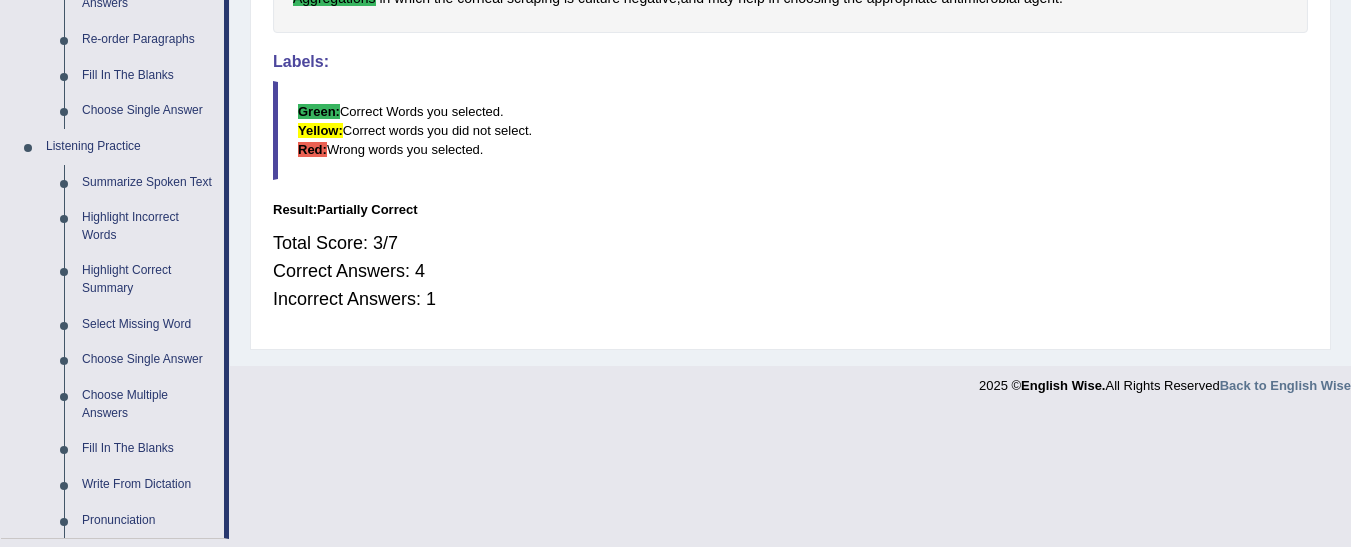 scroll, scrollTop: 656, scrollLeft: 0, axis: vertical 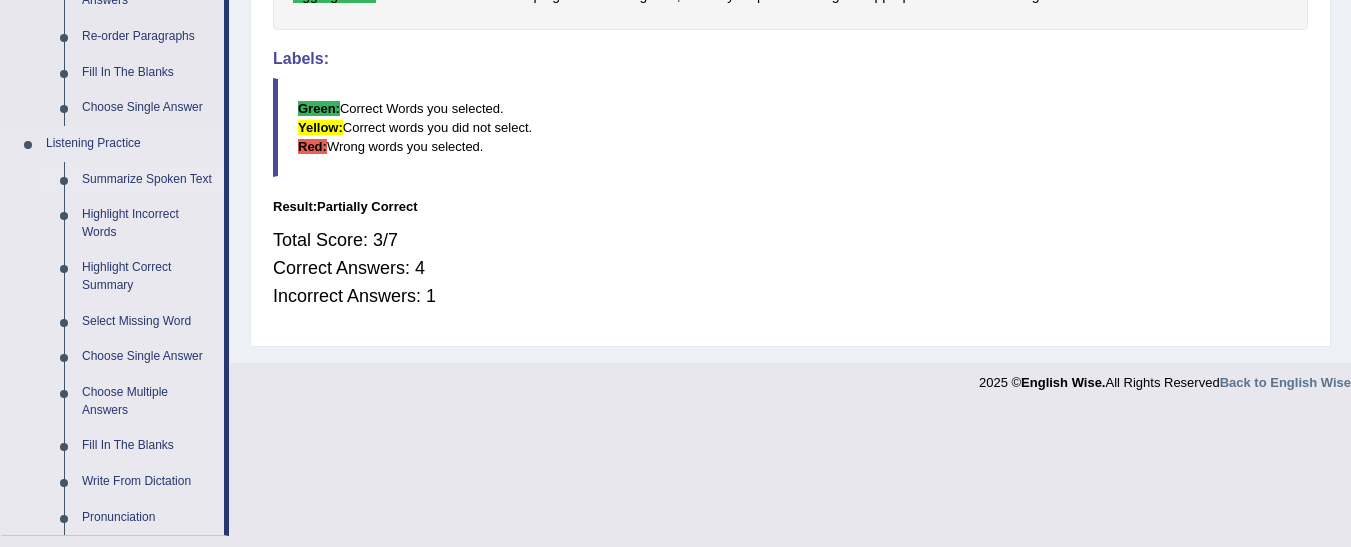 click on "Summarize Spoken Text" at bounding box center (148, 180) 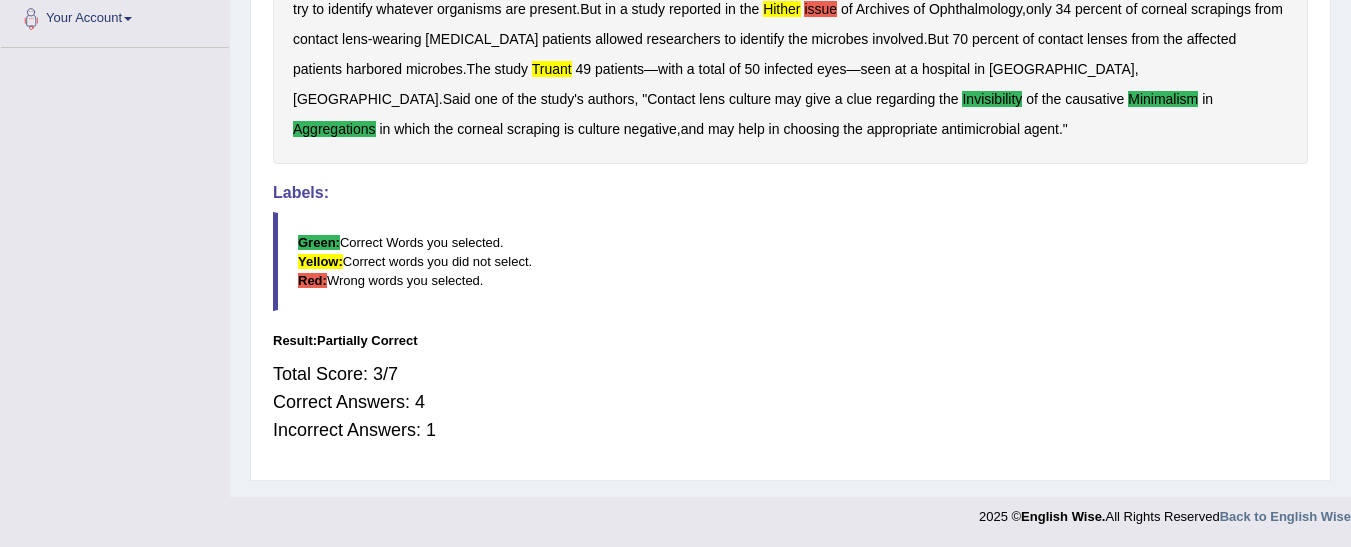 scroll, scrollTop: 330, scrollLeft: 0, axis: vertical 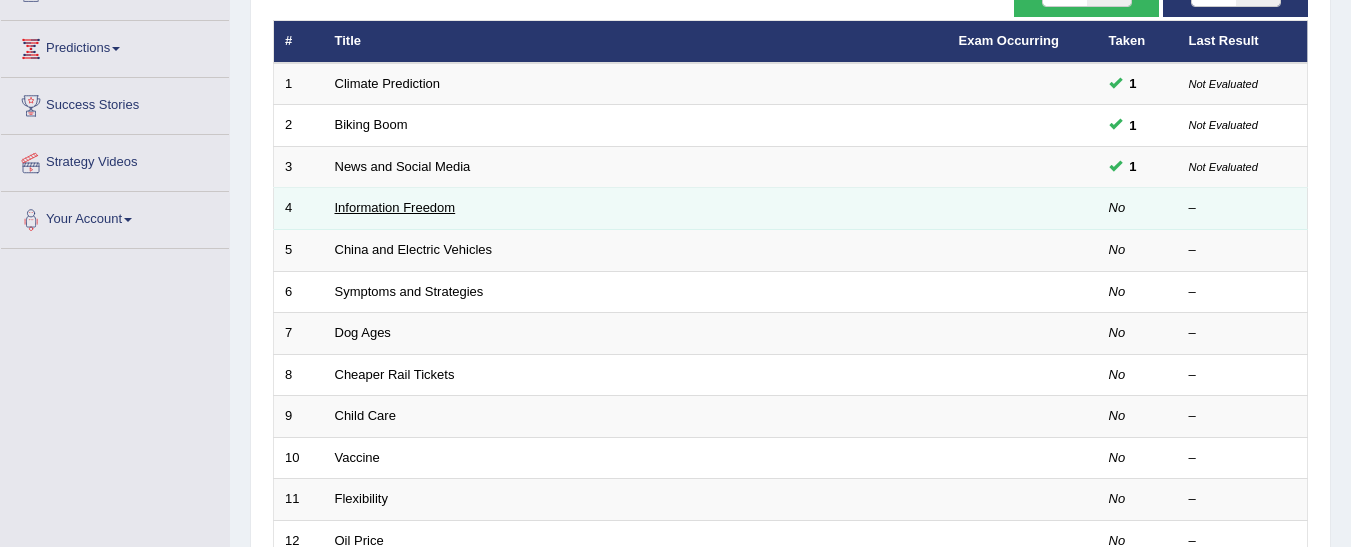 click on "Information Freedom" at bounding box center (395, 207) 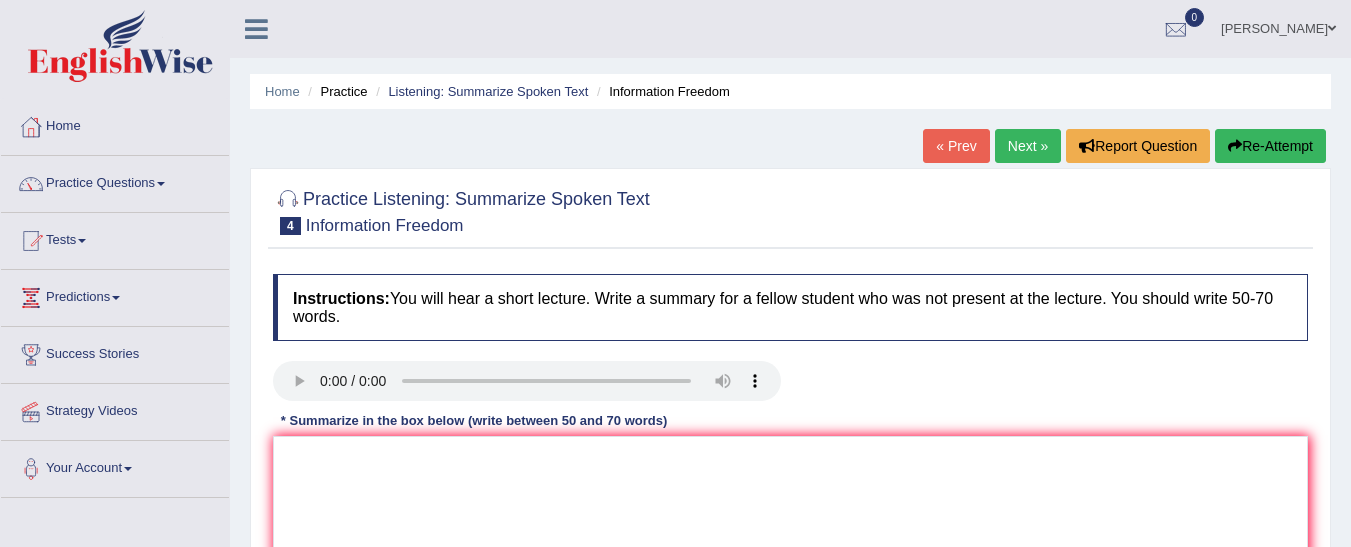 scroll, scrollTop: 0, scrollLeft: 0, axis: both 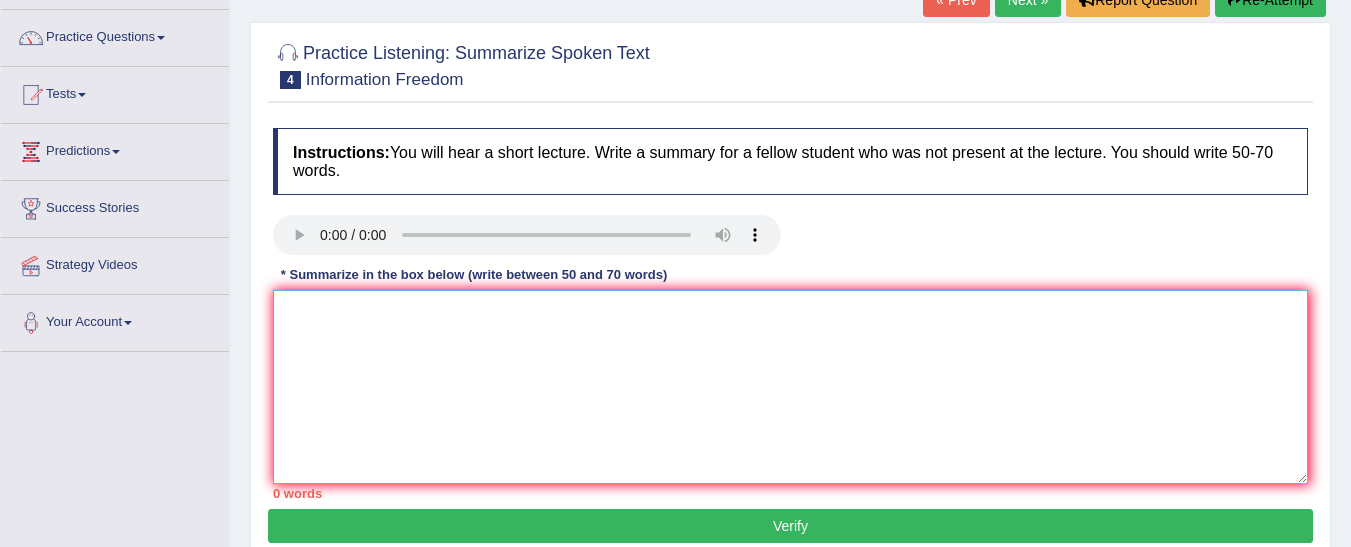 click at bounding box center [790, 387] 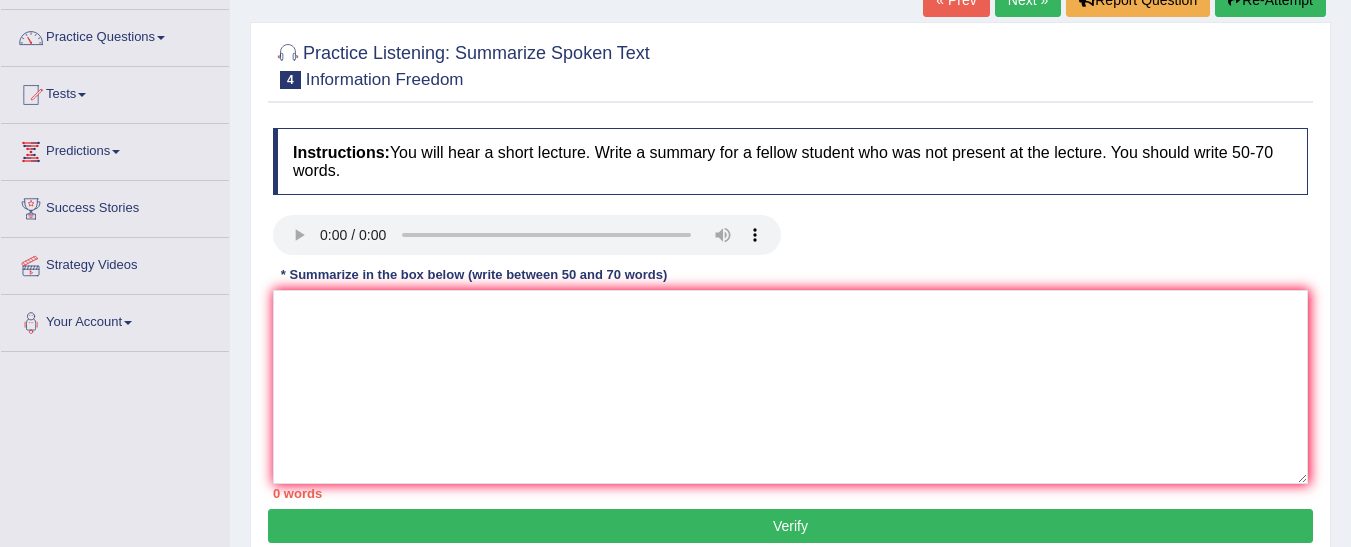 type 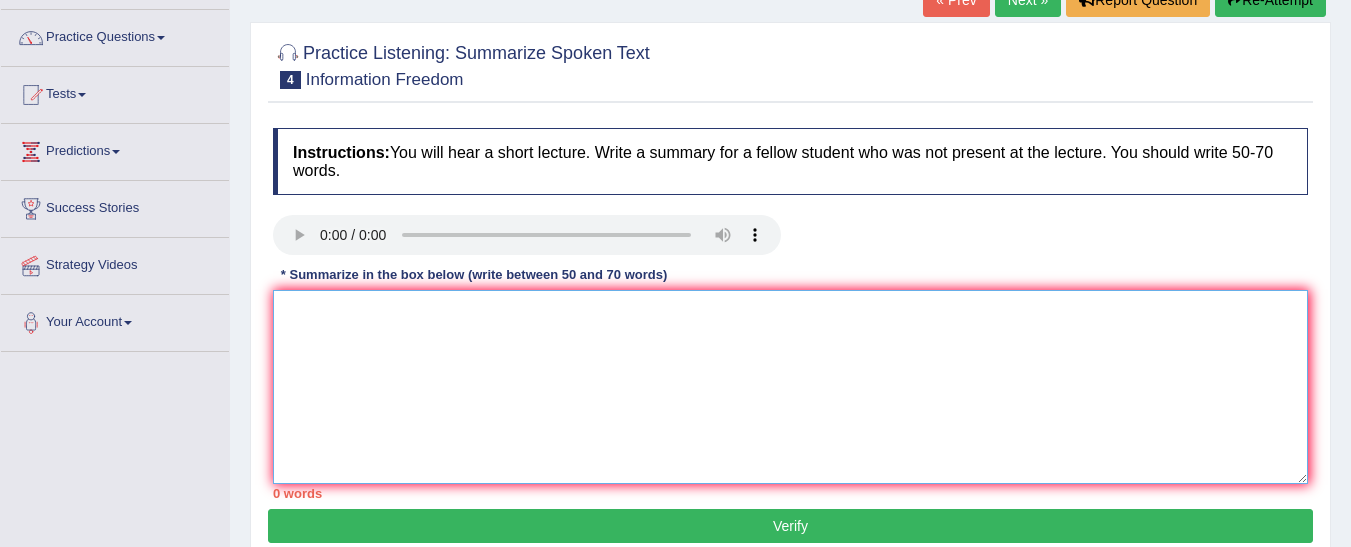 click at bounding box center [790, 387] 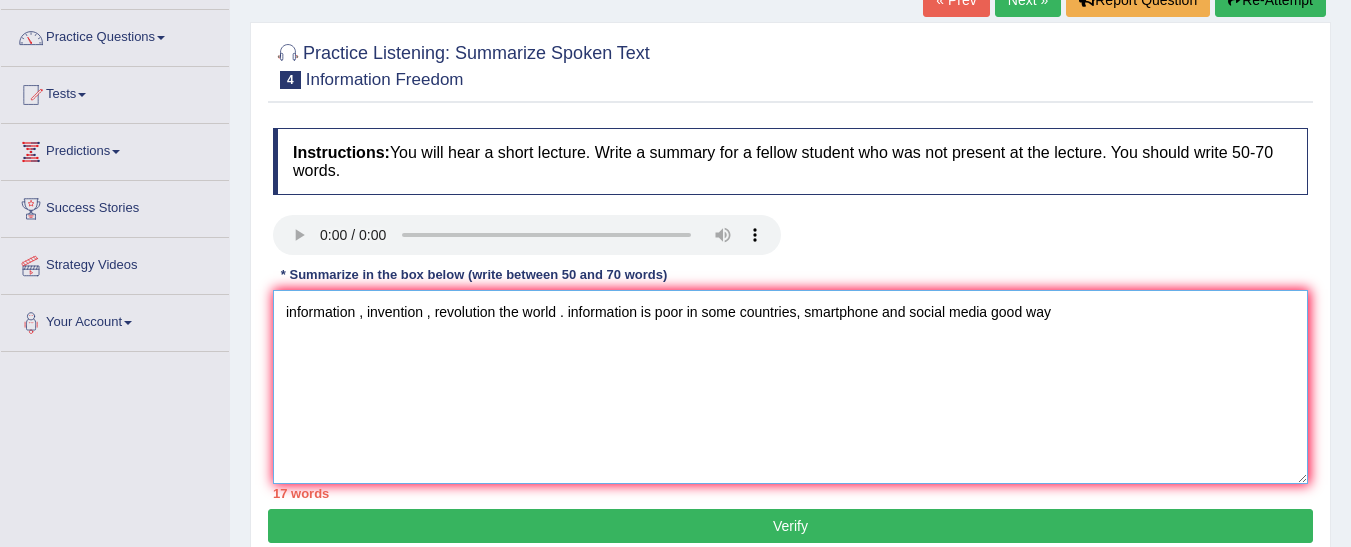 click on "information , invention , revolution the world . information is poor in some countries, smartphone and social media good way" at bounding box center [790, 387] 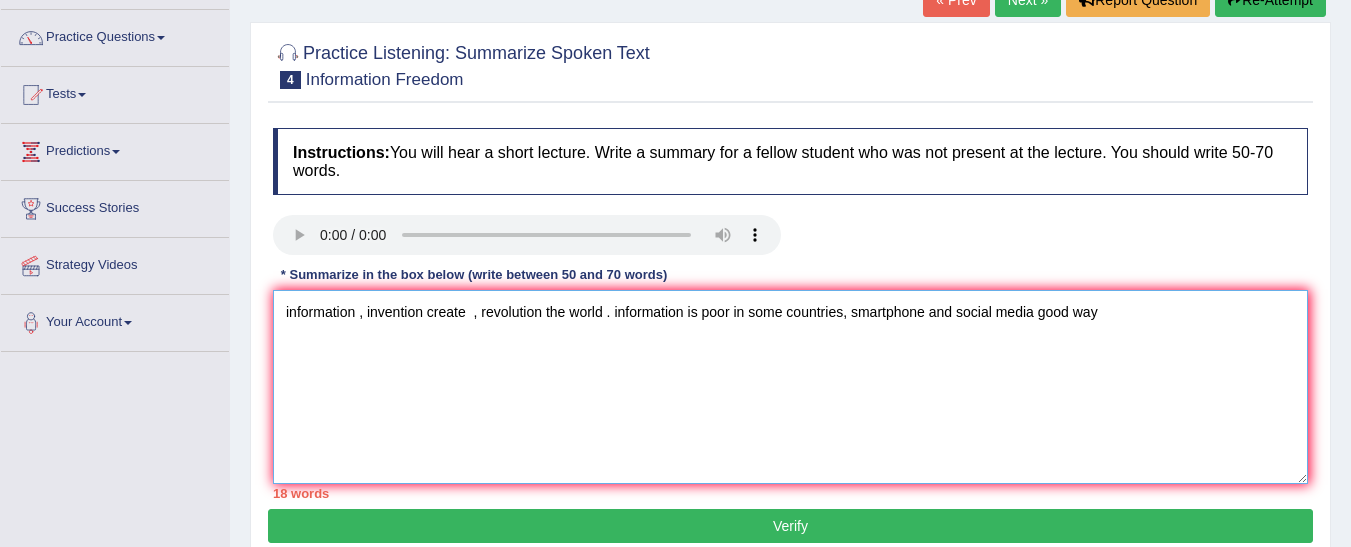 click on "information , invention create  , revolution the world . information is poor in some countries, smartphone and social media good way" at bounding box center (790, 387) 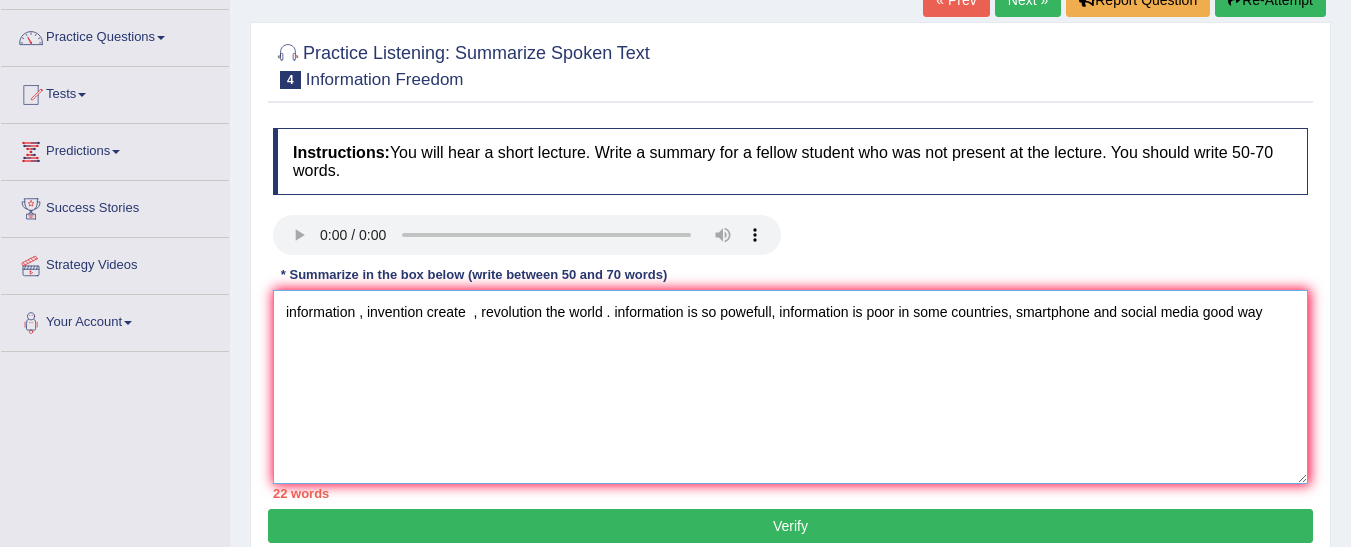 click on "information , invention create  , revolution the world . information is so powefull, information is poor in some countries, smartphone and social media good way" at bounding box center [790, 387] 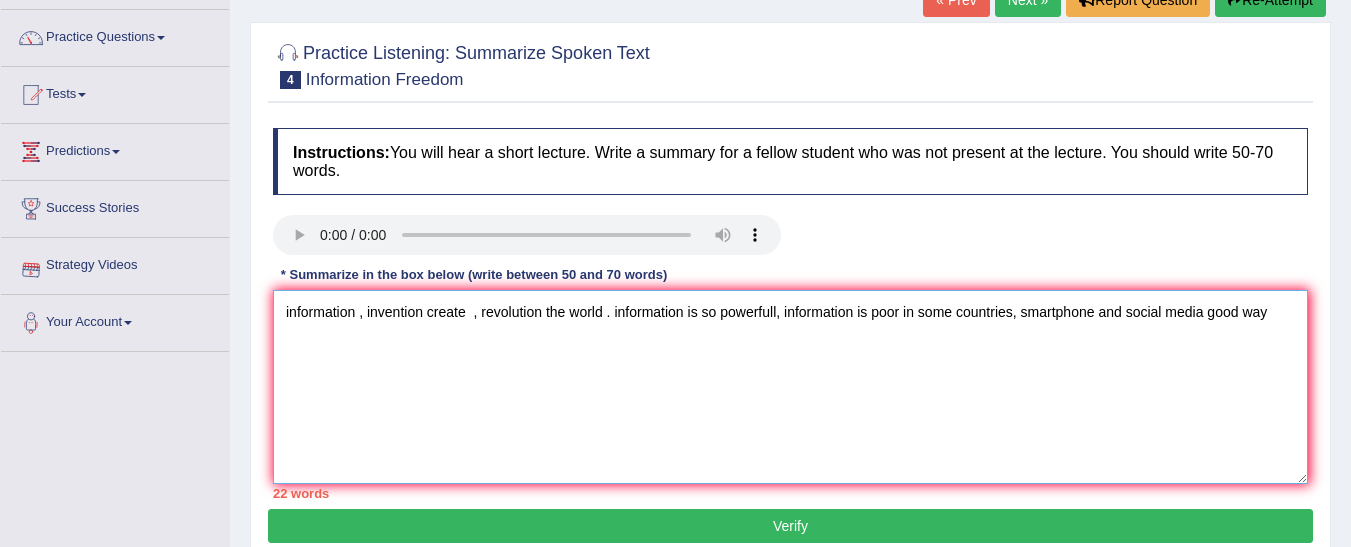 click on "information , invention create  , revolution the world . information is so powerfull, information is poor in some countries, smartphone and social media good way" at bounding box center [790, 387] 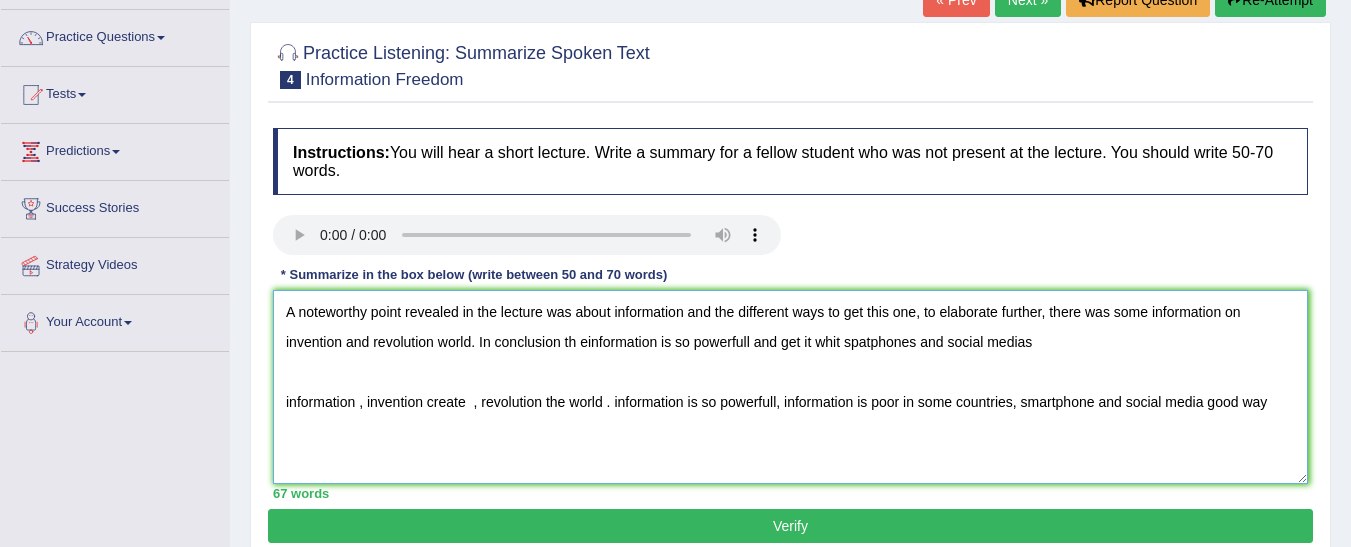 drag, startPoint x: 282, startPoint y: 407, endPoint x: 1334, endPoint y: 434, distance: 1052.3464 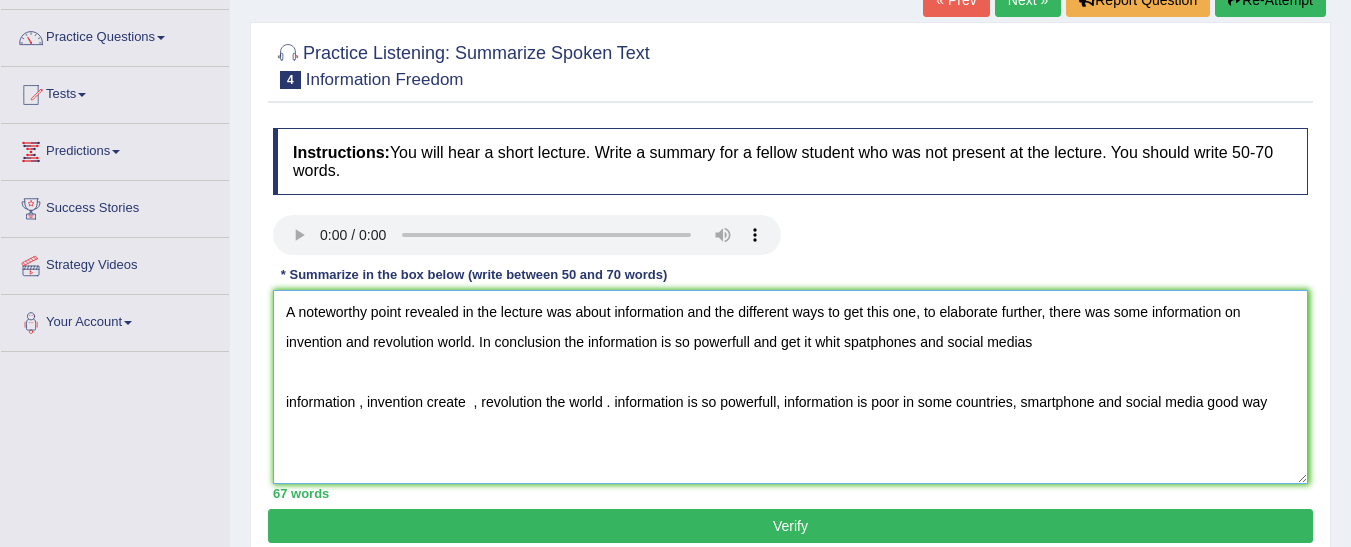 click on "A noteworthy point revealed in the lecture was about information and the different ways to get this one, to elaborate further, there was some information on invention and revolution world. In conclusion the information is so powerfull and get it whit spatphones and social medias
information , invention create  , revolution the world . information is so powerfull, information is poor in some countries, smartphone and social media good way" at bounding box center [790, 387] 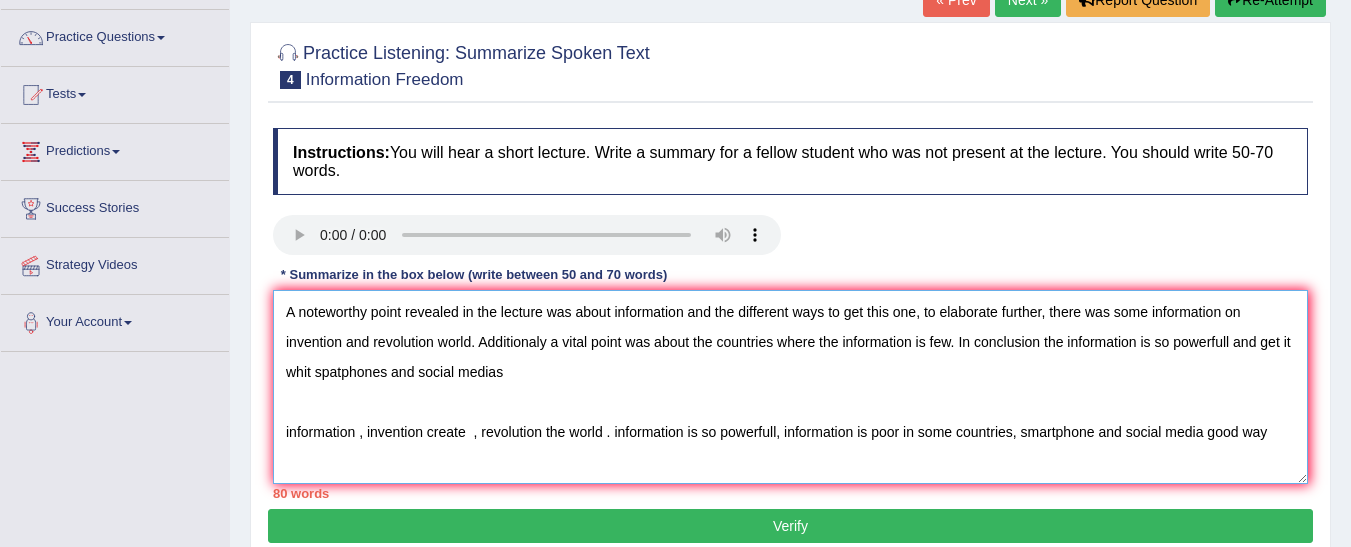 drag, startPoint x: 285, startPoint y: 427, endPoint x: 1365, endPoint y: 488, distance: 1081.7213 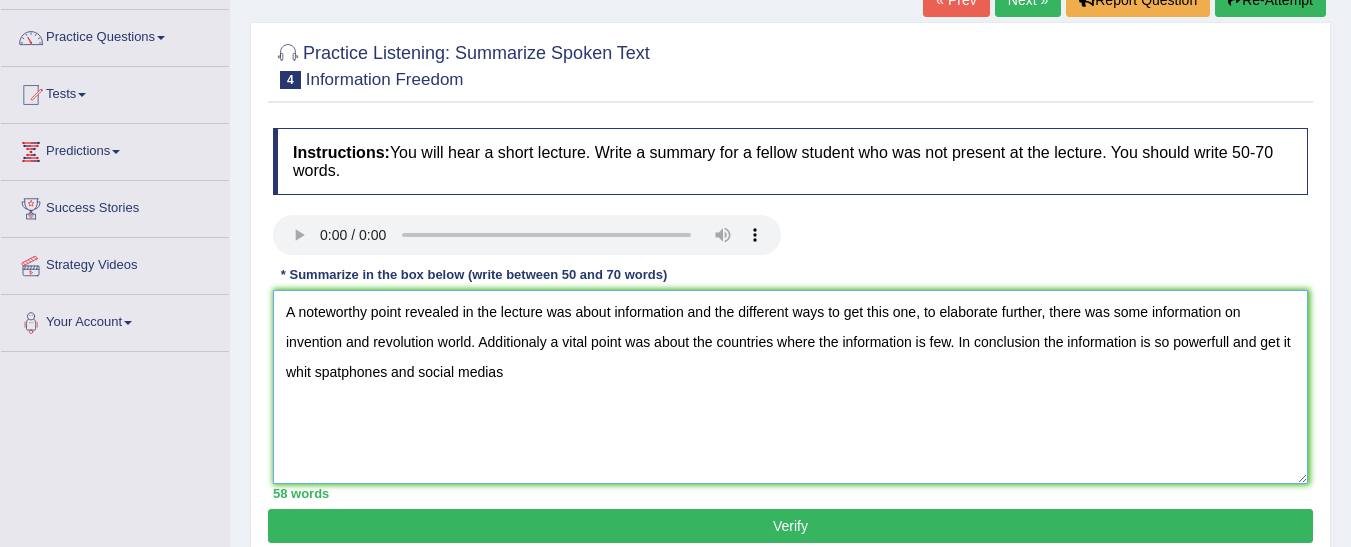 click on "A noteworthy point revealed in the lecture was about information and the different ways to get this one, to elaborate further, there was some information on invention and revolution world. Additionaly a vital point was about the countries where the information is few. In conclusion the information is so powerfull and get it whit spatphones and social medias" at bounding box center (790, 387) 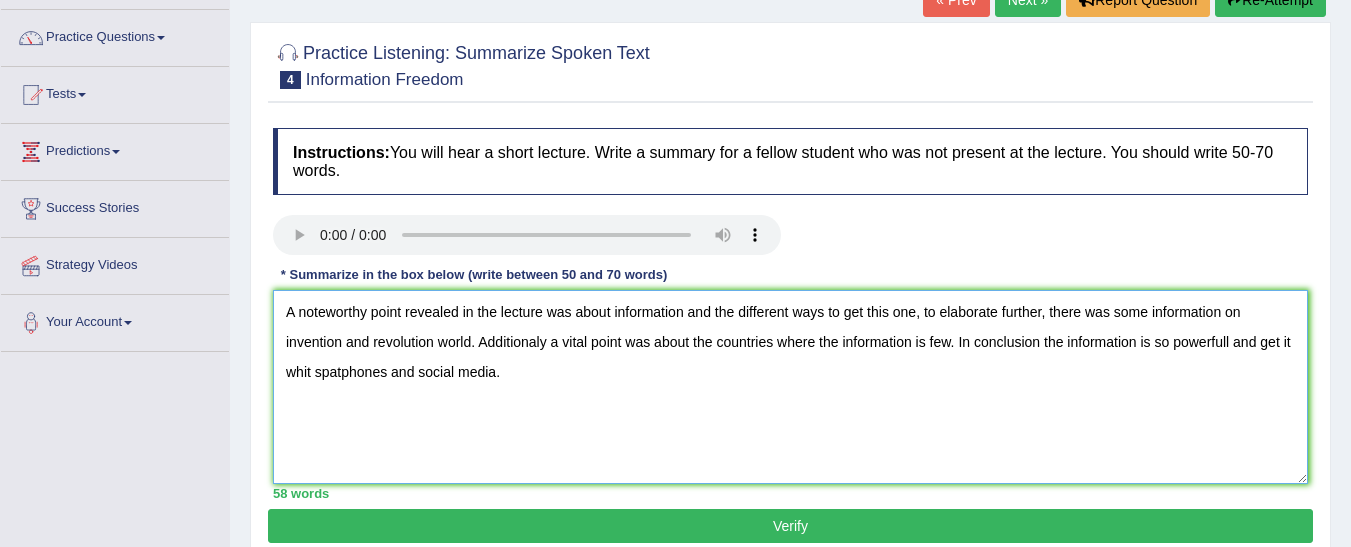 type on "A noteworthy point revealed in the lecture was about information and the different ways to get this one, to elaborate further, there was some information on invention and revolution world. Additionaly a vital point was about the countries where the information is few. In conclusion the information is so powerfull and get it whit spatphones and social media." 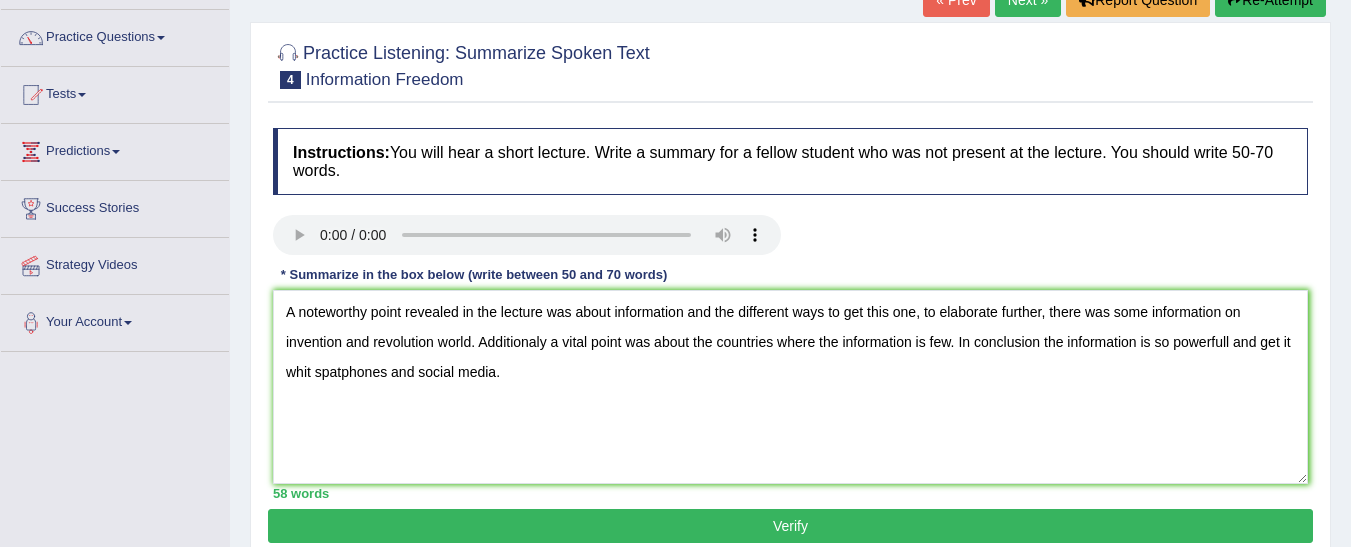 click on "Verify" at bounding box center [790, 526] 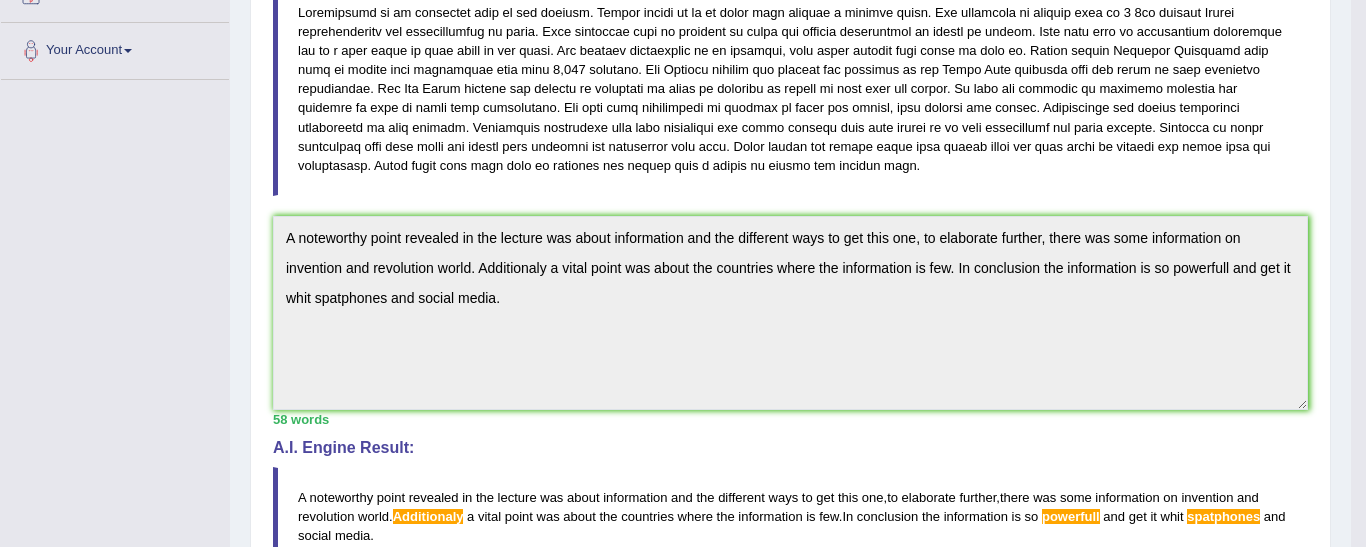 drag, startPoint x: 1362, startPoint y: 128, endPoint x: 1365, endPoint y: 296, distance: 168.02678 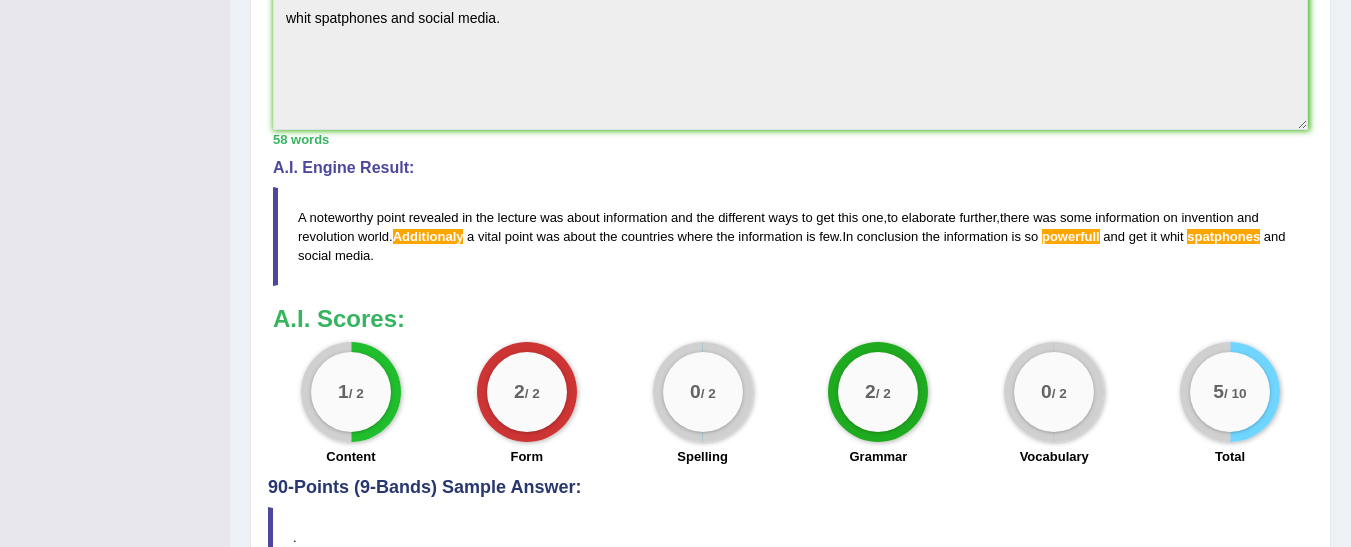 scroll, scrollTop: 701, scrollLeft: 0, axis: vertical 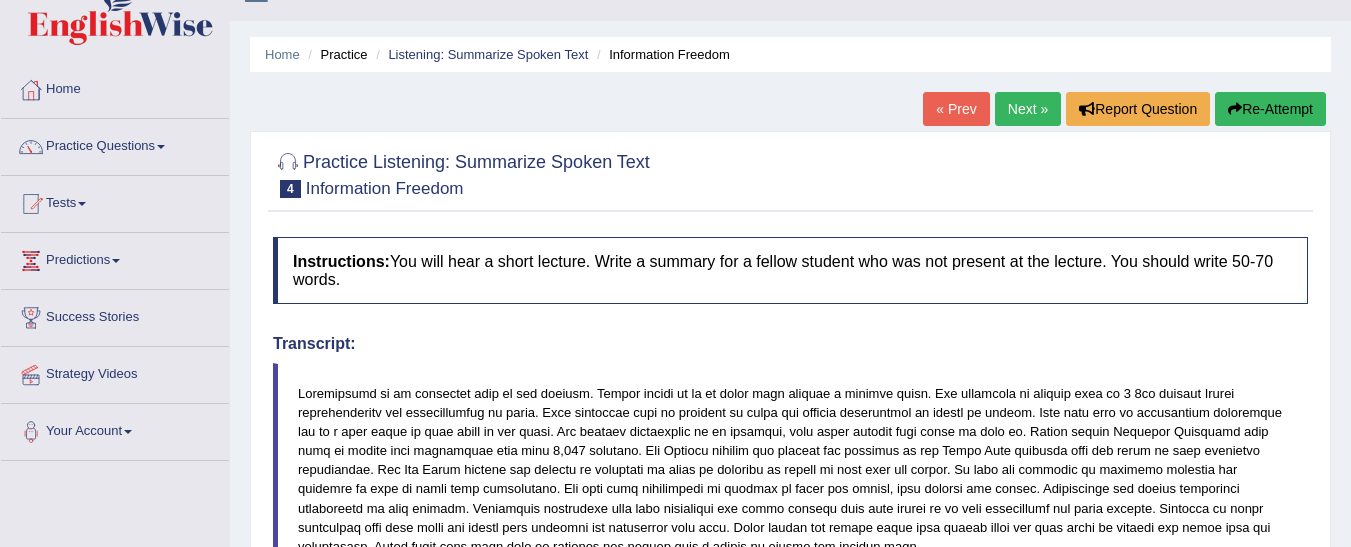 click on "Next »" at bounding box center (1028, 109) 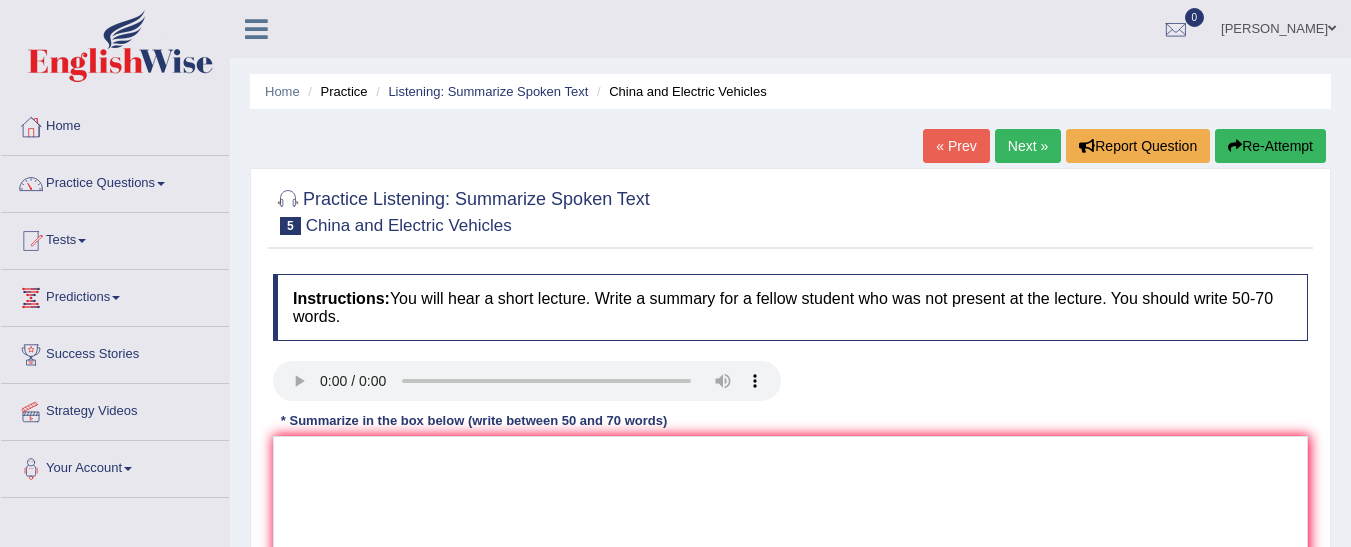 scroll, scrollTop: 0, scrollLeft: 0, axis: both 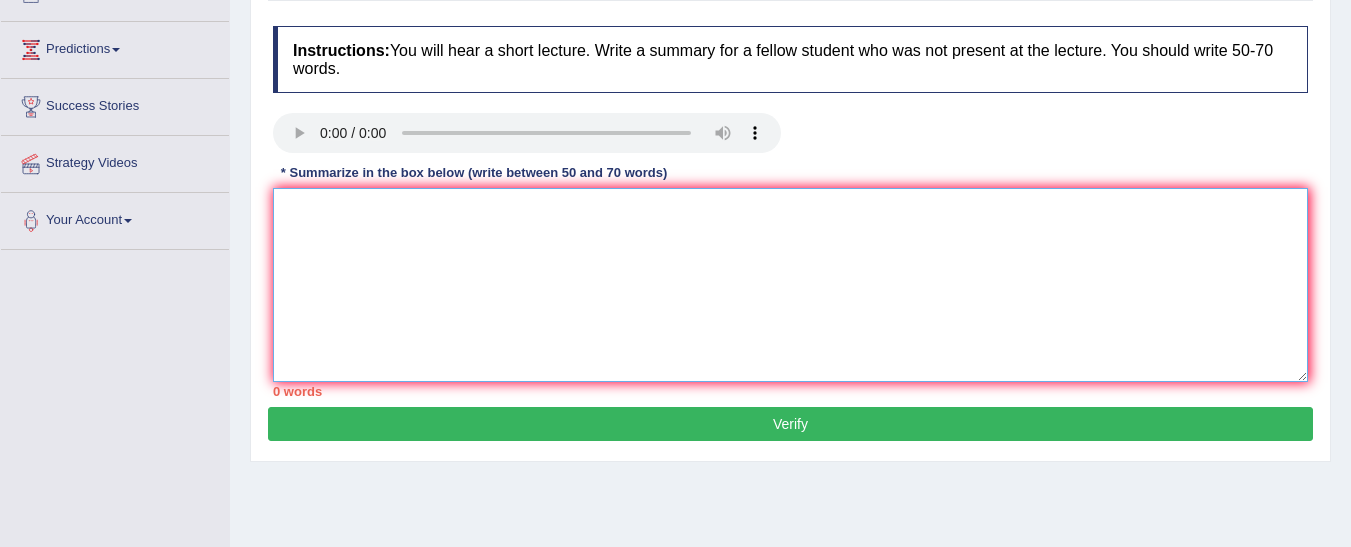 click at bounding box center [790, 285] 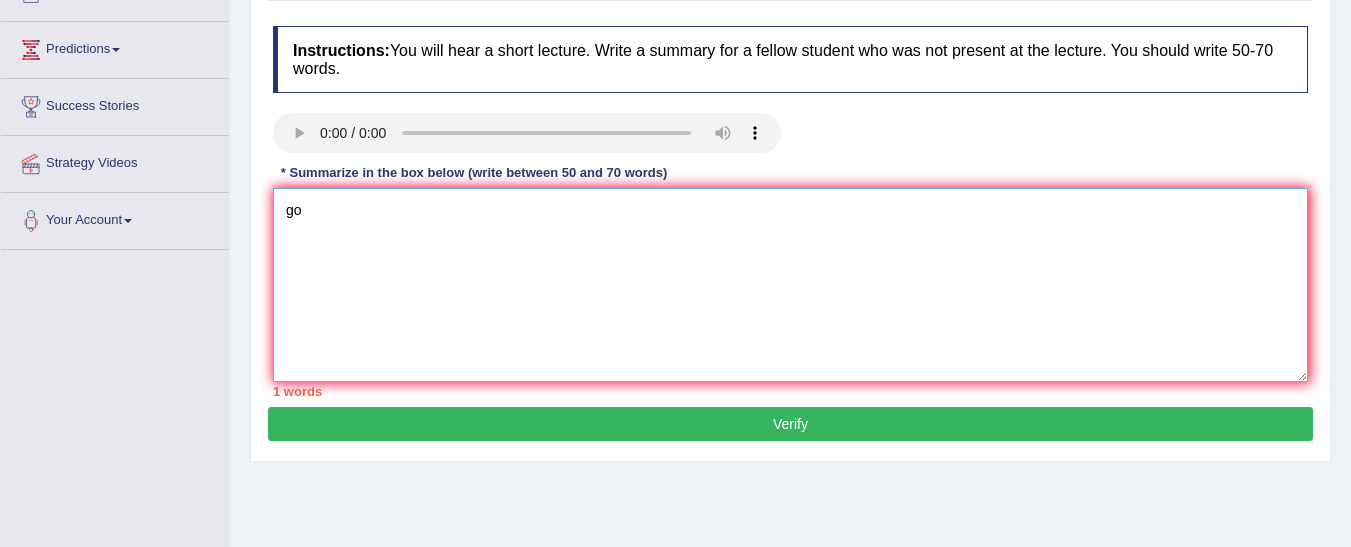 type on "g" 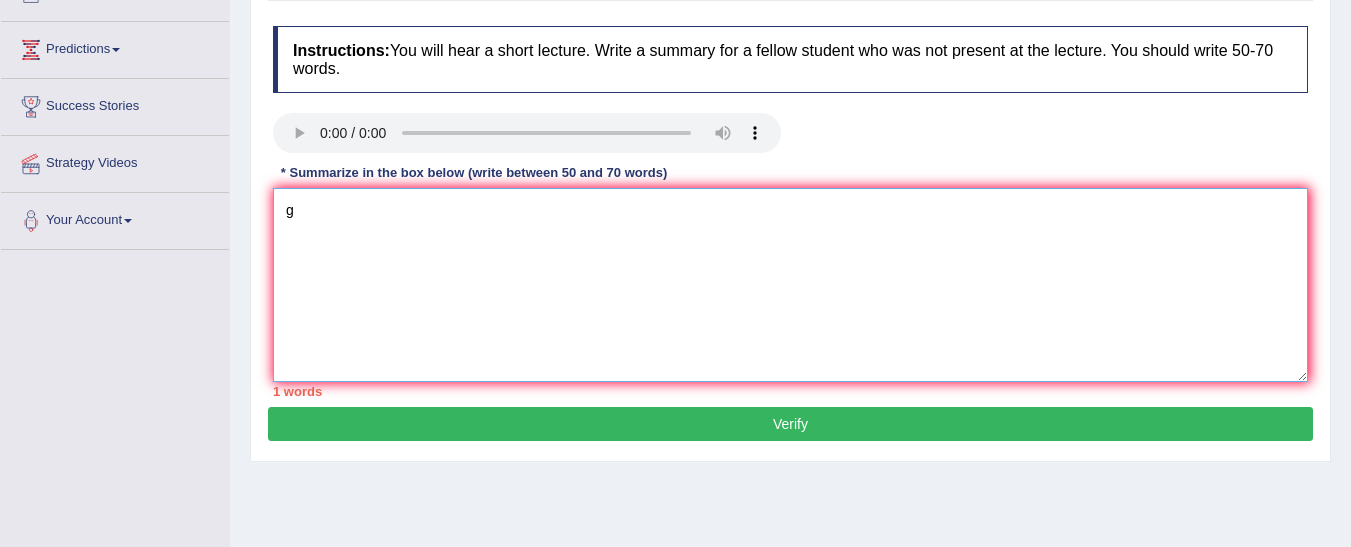 type 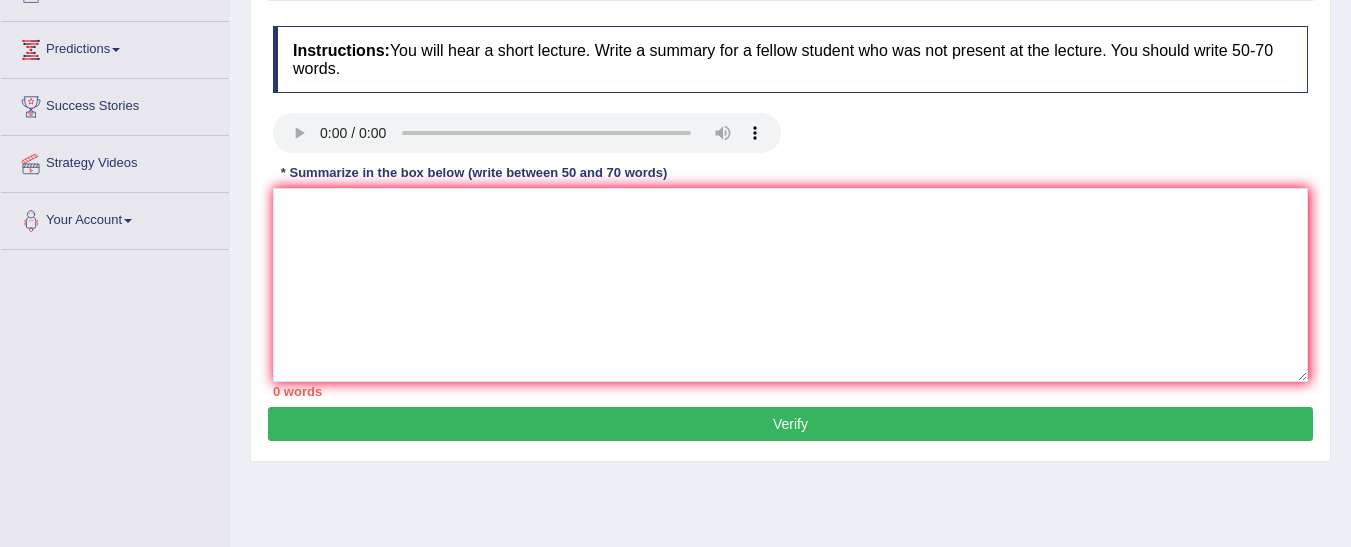 type 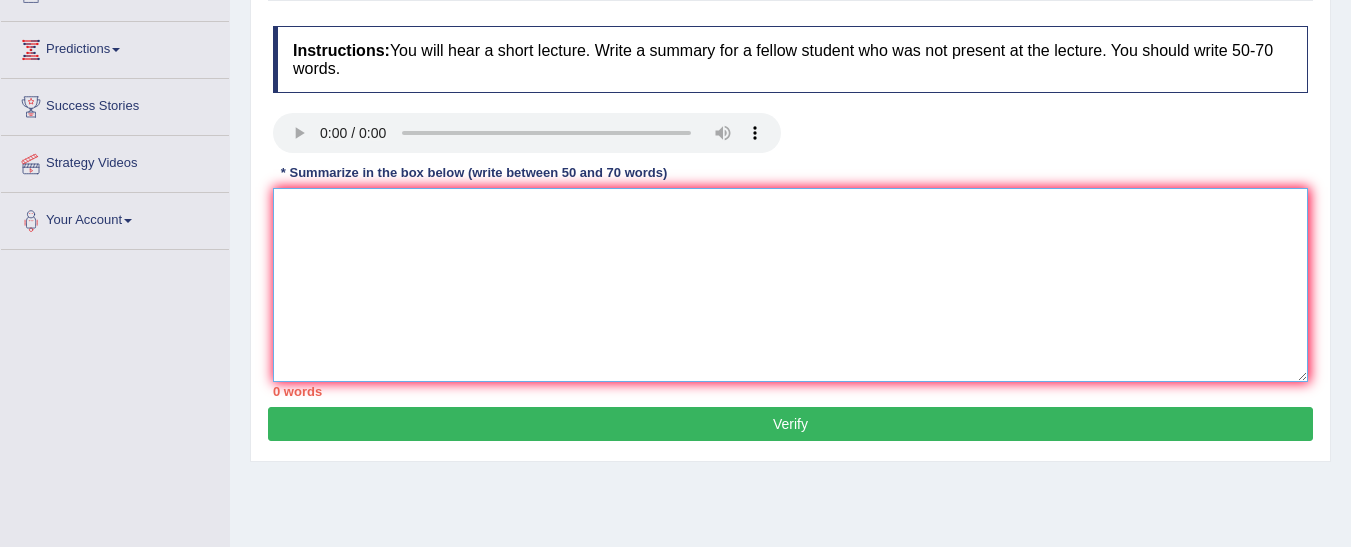 click at bounding box center [790, 285] 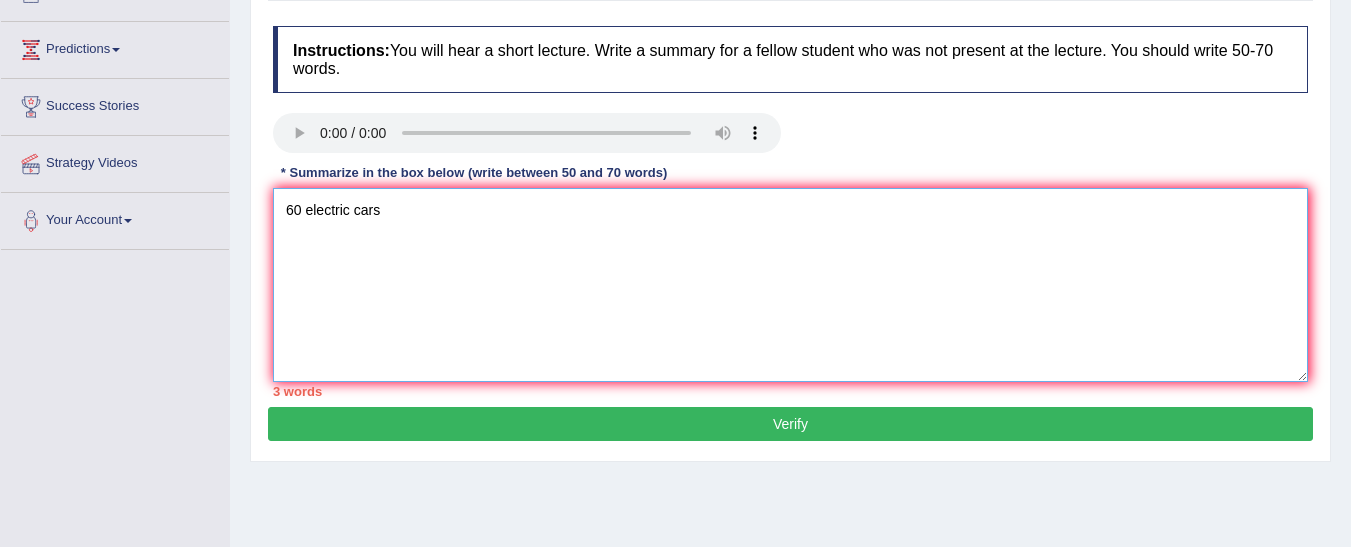 click on "60 electric cars" at bounding box center [790, 285] 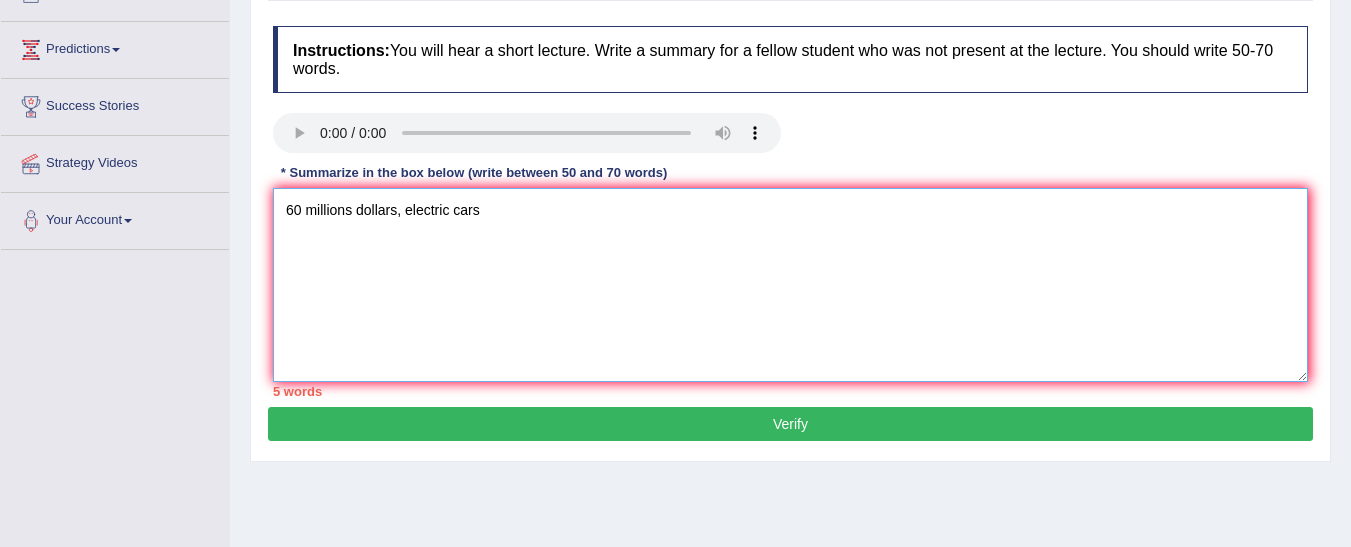 click on "60 millions dollars, electric cars" at bounding box center (790, 285) 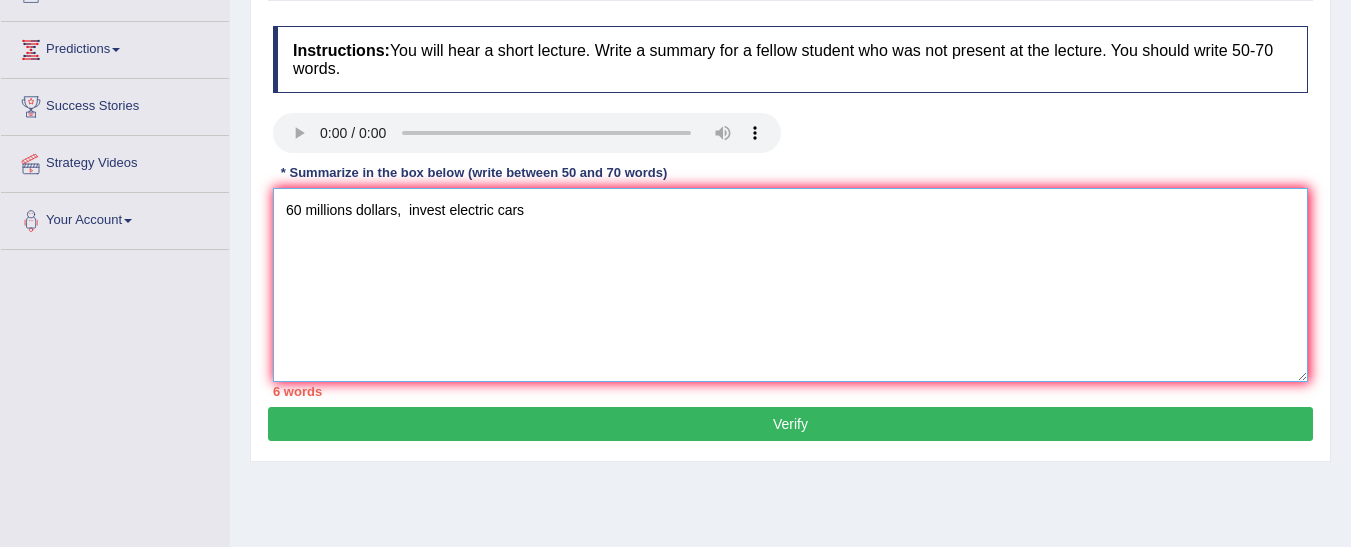 click on "60 millions dollars,  invest electric cars" at bounding box center (790, 285) 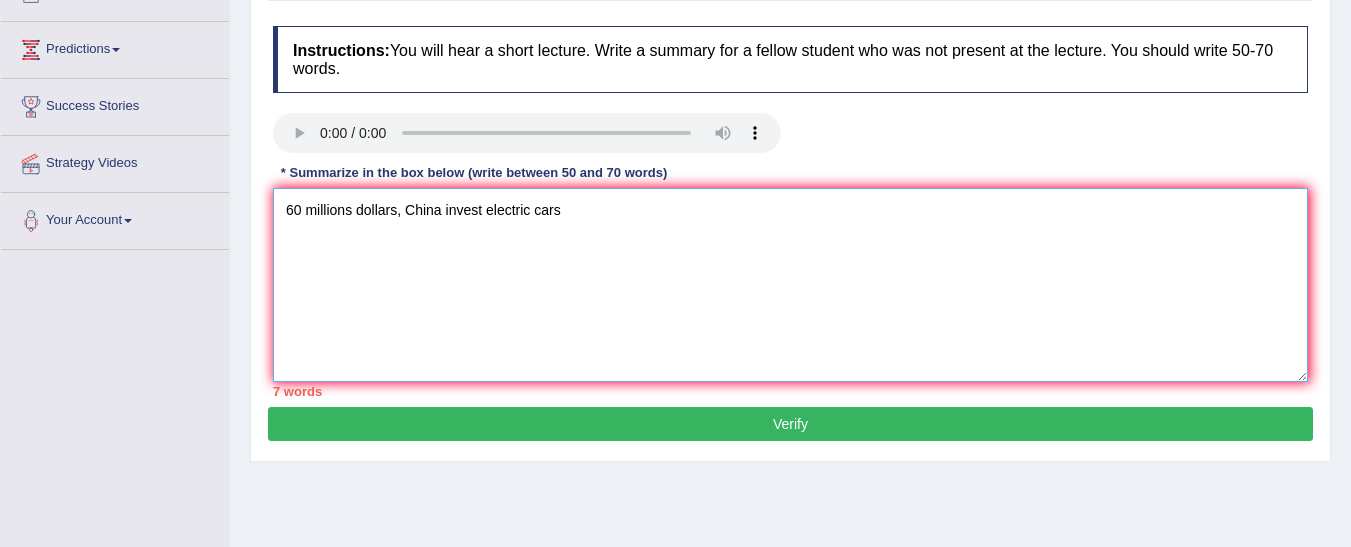 click on "60 millions dollars, China invest electric cars" at bounding box center [790, 285] 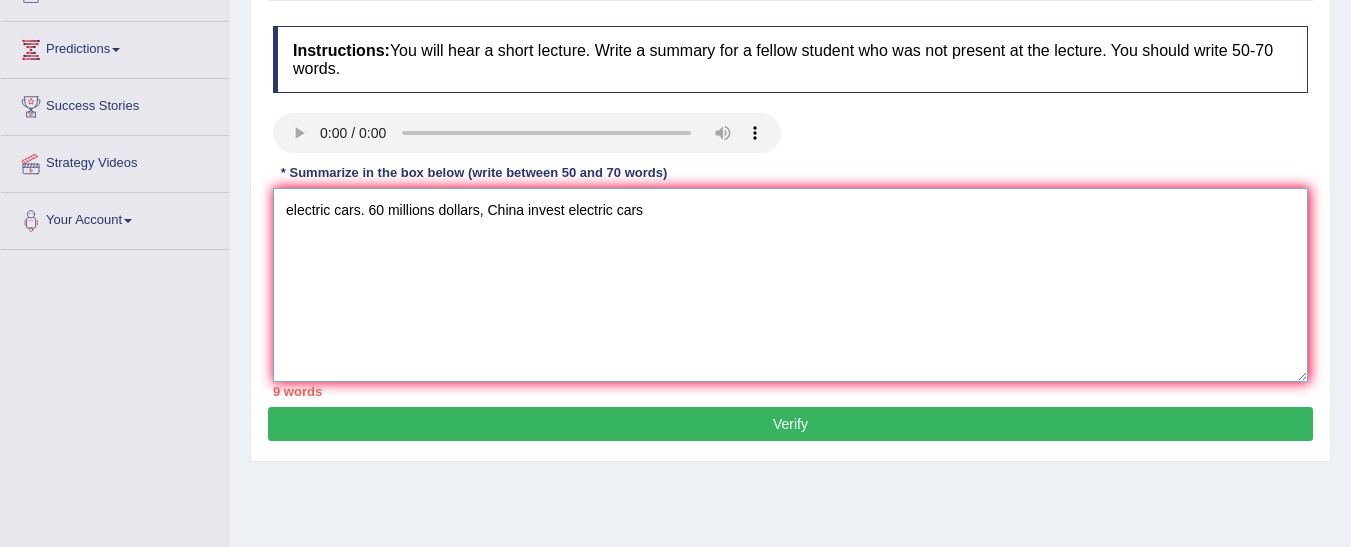 click on "electric cars. 60 millions dollars, China invest electric cars" at bounding box center (790, 285) 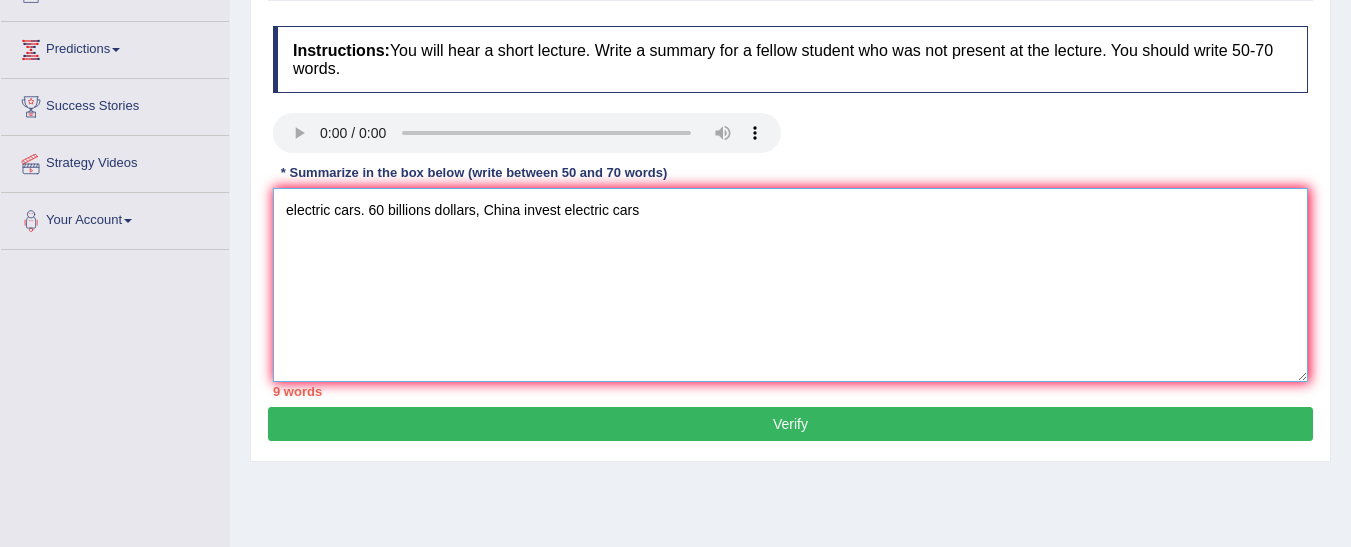 click on "electric cars. 60 billions dollars, China invest electric cars" at bounding box center [790, 285] 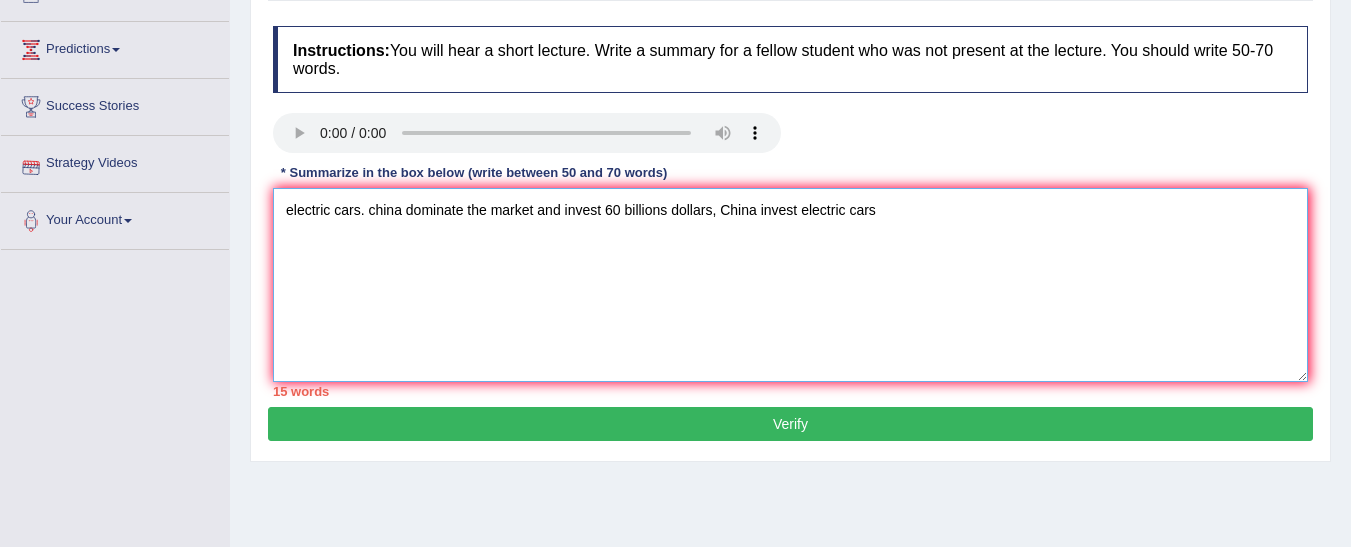click on "electric cars. china dominate the market and invest 60 billions dollars, China invest electric cars" at bounding box center (790, 285) 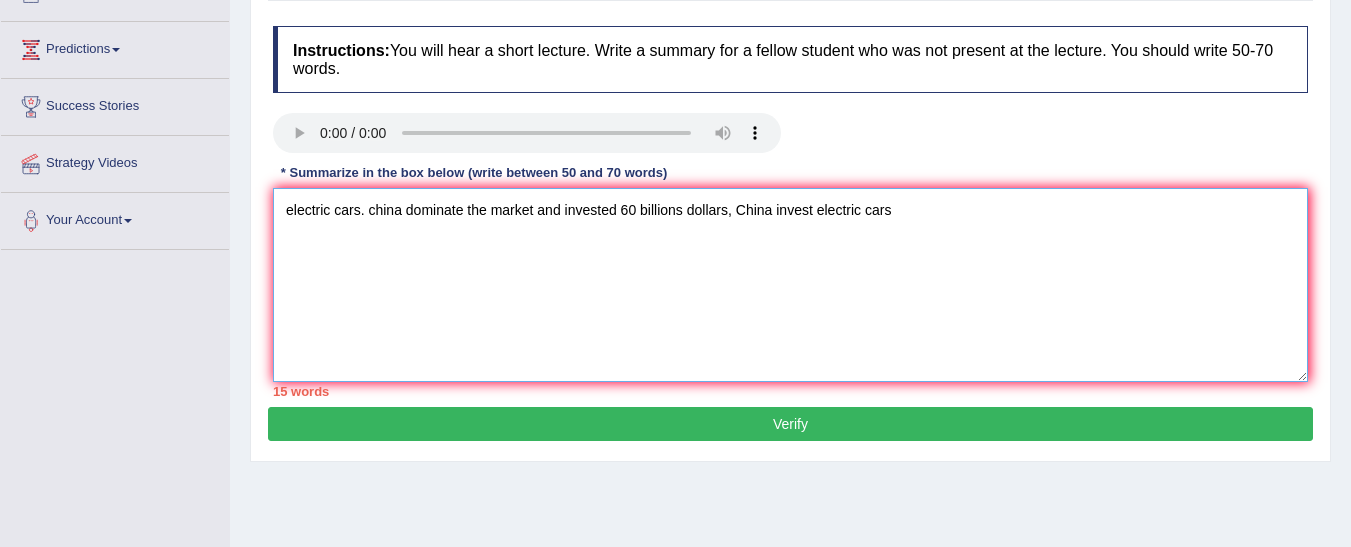 click on "electric cars. china dominate the market and invested 60 billions dollars, China invest electric cars" at bounding box center [790, 285] 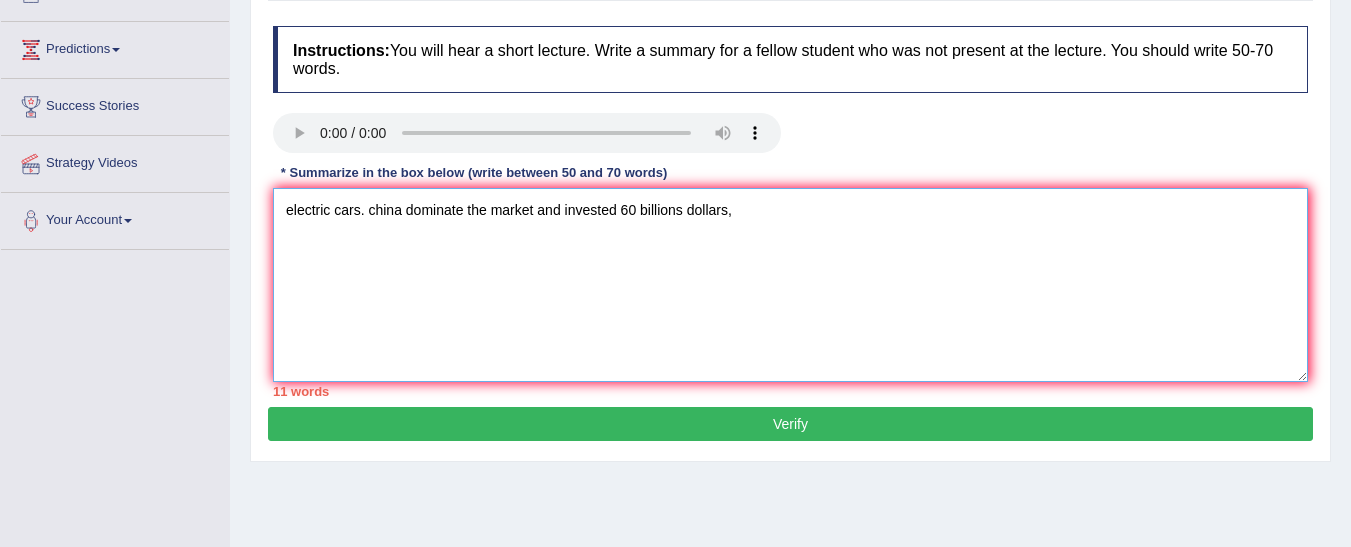 click on "electric cars. china dominate the market and invested 60 billions dollars," at bounding box center (790, 285) 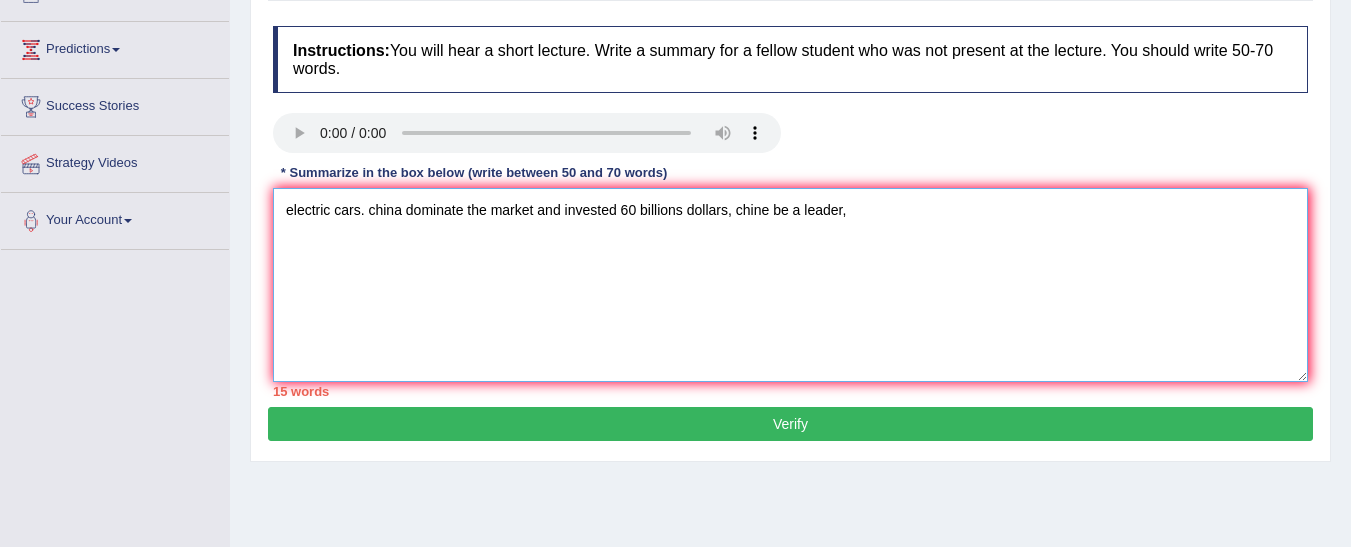 click on "electric cars. china dominate the market and invested 60 billions dollars, chine be a leader," at bounding box center [790, 285] 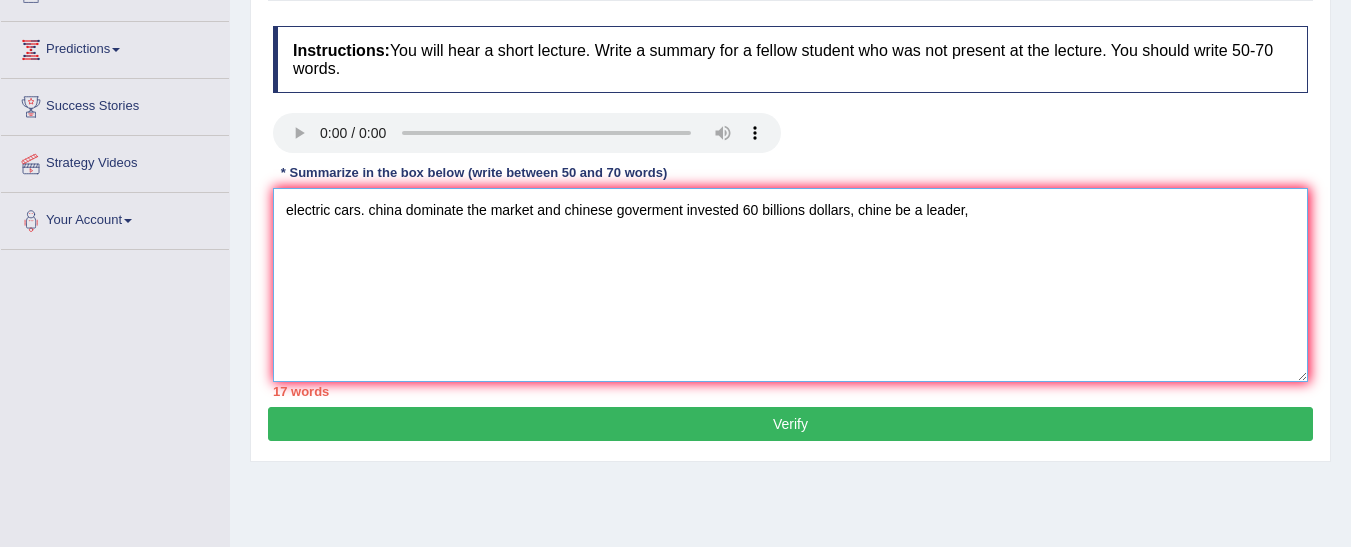 click on "electric cars. china dominate the market and chinese goverment invested 60 billions dollars, chine be a leader," at bounding box center [790, 285] 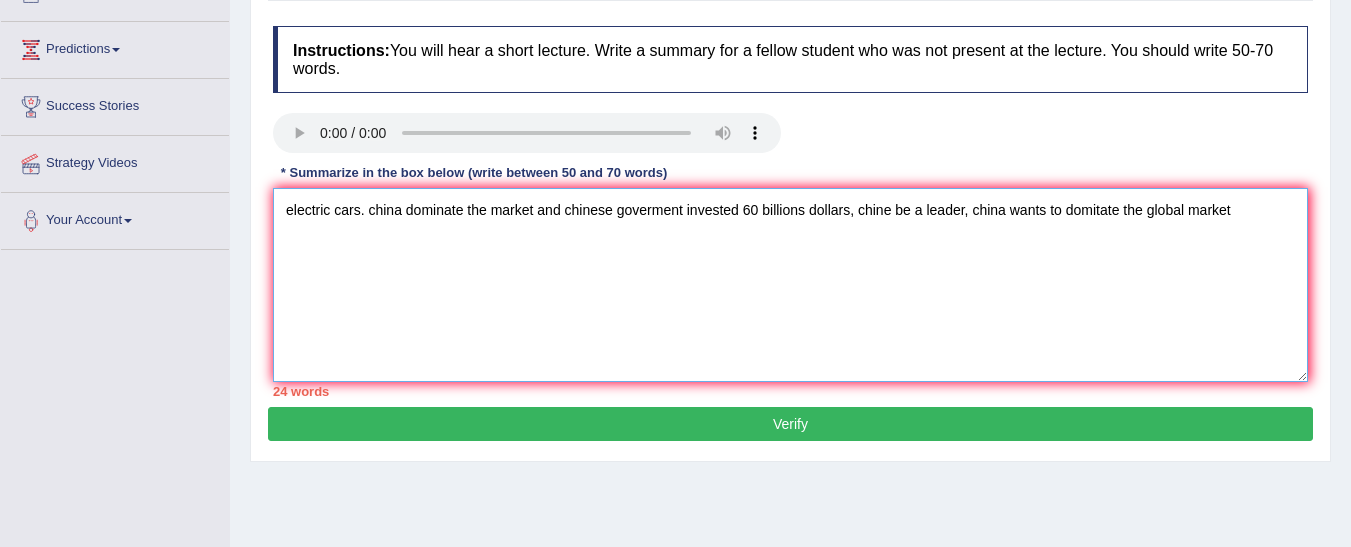 click on "electric cars. china dominate the market and chinese goverment invested 60 billions dollars, chine be a leader, china wants to domitate the global market" at bounding box center (790, 285) 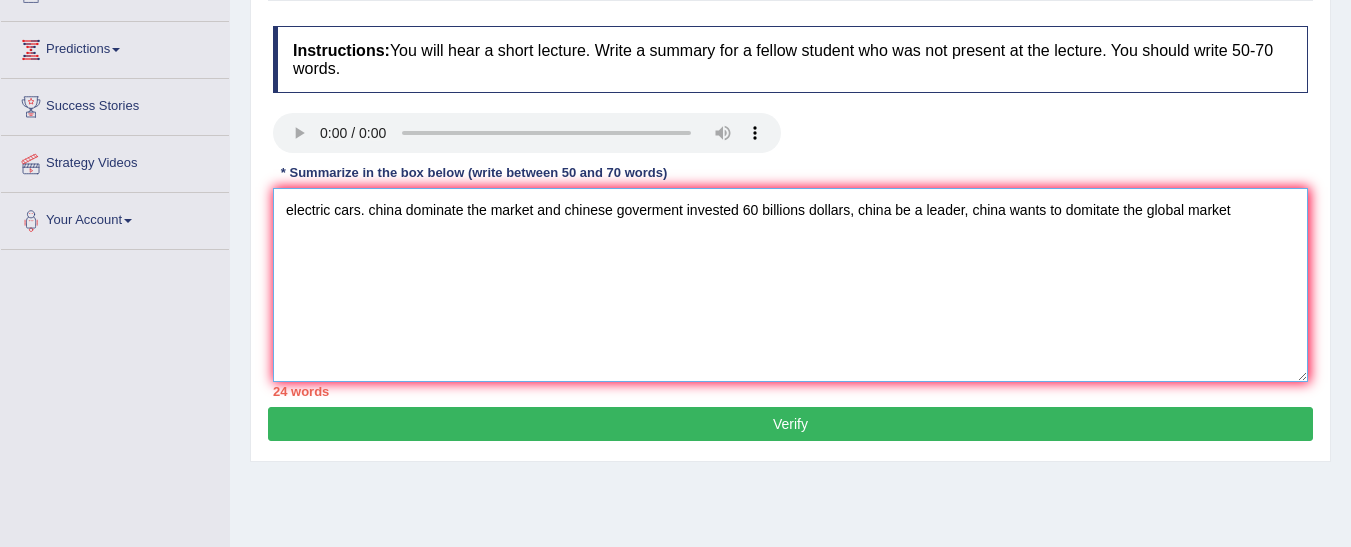 click on "electric cars. china dominate the market and chinese goverment invested 60 billions dollars, china be a leader, china wants to domitate the global market" at bounding box center [790, 285] 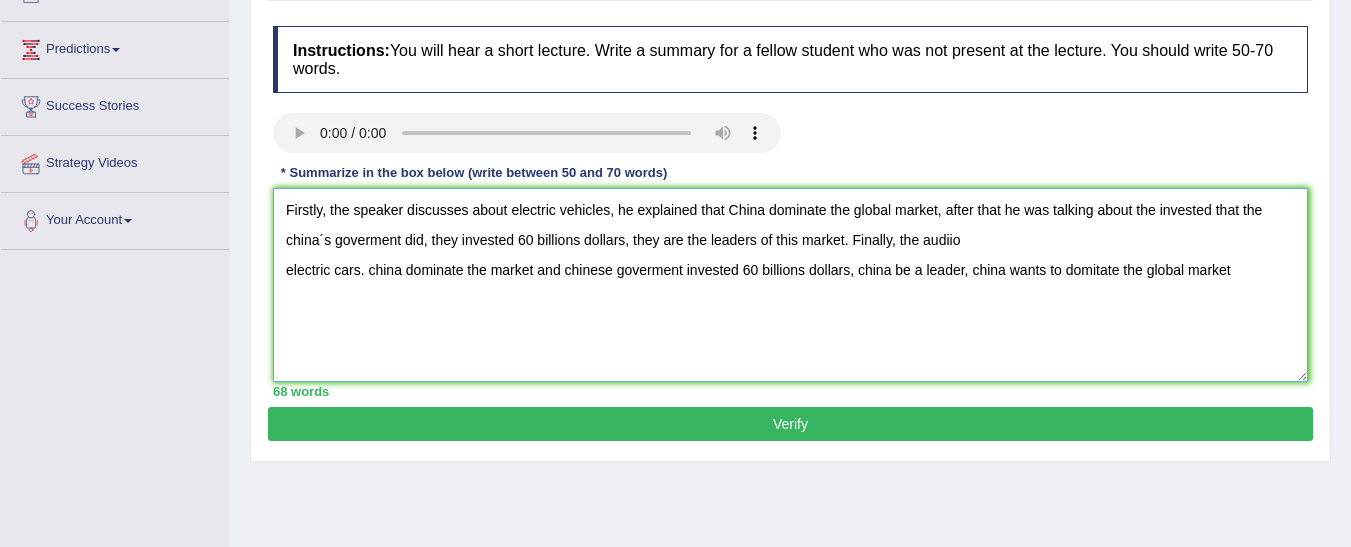 click on "Firstly, the speaker discusses about electric vehicles, he explained that China dominate the global market, after that he was talking about the invested that the china´s goverment did, they invested 60 billions dollars, they are the leaders of this market. Finally, the audiio
electric cars. china dominate the market and chinese goverment invested 60 billions dollars, china be a leader, china wants to domitate the global market" at bounding box center (790, 285) 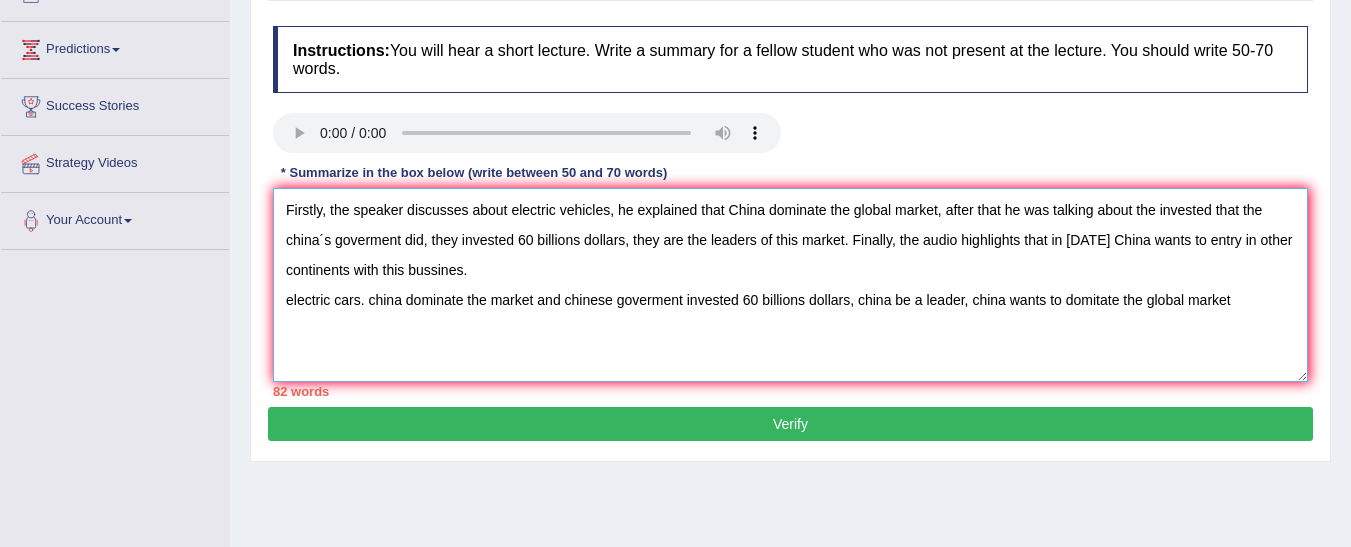 drag, startPoint x: 285, startPoint y: 304, endPoint x: 1285, endPoint y: 368, distance: 1002.0459 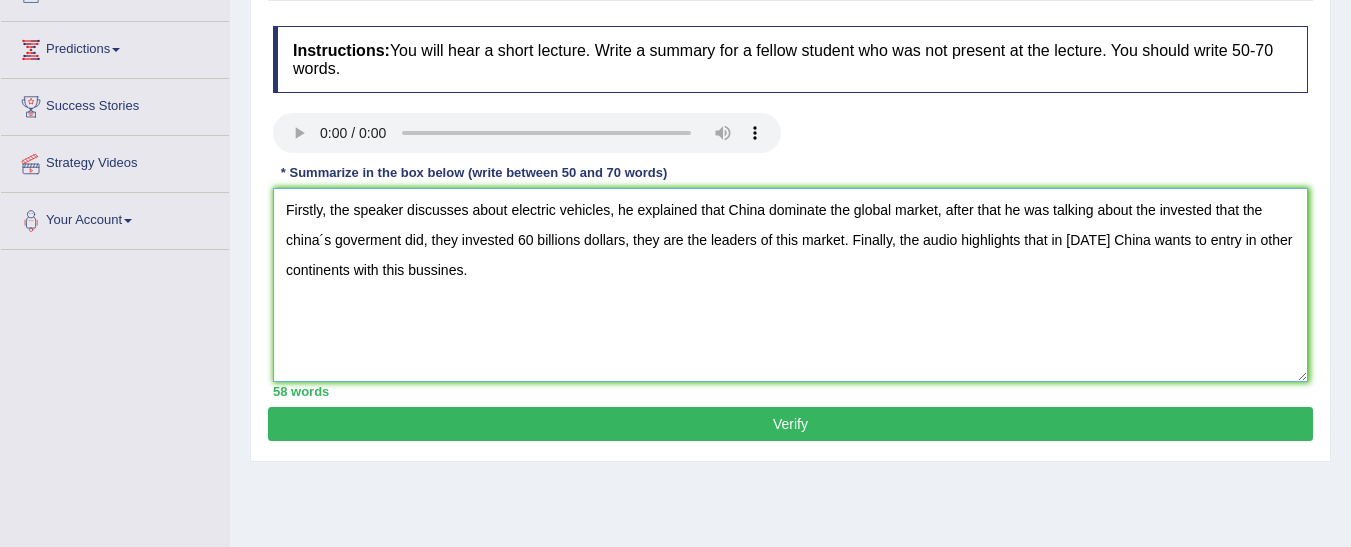 type on "Firstly, the speaker discusses about electric vehicles, he explained that China dominate the global market, after that he was talking about the invested that the china´s goverment did, they invested 60 billions dollars, they are the leaders of this market. Finally, the audio highlights that in 2025 China wants to entry in other continents with this bussines." 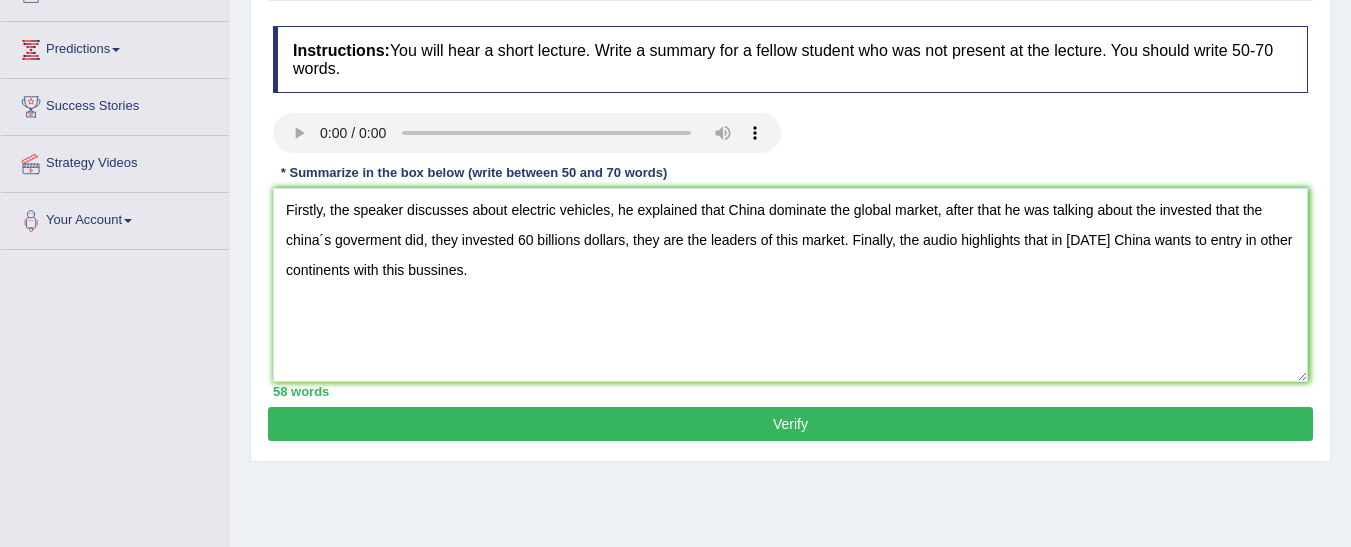 click on "Verify" at bounding box center [790, 424] 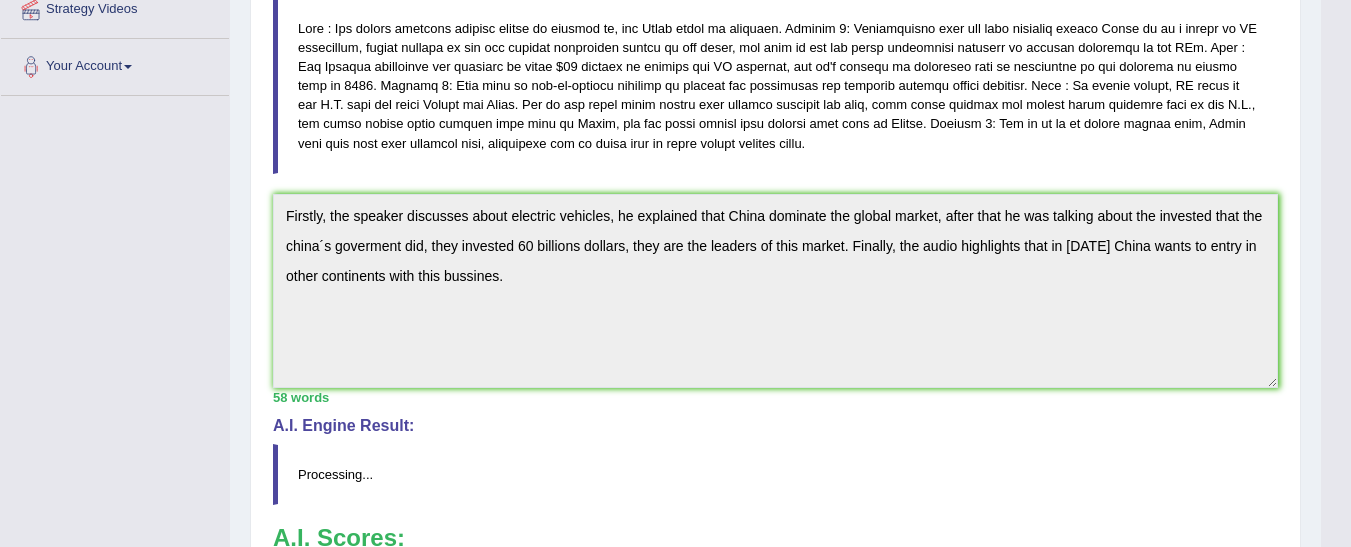 scroll, scrollTop: 505, scrollLeft: 0, axis: vertical 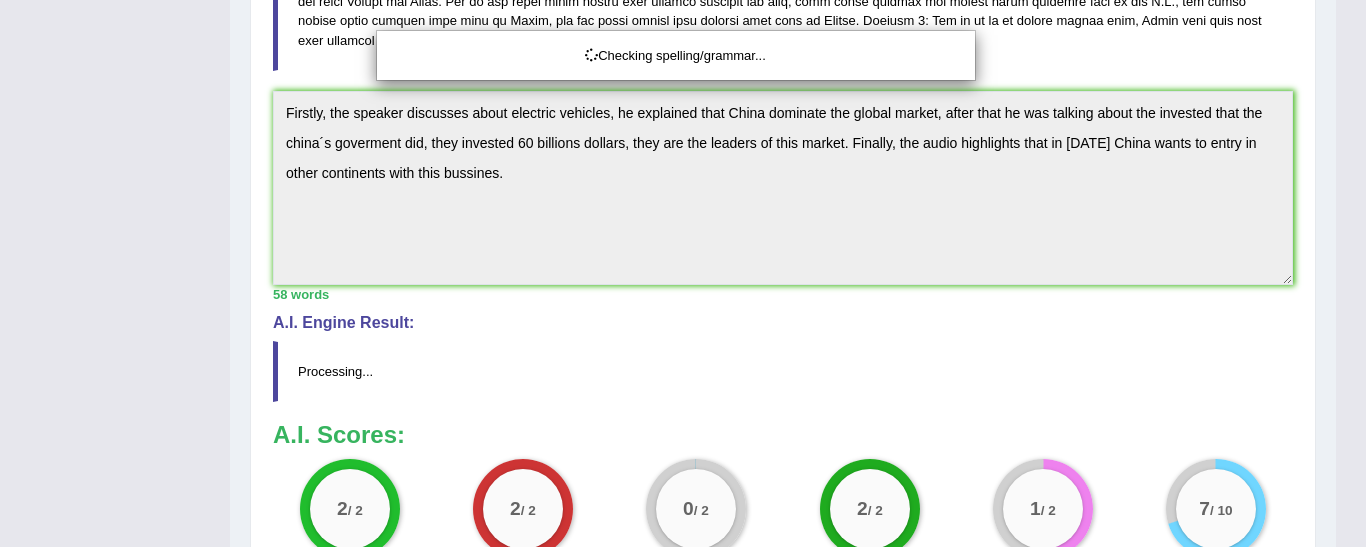 drag, startPoint x: 1363, startPoint y: 174, endPoint x: 1365, endPoint y: 325, distance: 151.01324 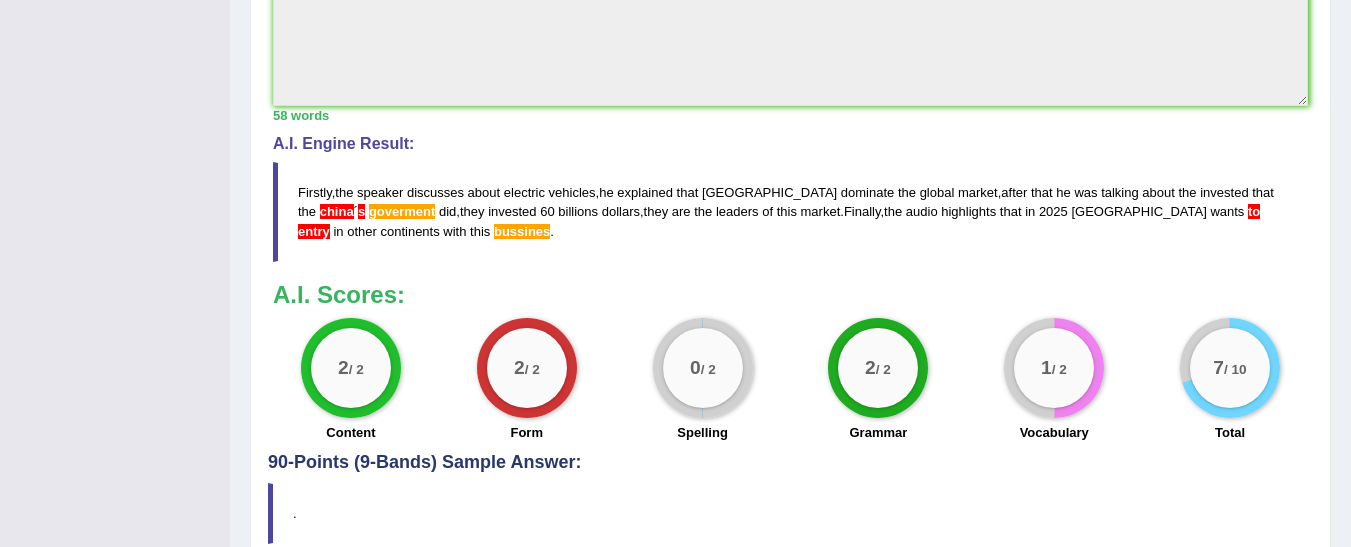 scroll, scrollTop: 700, scrollLeft: 0, axis: vertical 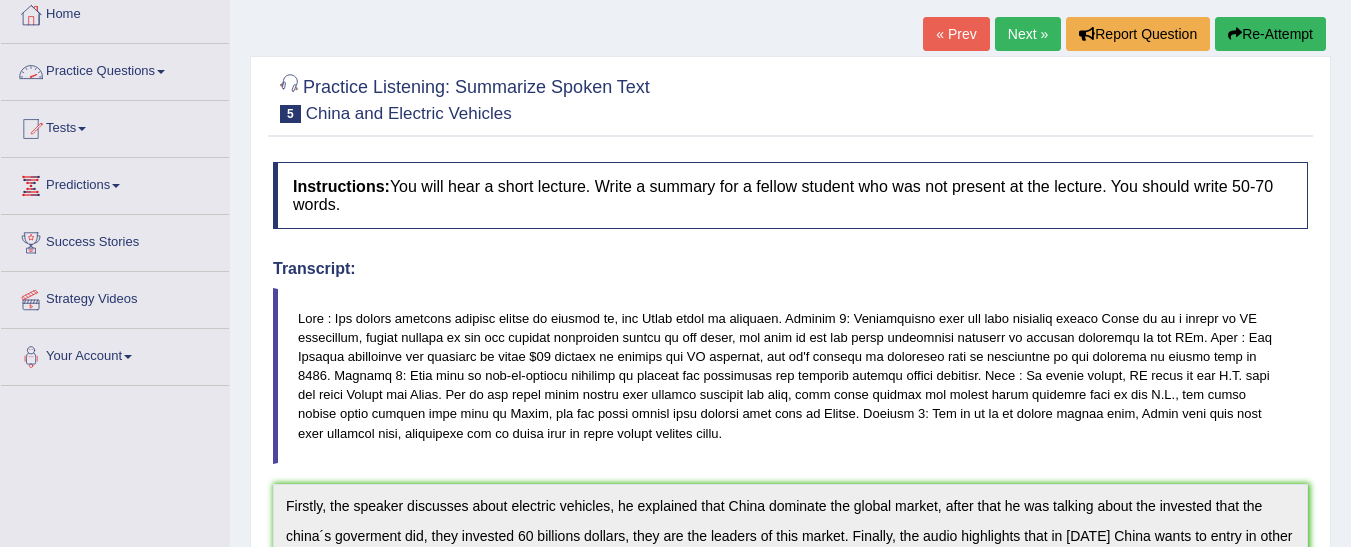 click on "Practice Questions" at bounding box center (115, 69) 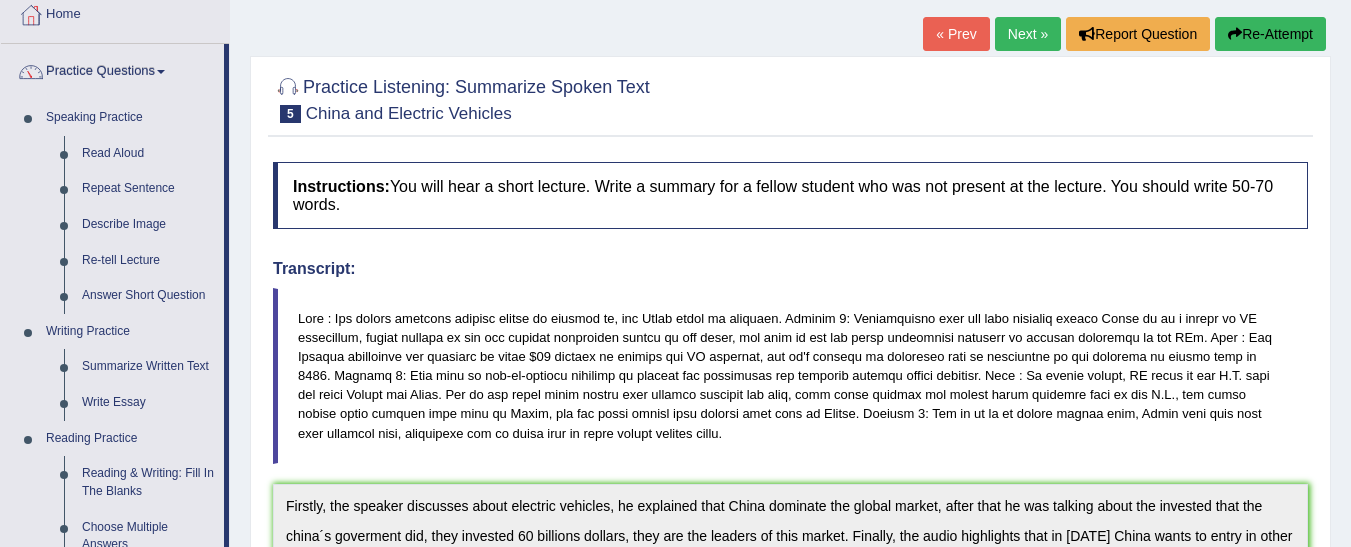 drag, startPoint x: 225, startPoint y: 157, endPoint x: 238, endPoint y: 311, distance: 154.54773 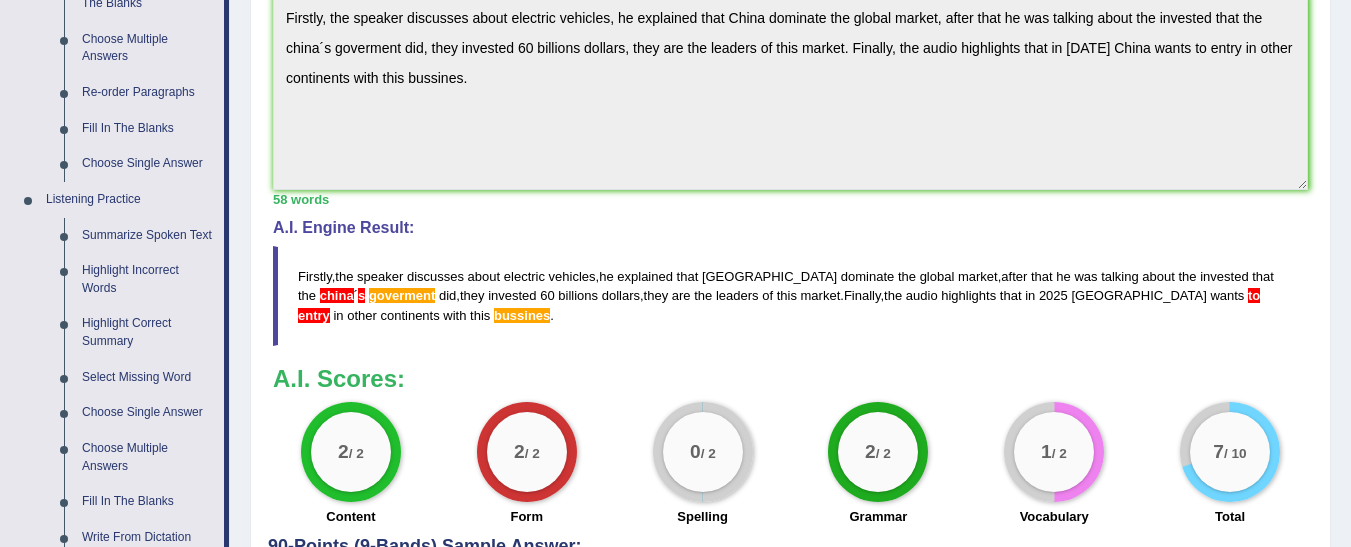 scroll, scrollTop: 618, scrollLeft: 0, axis: vertical 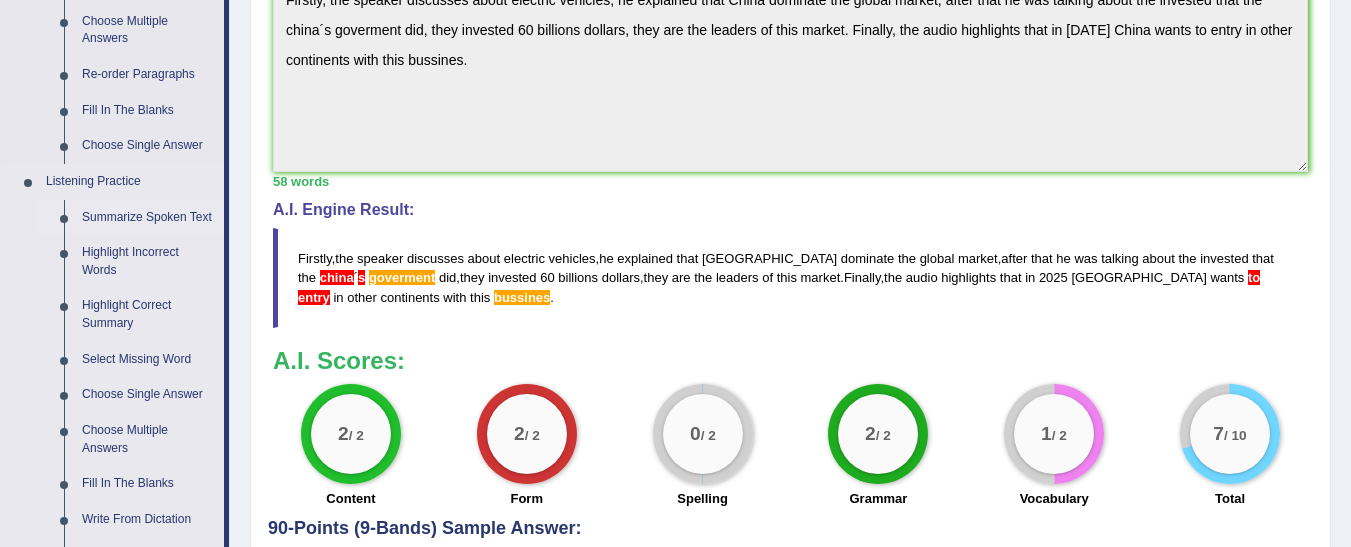 click on "Summarize Spoken Text" at bounding box center (148, 218) 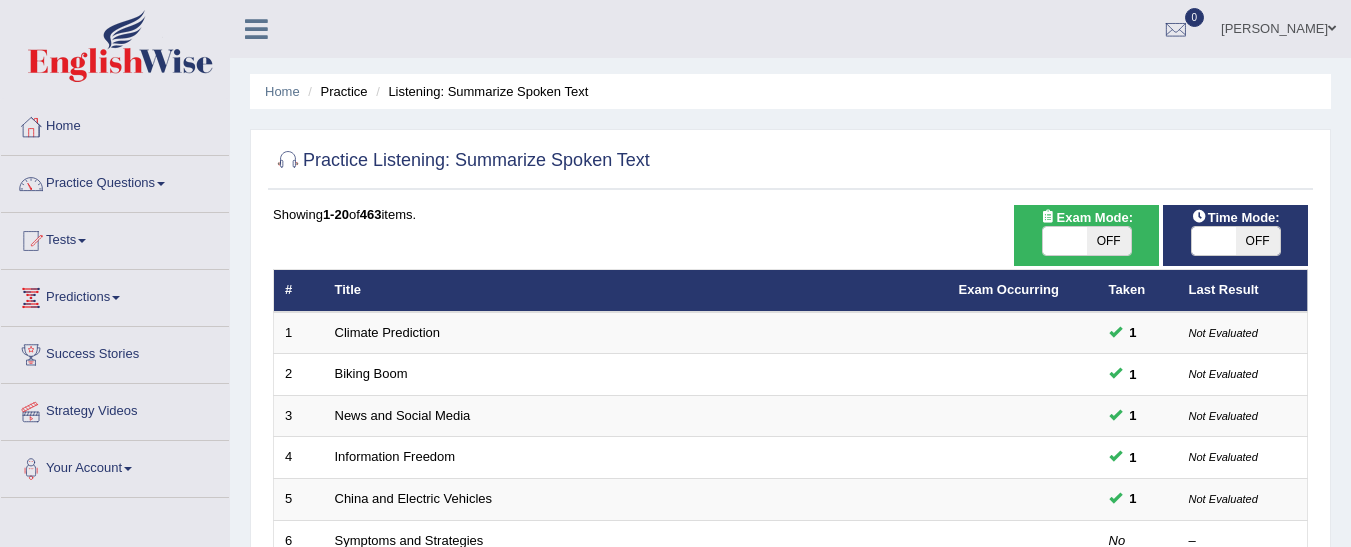 scroll, scrollTop: 212, scrollLeft: 0, axis: vertical 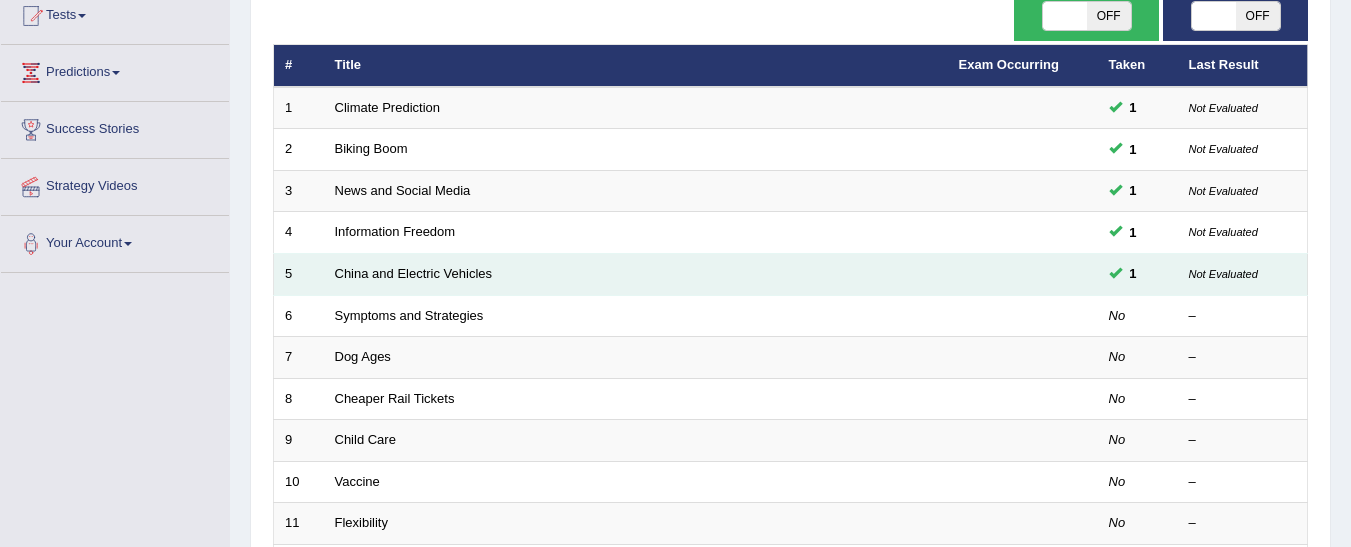 click on "Not Evaluated" at bounding box center [1223, 273] 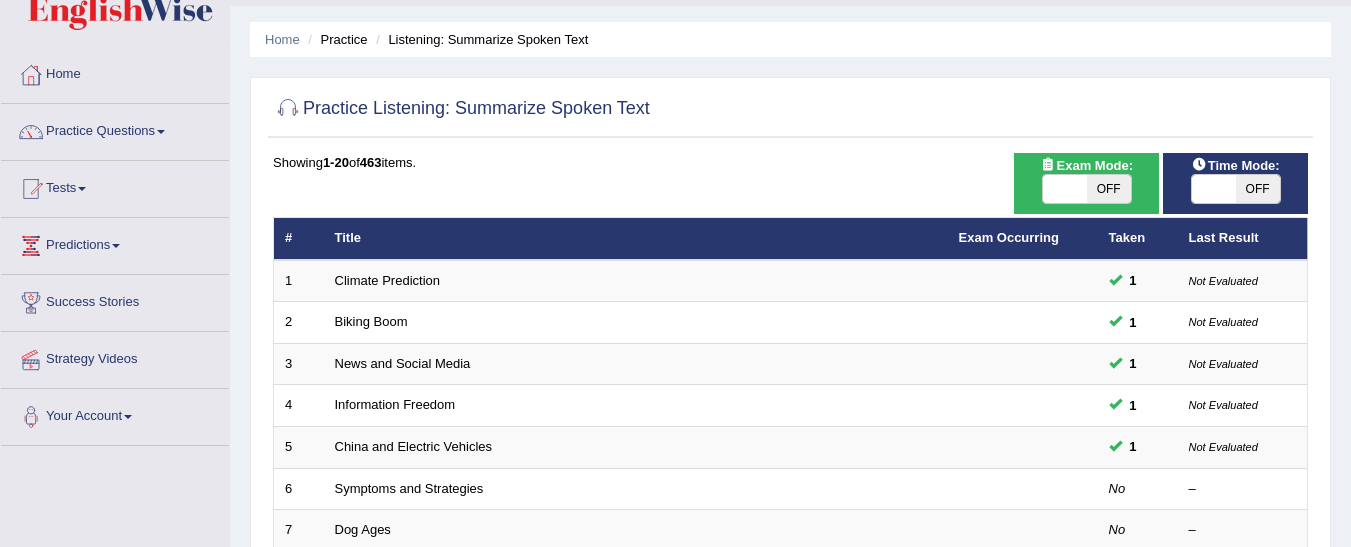 scroll, scrollTop: 49, scrollLeft: 0, axis: vertical 